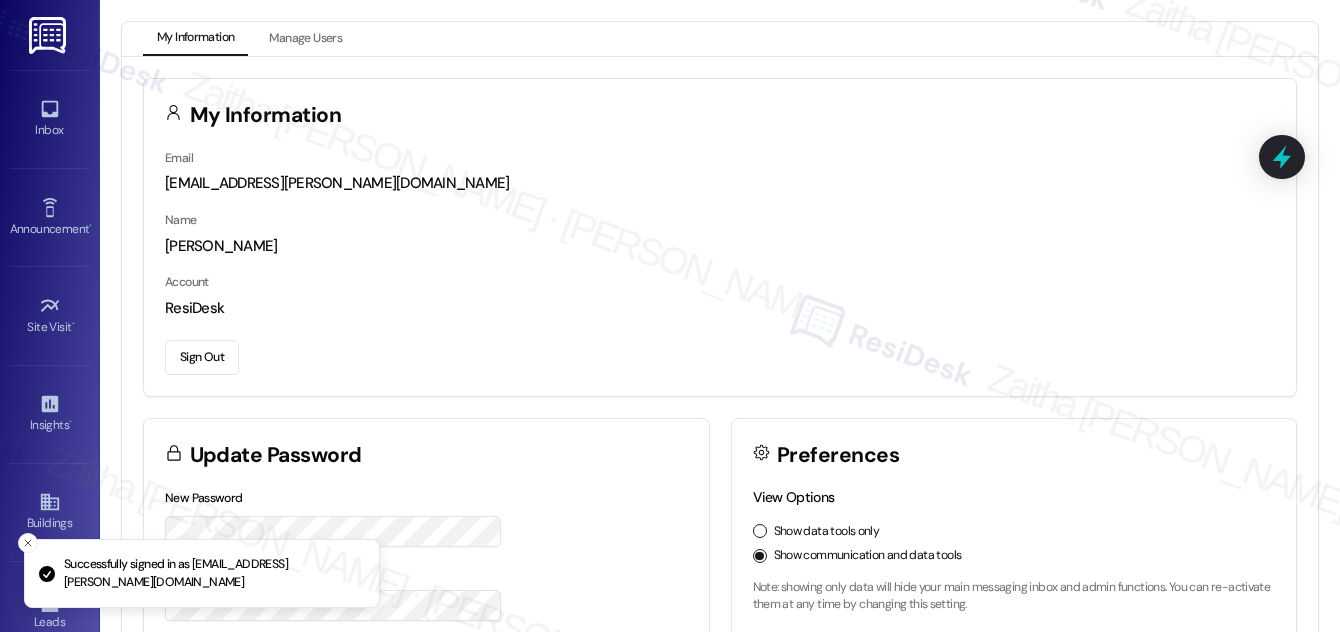 scroll, scrollTop: 0, scrollLeft: 0, axis: both 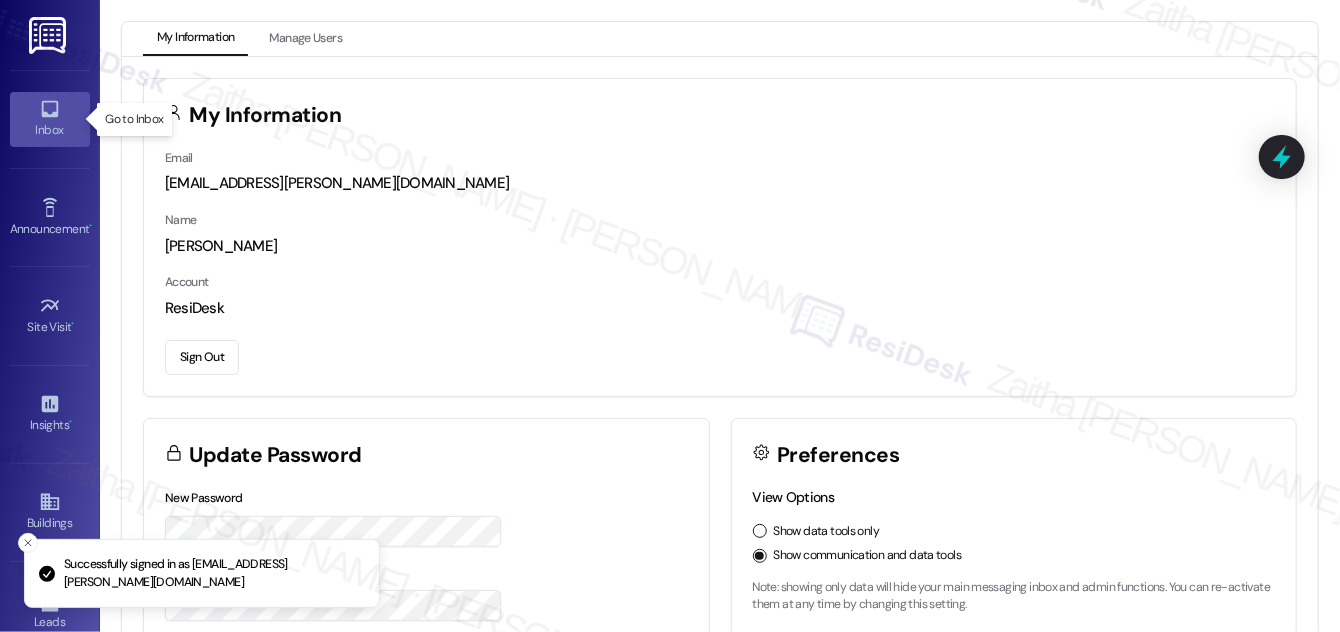 click on "Inbox" at bounding box center (50, 130) 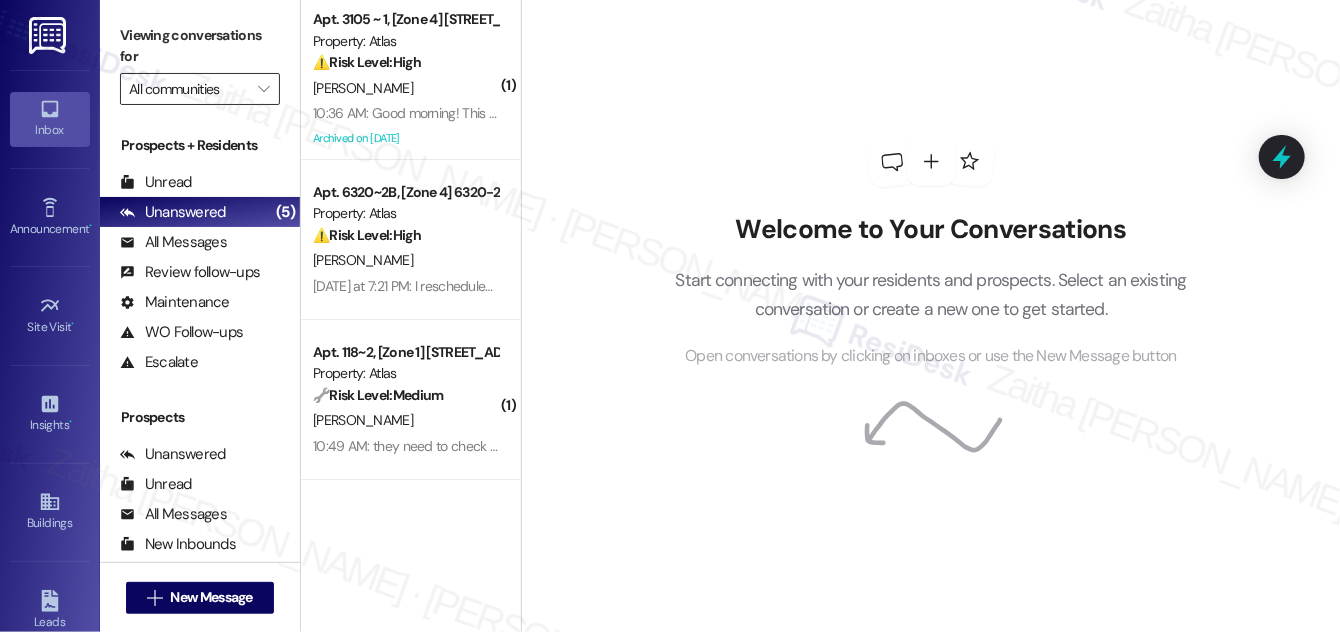 click on "All communities" at bounding box center [188, 89] 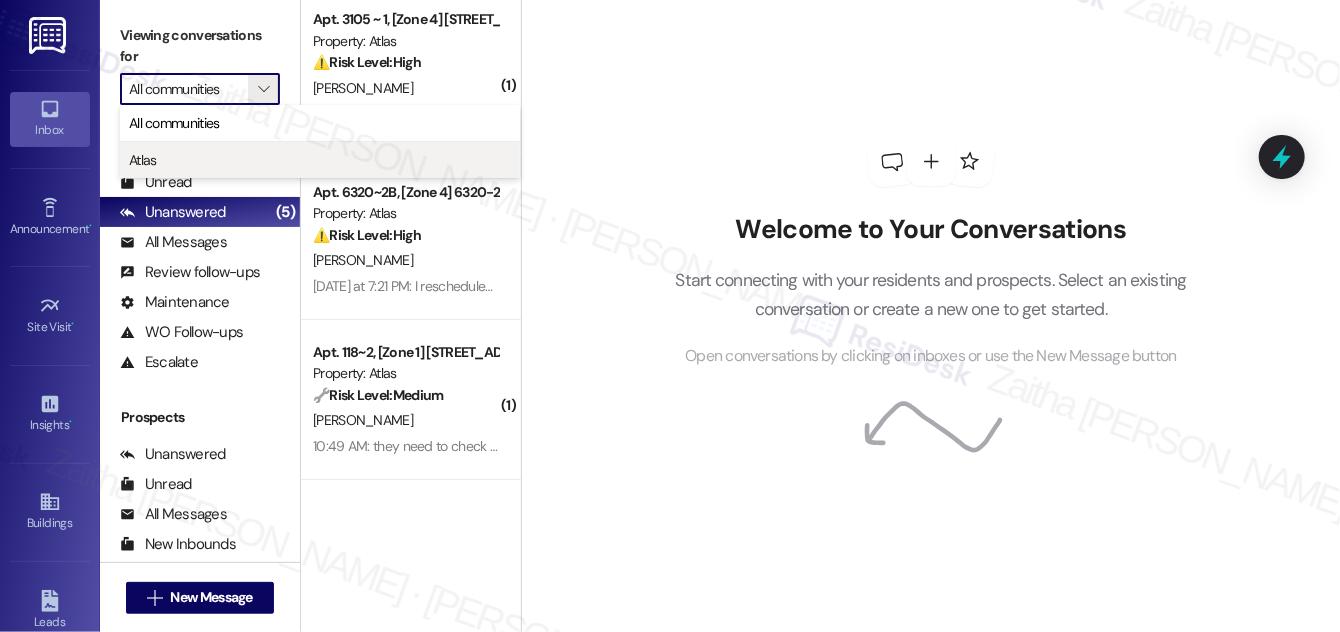 click on "Atlas" at bounding box center (320, 160) 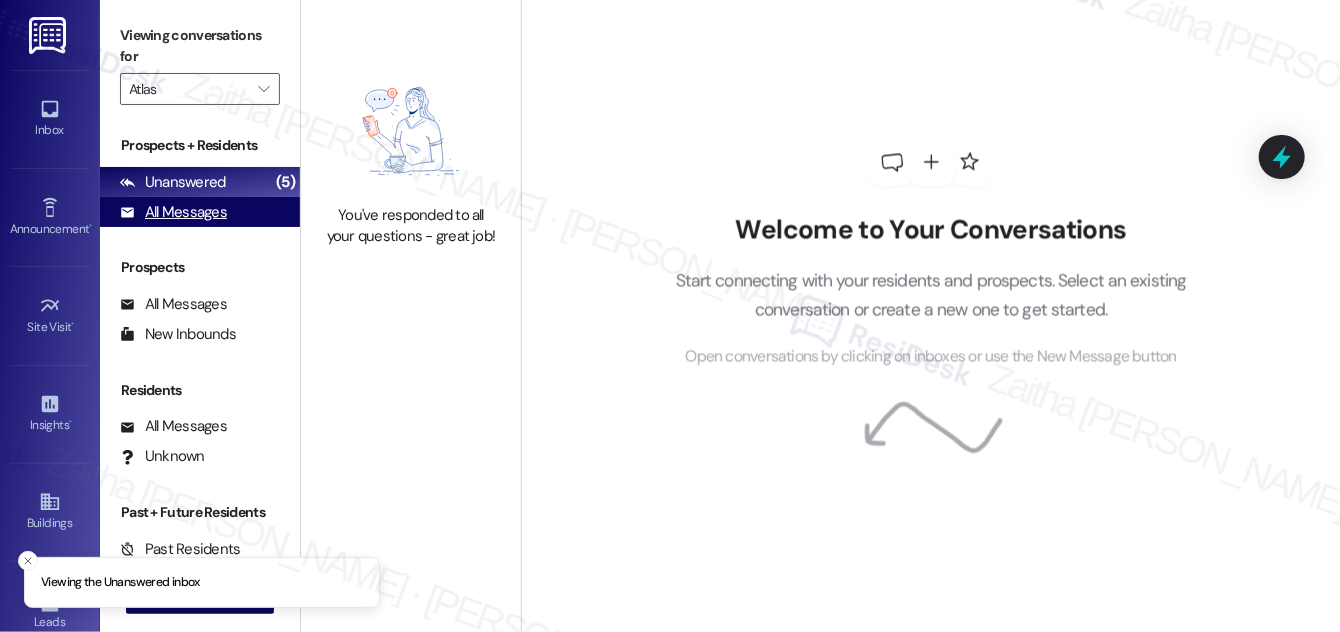 type on "Atlas" 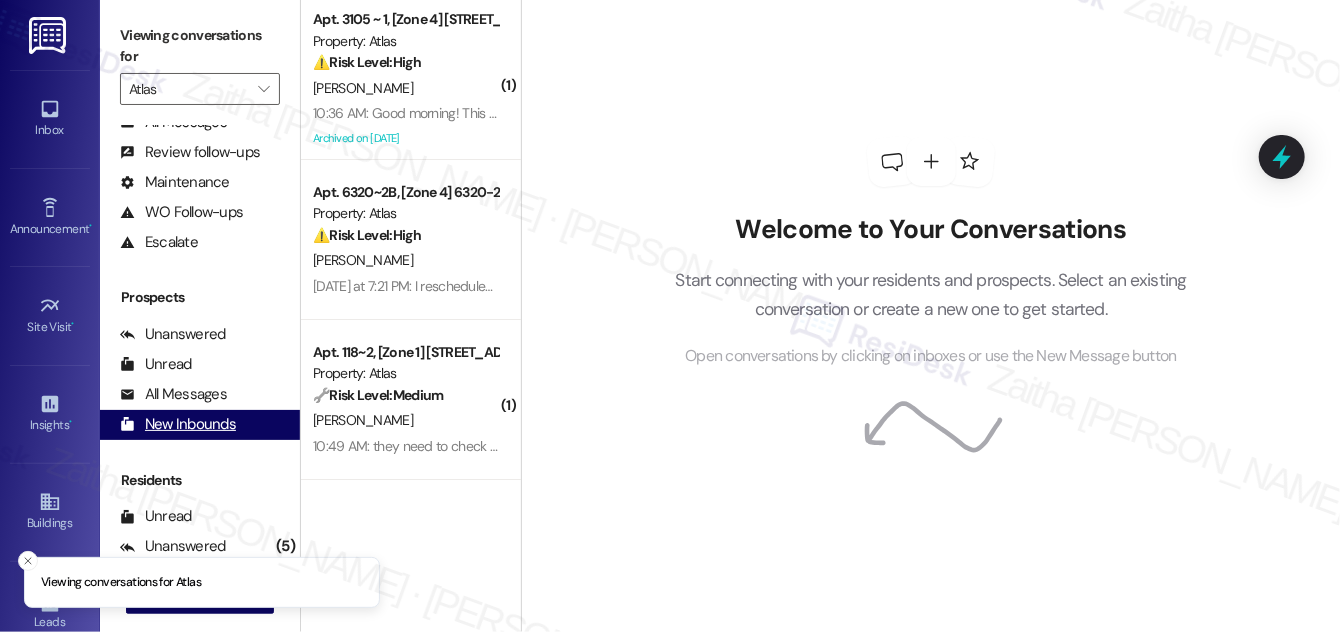scroll, scrollTop: 264, scrollLeft: 0, axis: vertical 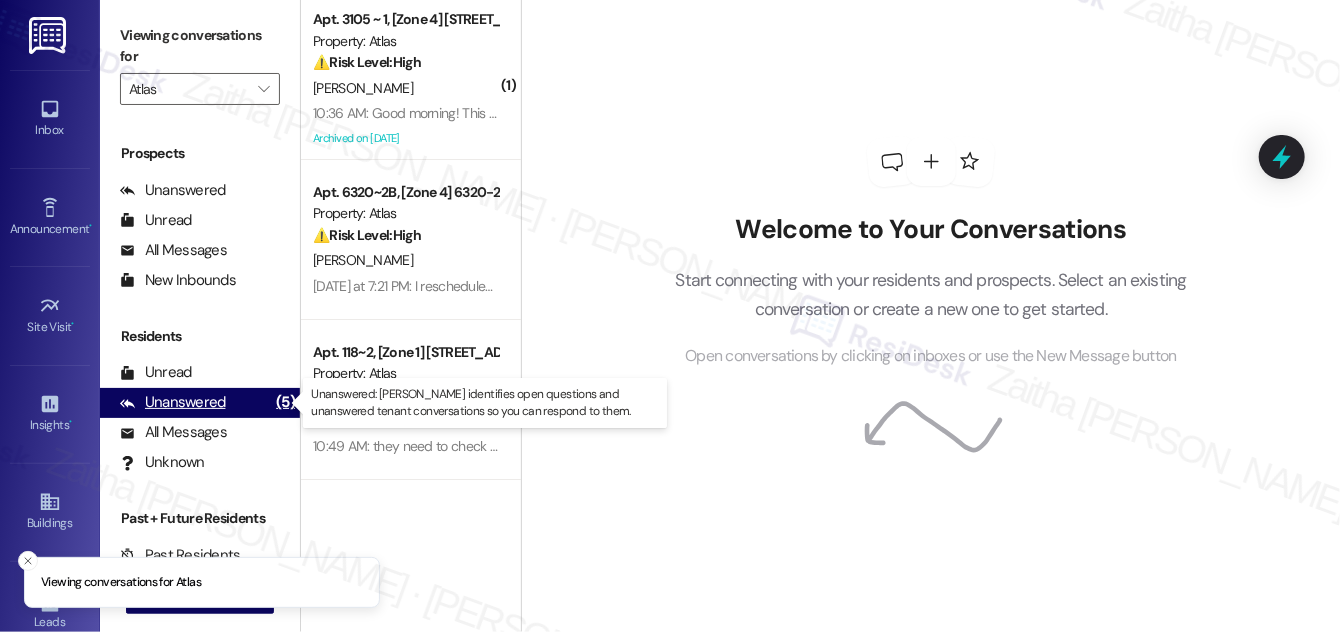 click on "Unanswered" at bounding box center (173, 402) 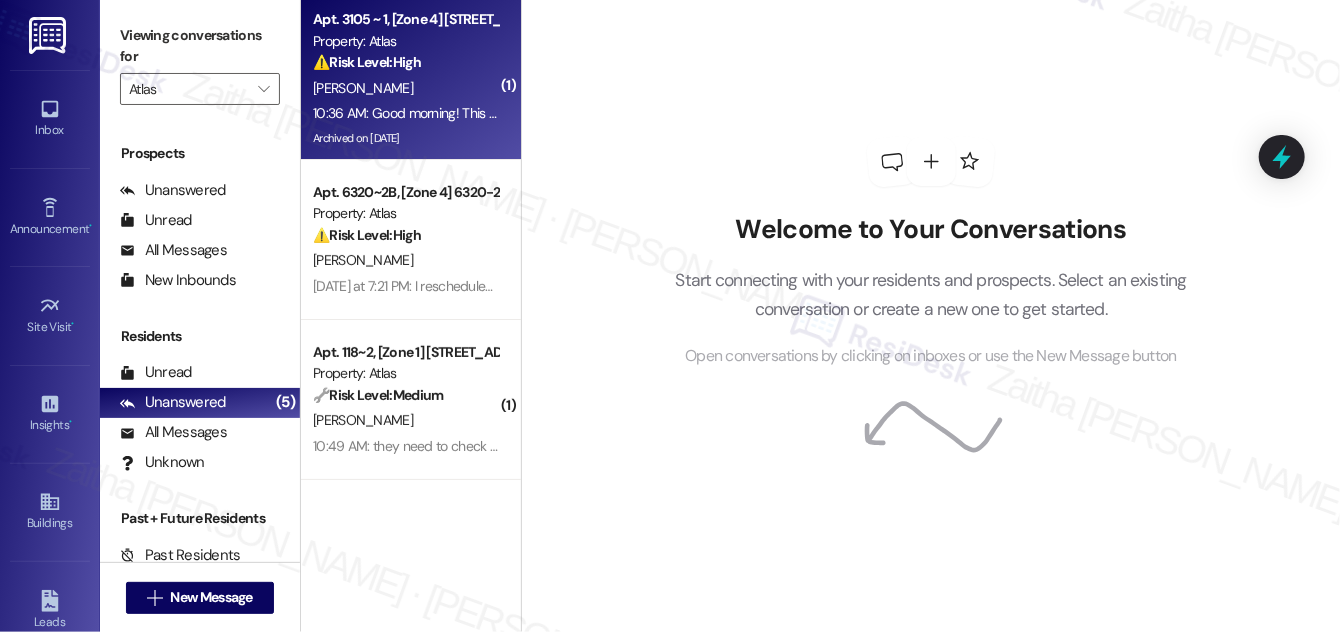 click on "⚠️  Risk Level:  High The resident is reporting continued contact regarding late rent despite a prior agreement, and is also questioning changes to their lease details. This raises concerns about financial issues and potential lease discrepancies, requiring staff intervention to resolve the communication breakdown and clarify the lease details." at bounding box center [405, 62] 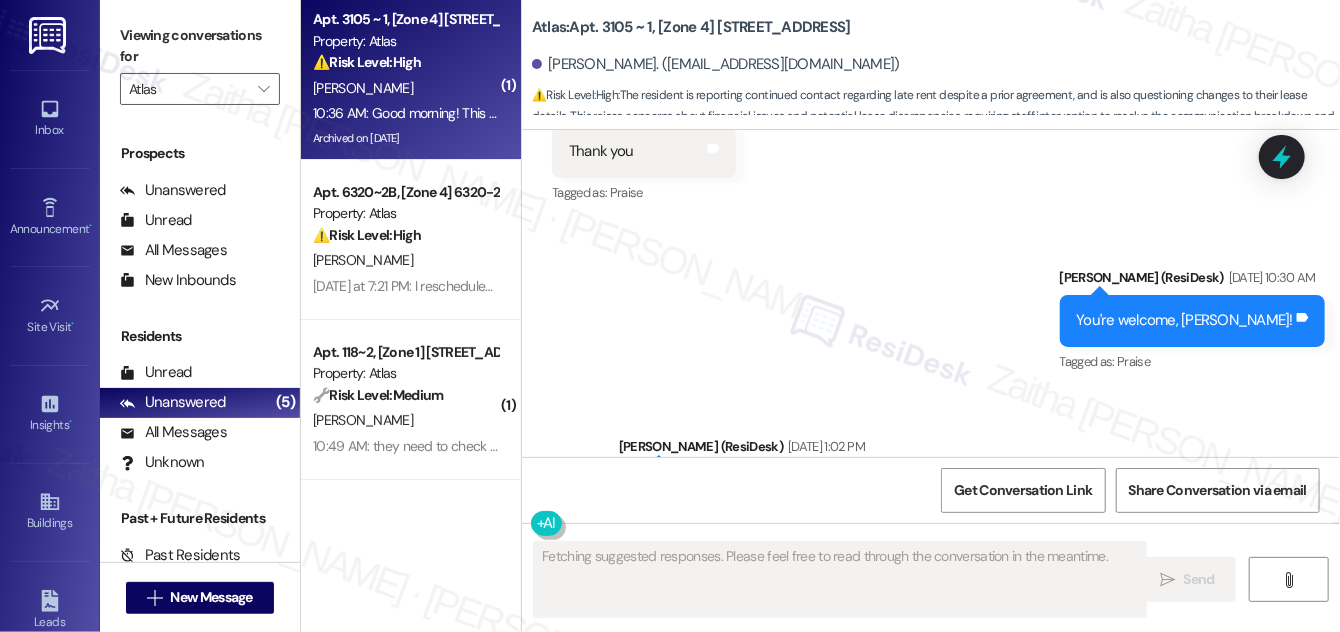 scroll, scrollTop: 19373, scrollLeft: 0, axis: vertical 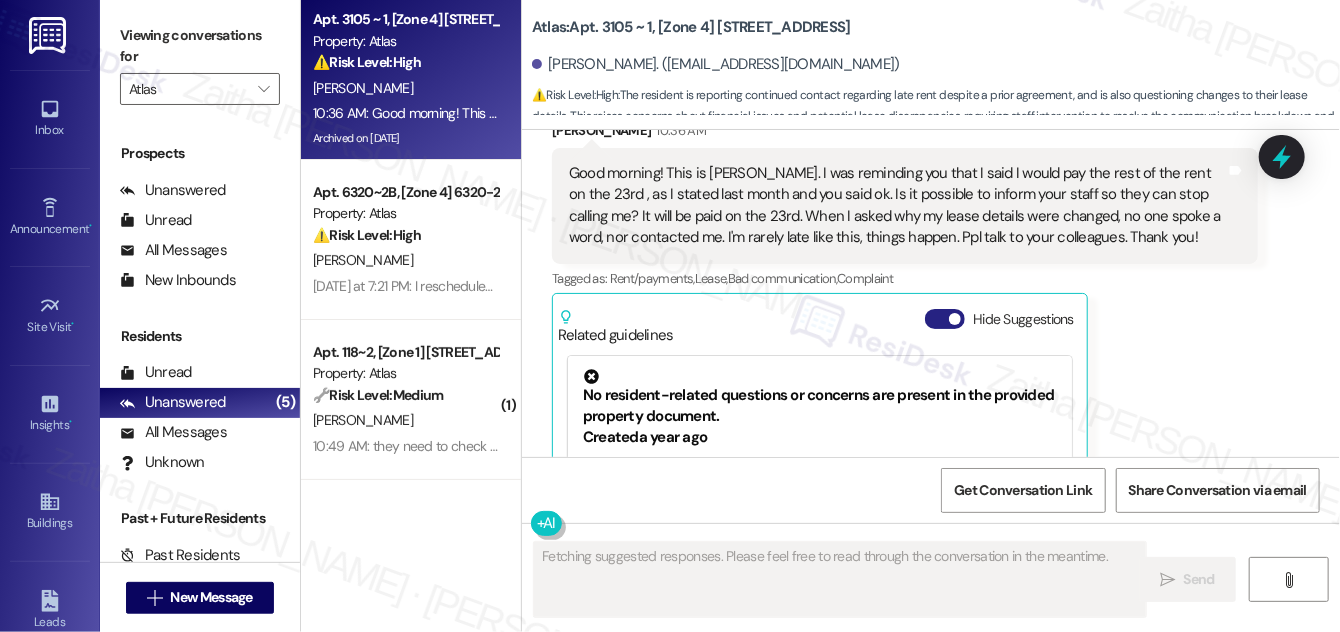 click on "Hide Suggestions" at bounding box center (945, 319) 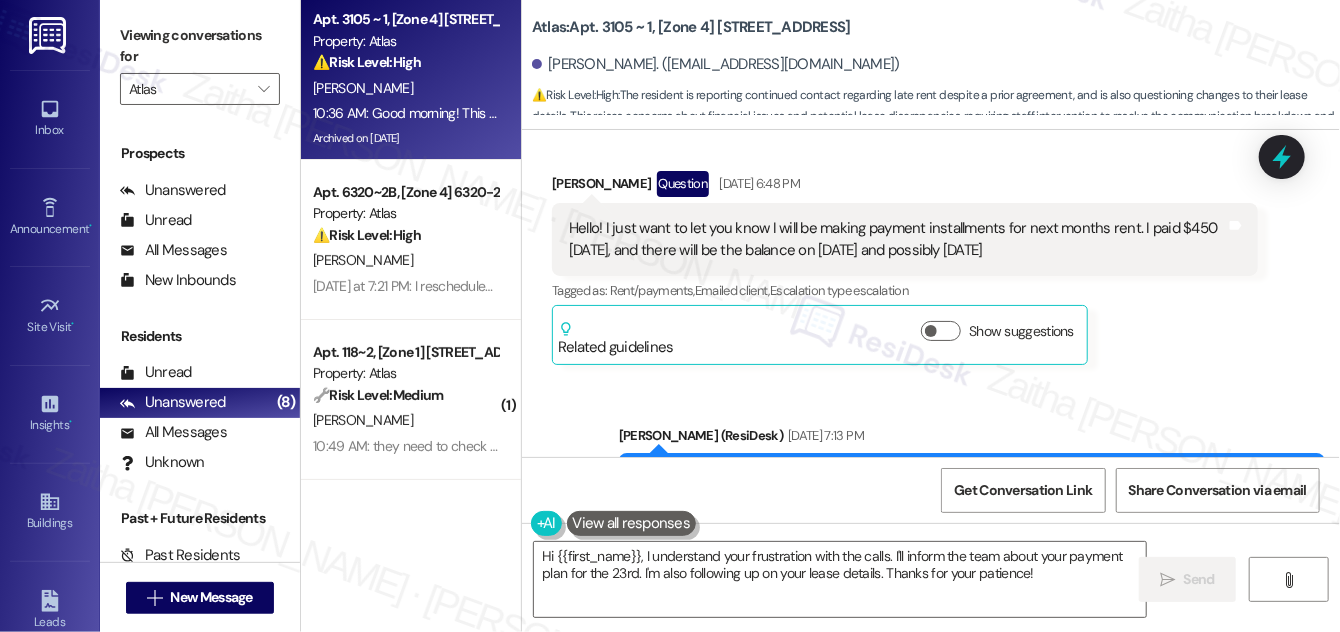 scroll, scrollTop: 17847, scrollLeft: 0, axis: vertical 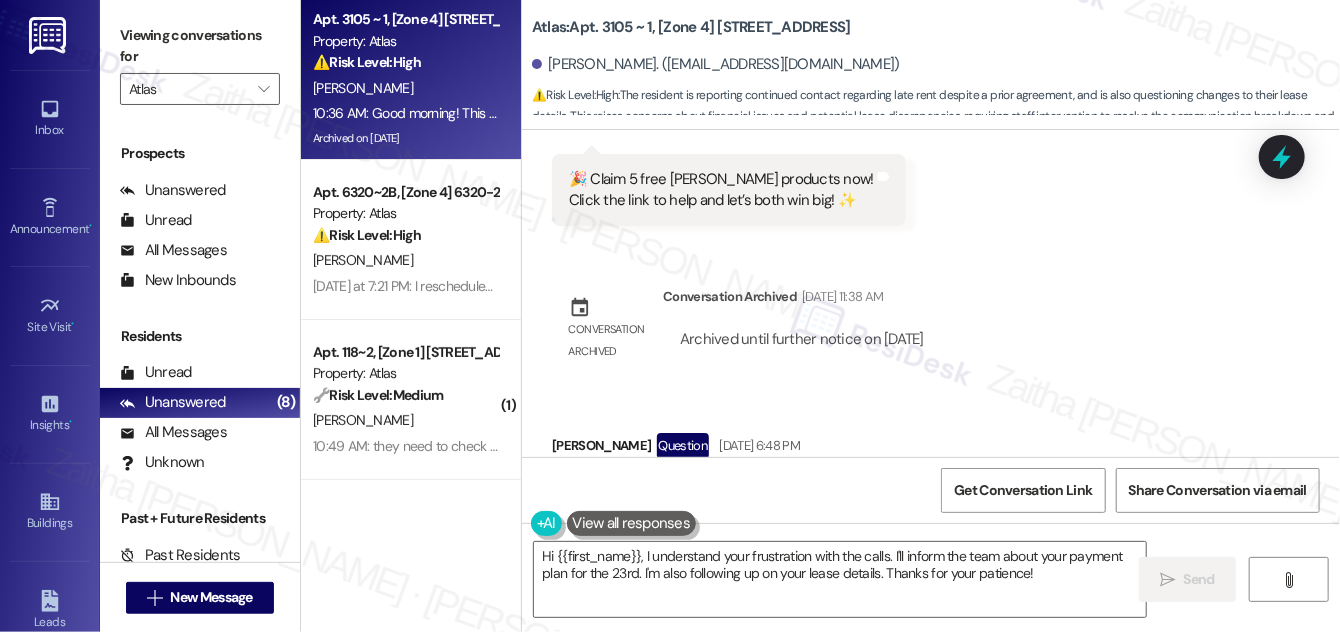drag, startPoint x: 1136, startPoint y: 322, endPoint x: 768, endPoint y: 215, distance: 383.24014 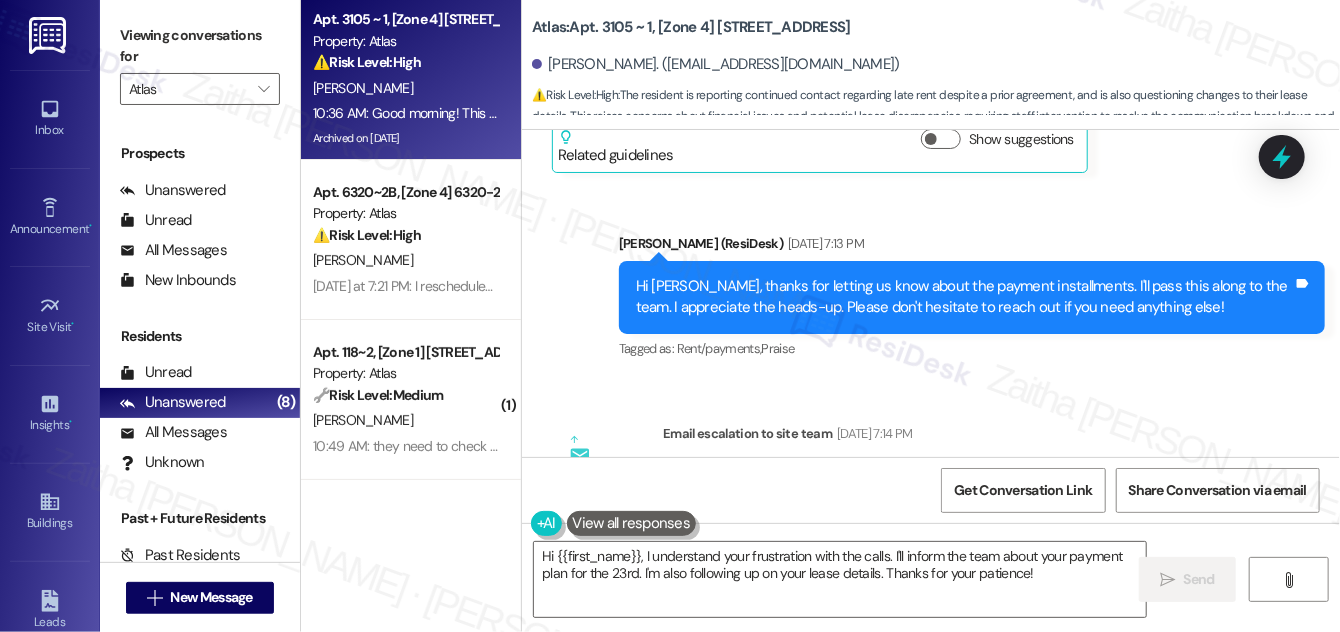 scroll, scrollTop: 18210, scrollLeft: 0, axis: vertical 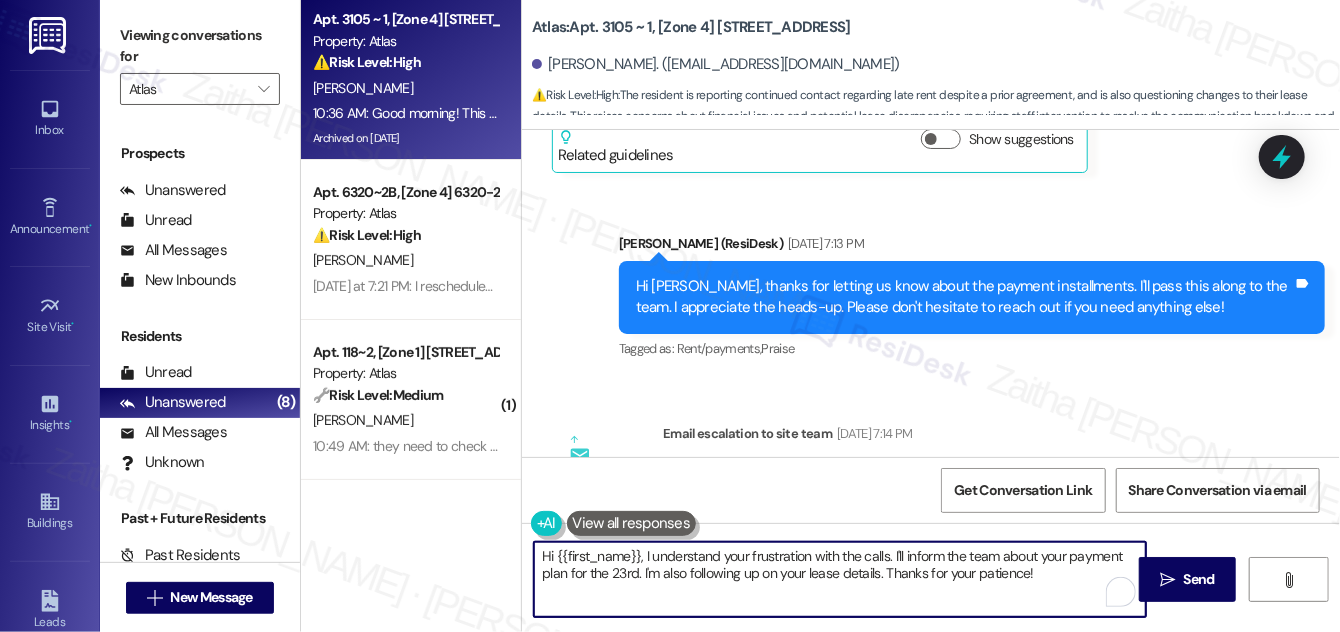 click on "Hi {{first_name}}, I understand your frustration with the calls. I'll inform the team about your payment plan for the 23rd. I'm also following up on your lease details. Thanks for your patience!" at bounding box center [840, 579] 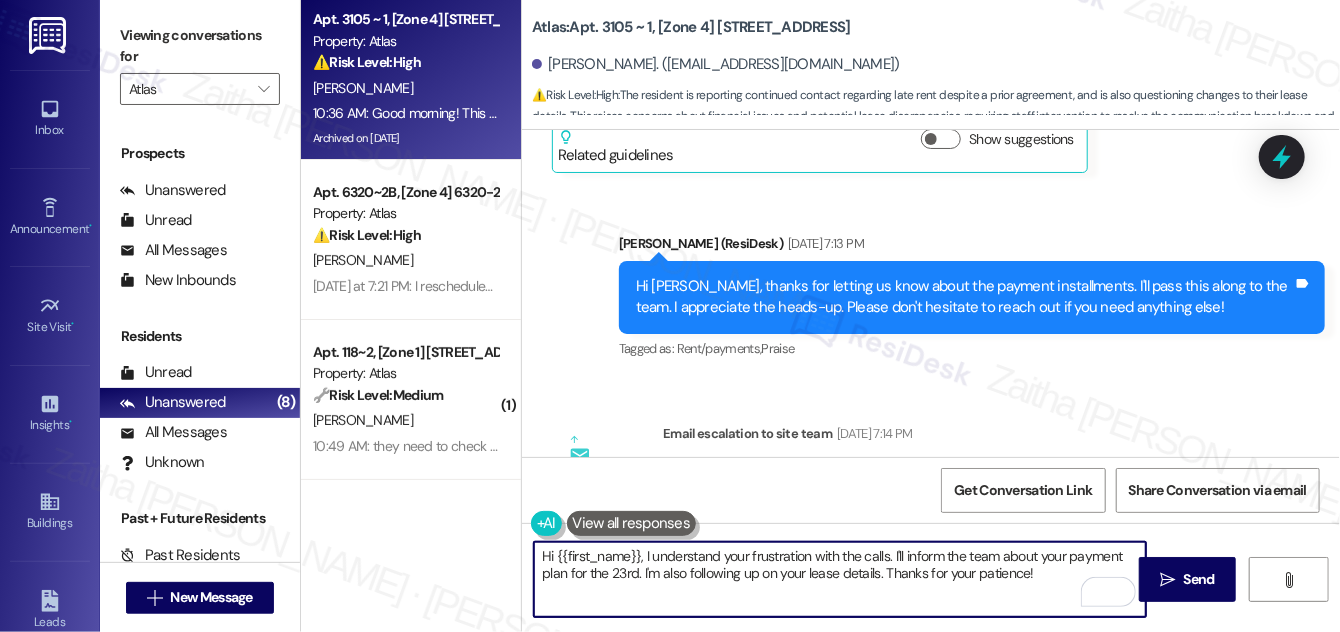 click on "Hi {{first_name}}, I understand your frustration with the calls. I'll inform the team about your payment plan for the 23rd. I'm also following up on your lease details. Thanks for your patience!" at bounding box center (840, 579) 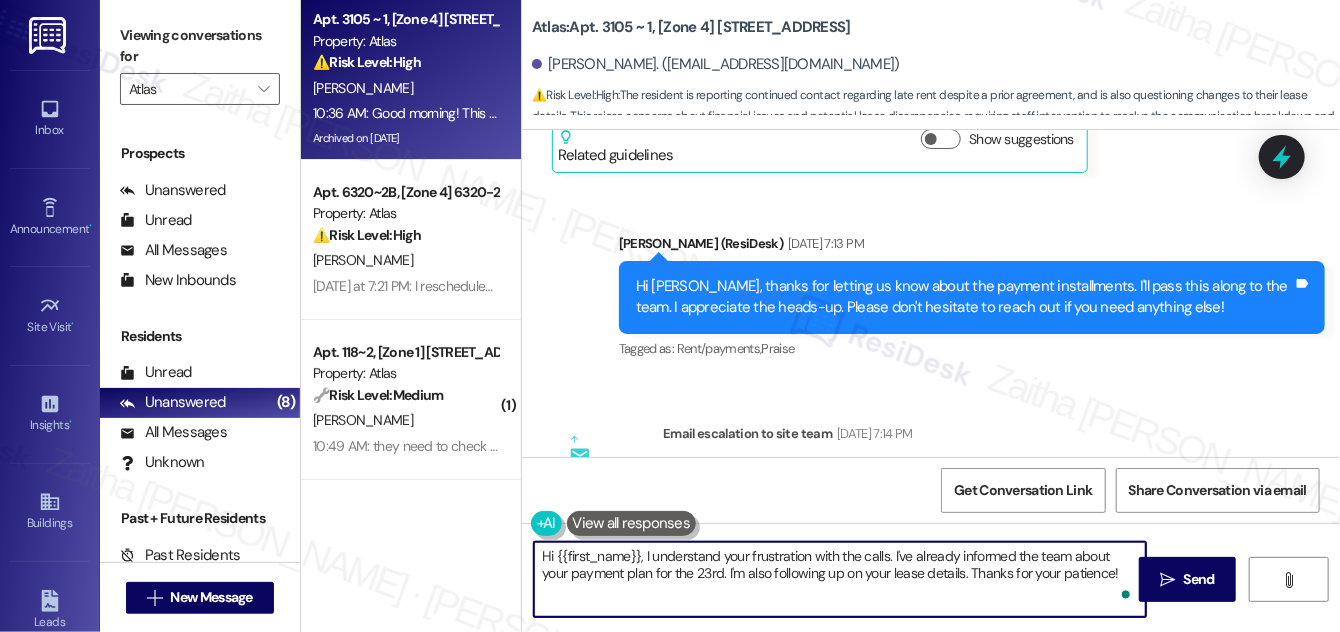 click on "Hi {{first_name}}, I understand your frustration with the calls. I've already informed the team about your payment plan for the 23rd. I'm also following up on your lease details. Thanks for your patience!" at bounding box center [840, 579] 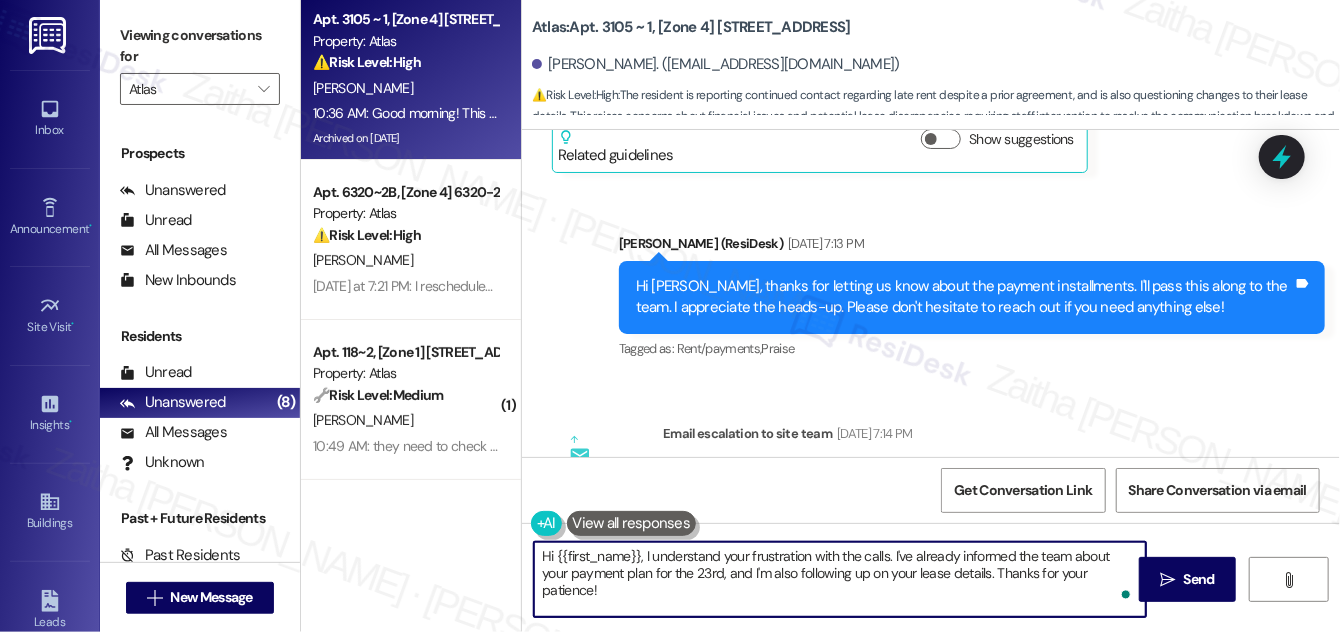 click on "Hi {{first_name}}, I understand your frustration with the calls. I've already informed the team about your payment plan for the 23rd, and I'm also following up on your lease details. Thanks for your patience!" at bounding box center [840, 579] 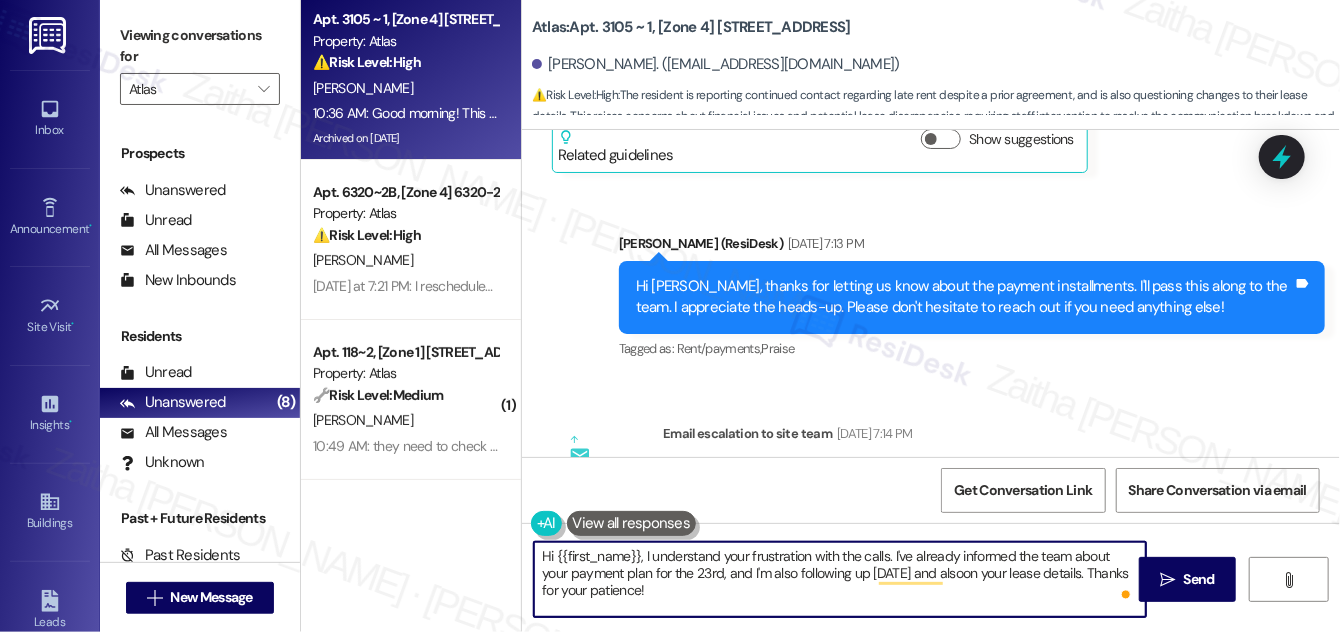 type on "Hi {{first_name}}, I understand your frustration with the calls. I've already informed the team about your payment plan for the 23rd, and I'm also following up [DATE] and also on your lease details. Thanks for your patience!" 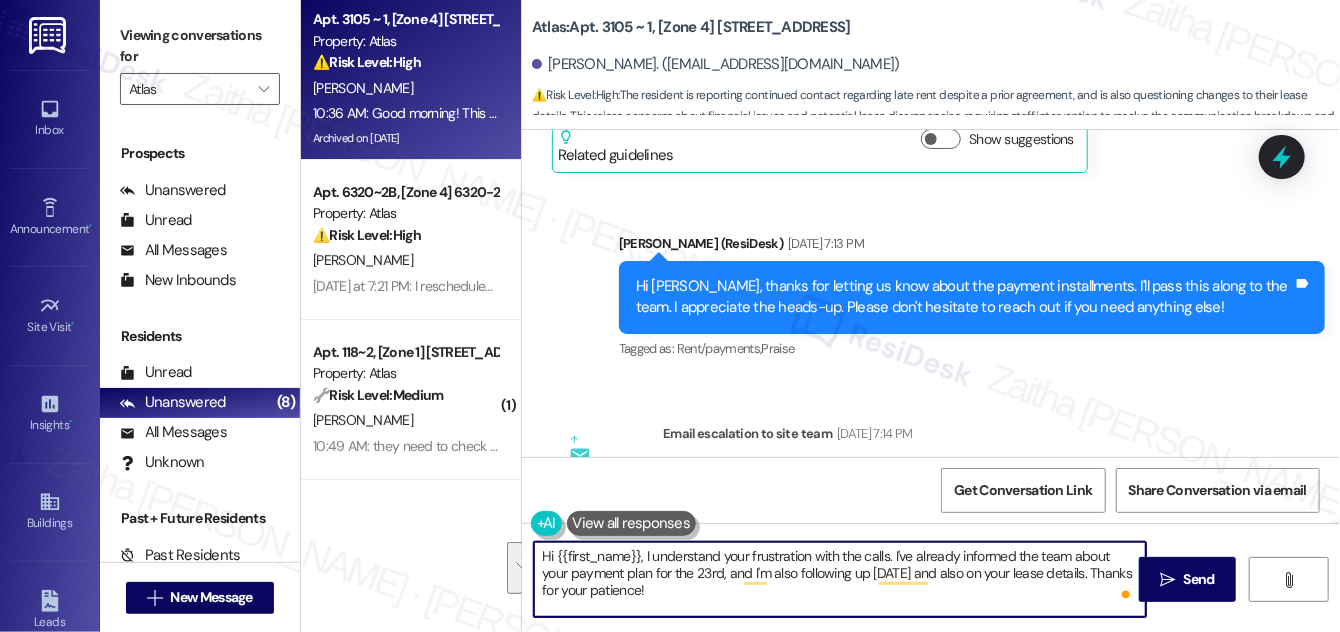 drag, startPoint x: 538, startPoint y: 558, endPoint x: 634, endPoint y: 592, distance: 101.84302 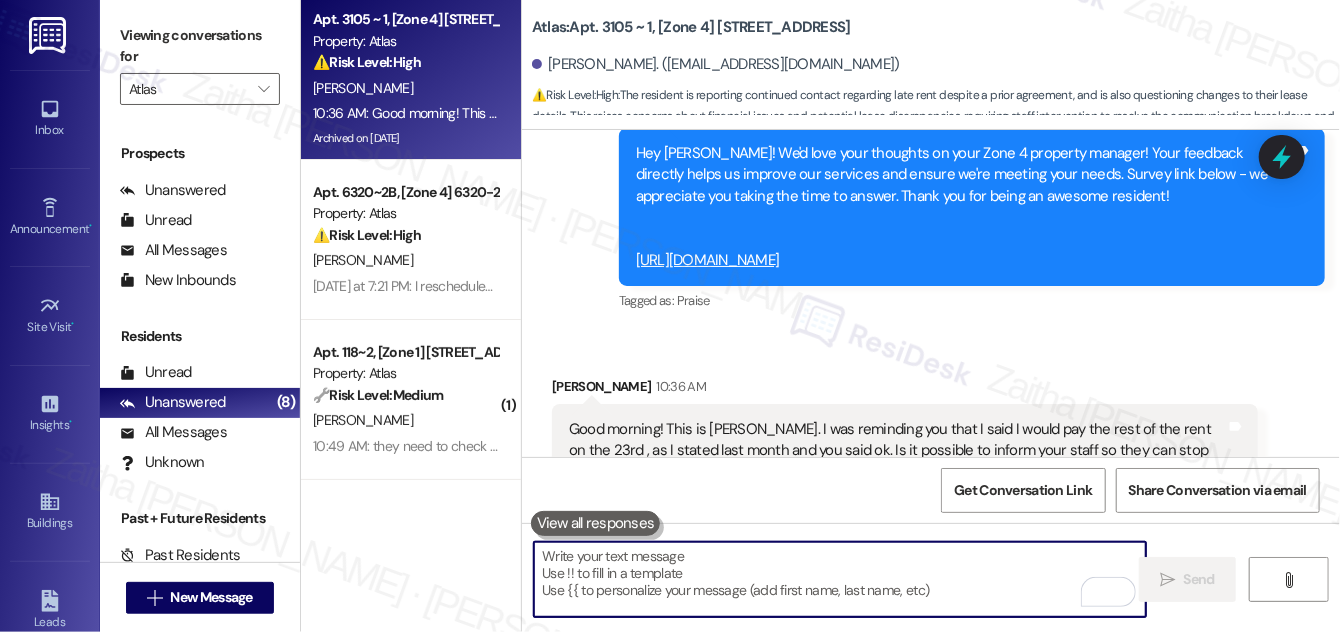 scroll, scrollTop: 19120, scrollLeft: 0, axis: vertical 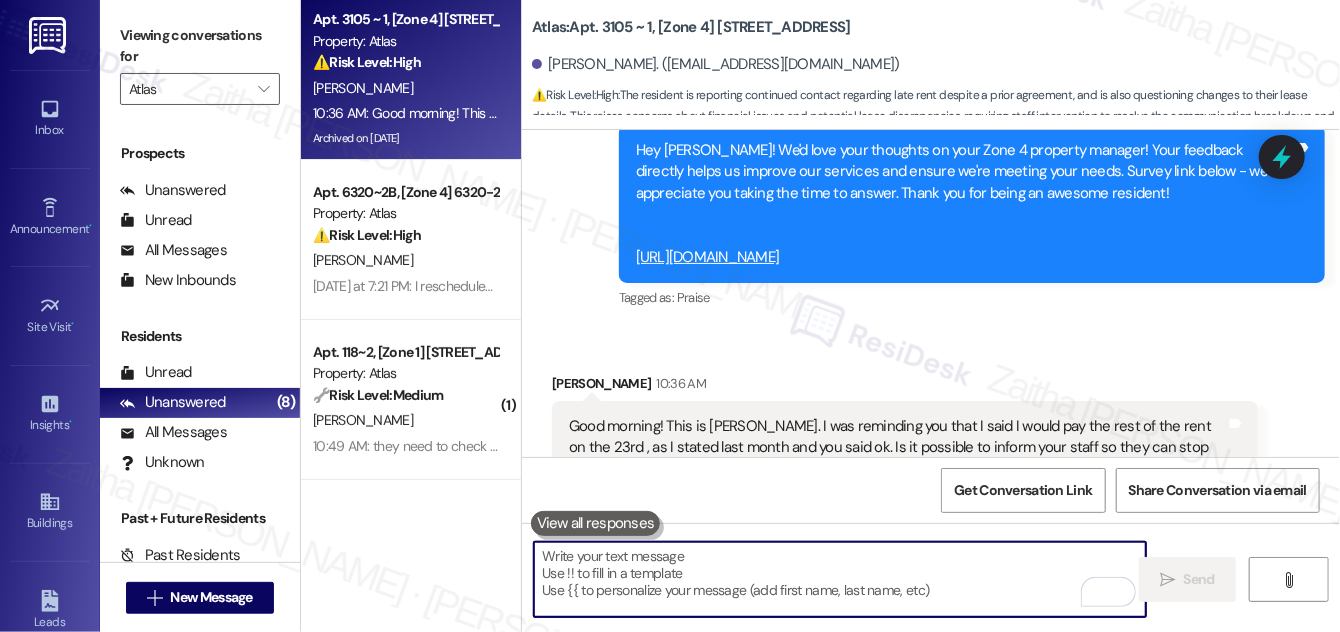 paste on "Hi {{first_name}}, I understand your frustration with the calls. I’ve already informed the team about your payment plan for the 23rd, and I’m following up again [DATE], including on the details of your lease. Thanks so much for your patience!" 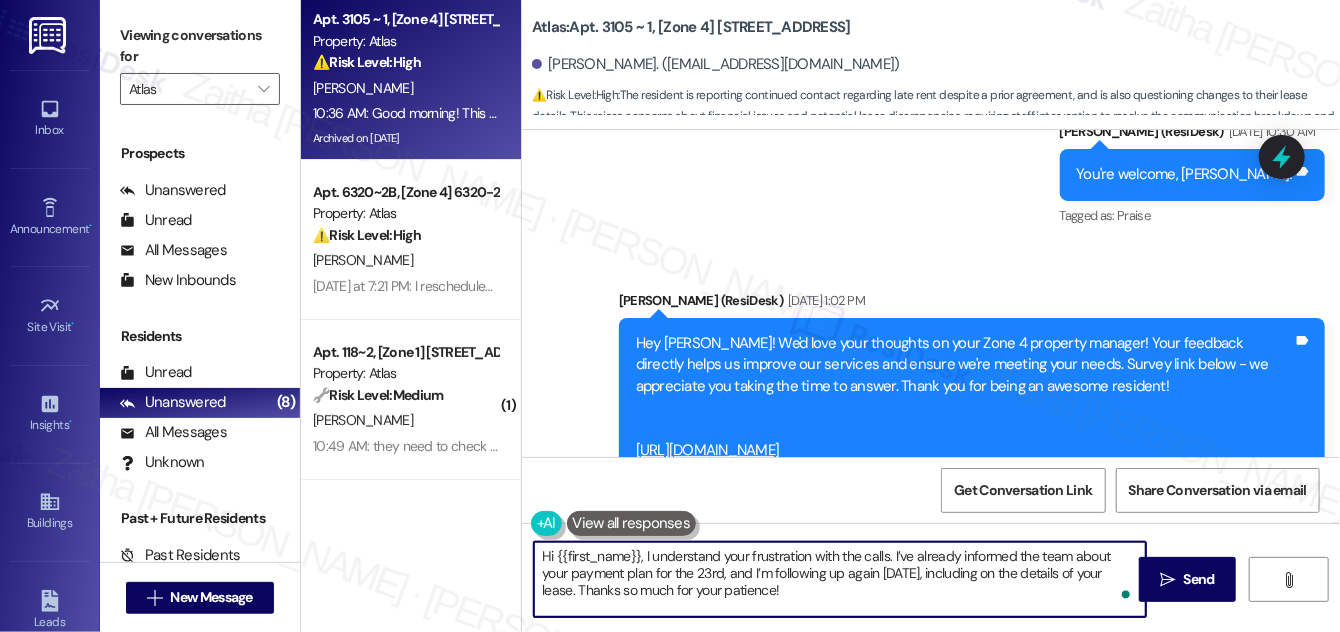 scroll, scrollTop: 18938, scrollLeft: 0, axis: vertical 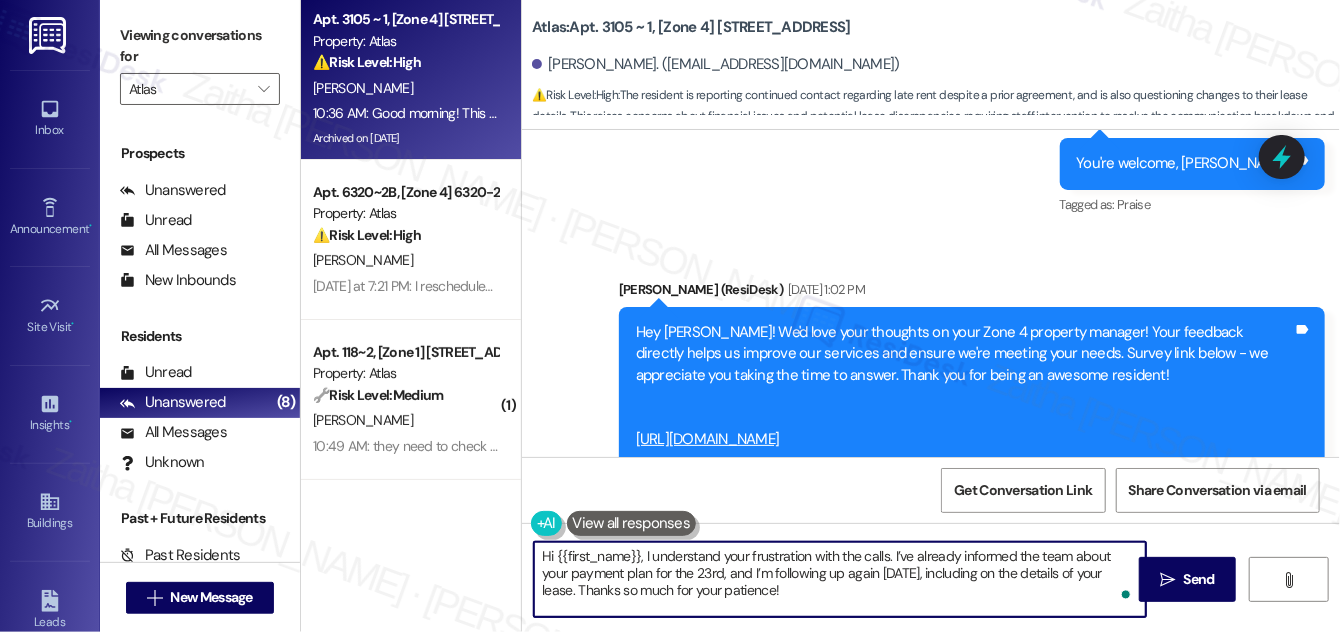 click on "Hi {{first_name}}, I understand your frustration with the calls. I’ve already informed the team about your payment plan for the 23rd, and I’m following up again [DATE], including on the details of your lease. Thanks so much for your patience!" at bounding box center [840, 579] 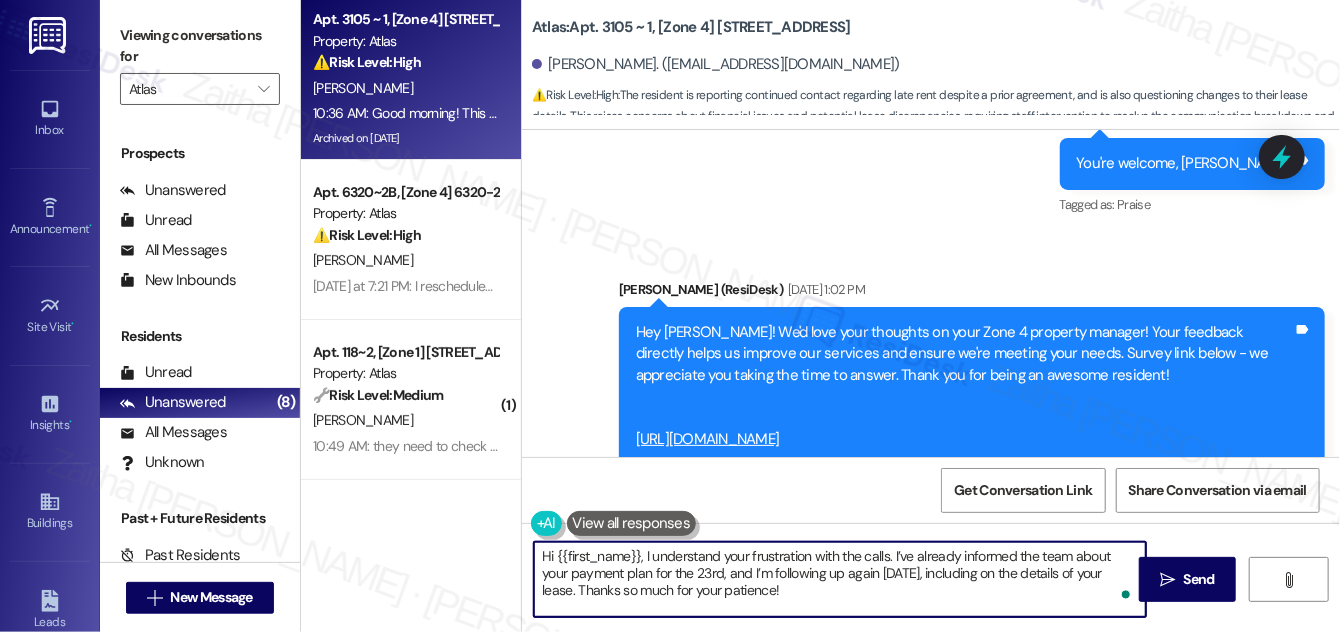 click on "Hi {{first_name}}, I understand your frustration with the calls. I’ve already informed the team about your payment plan for the 23rd, and I’m following up again [DATE], including on the details of your lease. Thanks so much for your patience!" at bounding box center (840, 579) 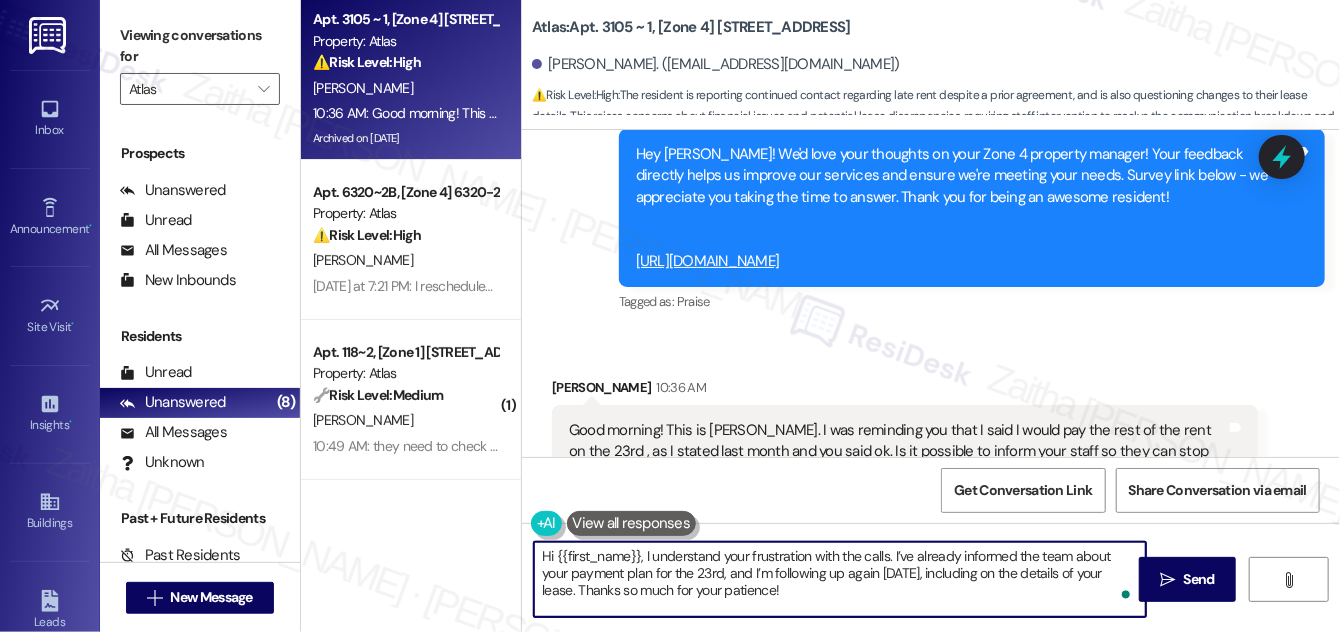 scroll, scrollTop: 19120, scrollLeft: 0, axis: vertical 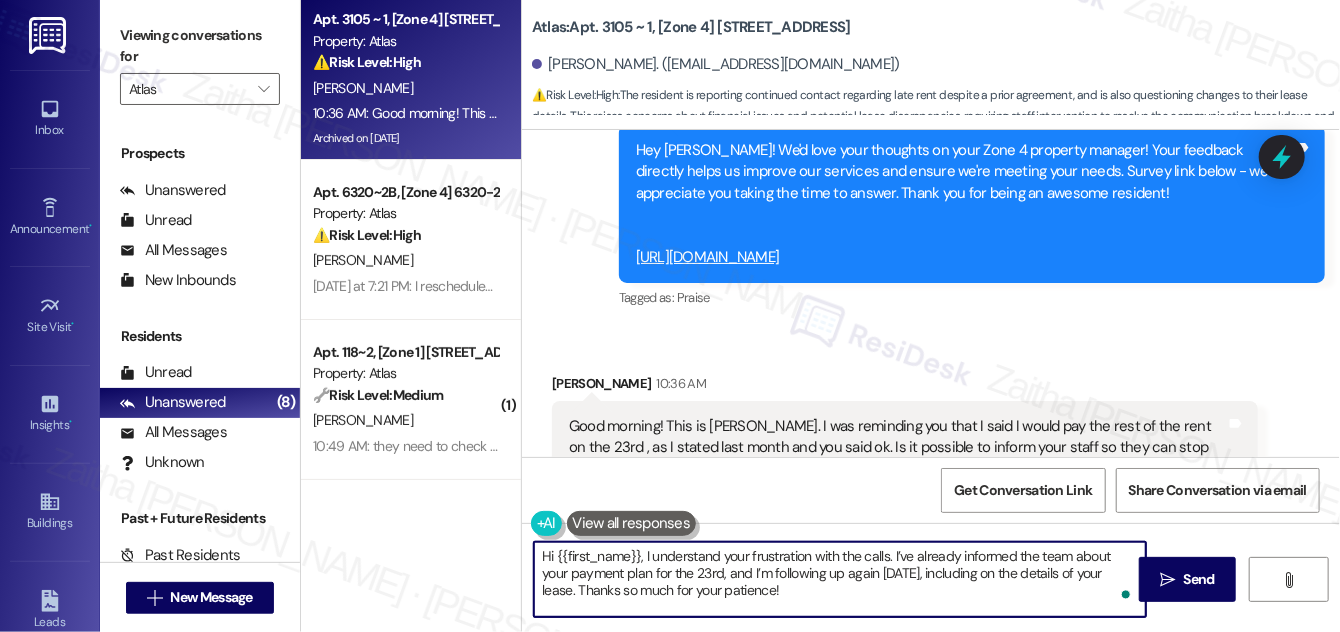 click on "Hi {{first_name}}, I understand your frustration with the calls. I’ve already informed the team about your payment plan for the 23rd, and I’m following up again [DATE], including on the details of your lease. Thanks so much for your patience!" at bounding box center (840, 579) 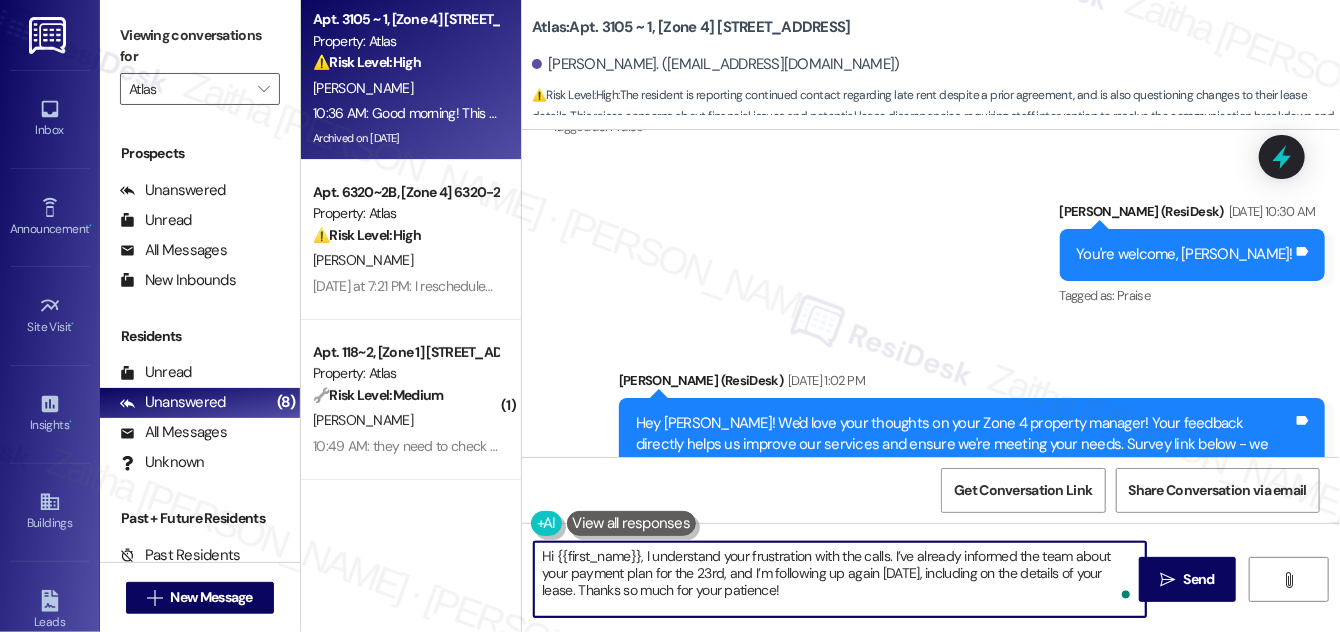 scroll, scrollTop: 19120, scrollLeft: 0, axis: vertical 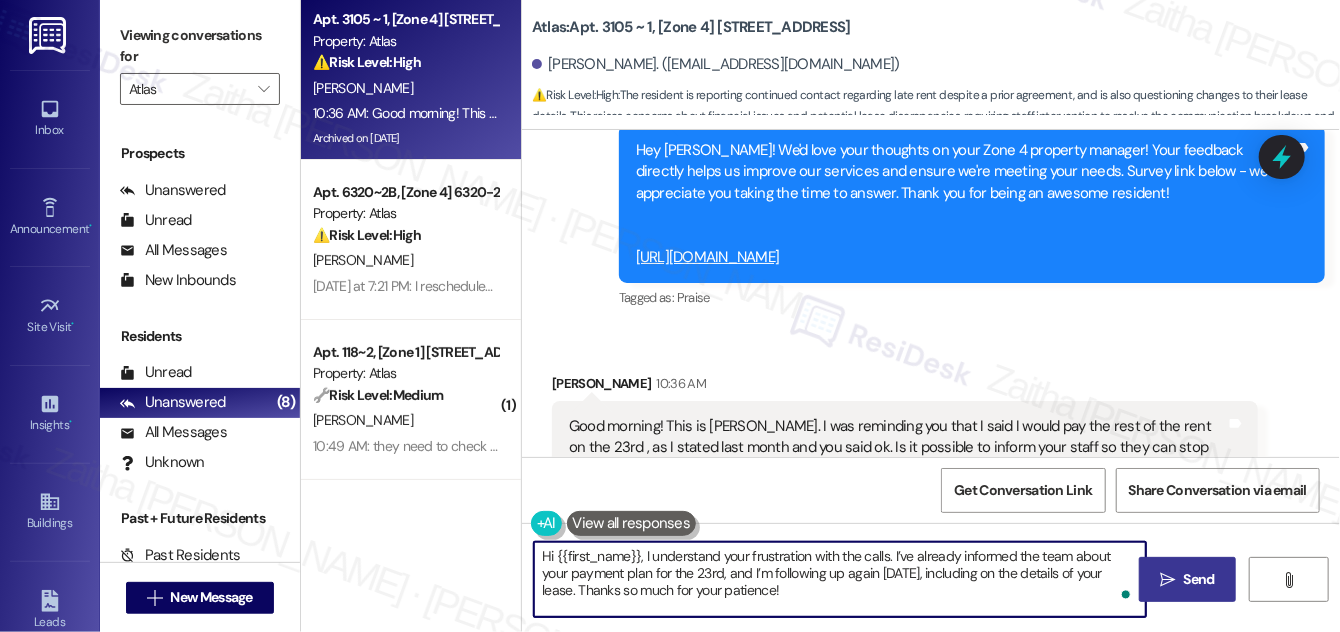 type on "Hi {{first_name}}, I understand your frustration with the calls. I’ve already informed the team about your payment plan for the 23rd, and I’m following up again [DATE], including on the details of your lease. Thanks so much for your patience!" 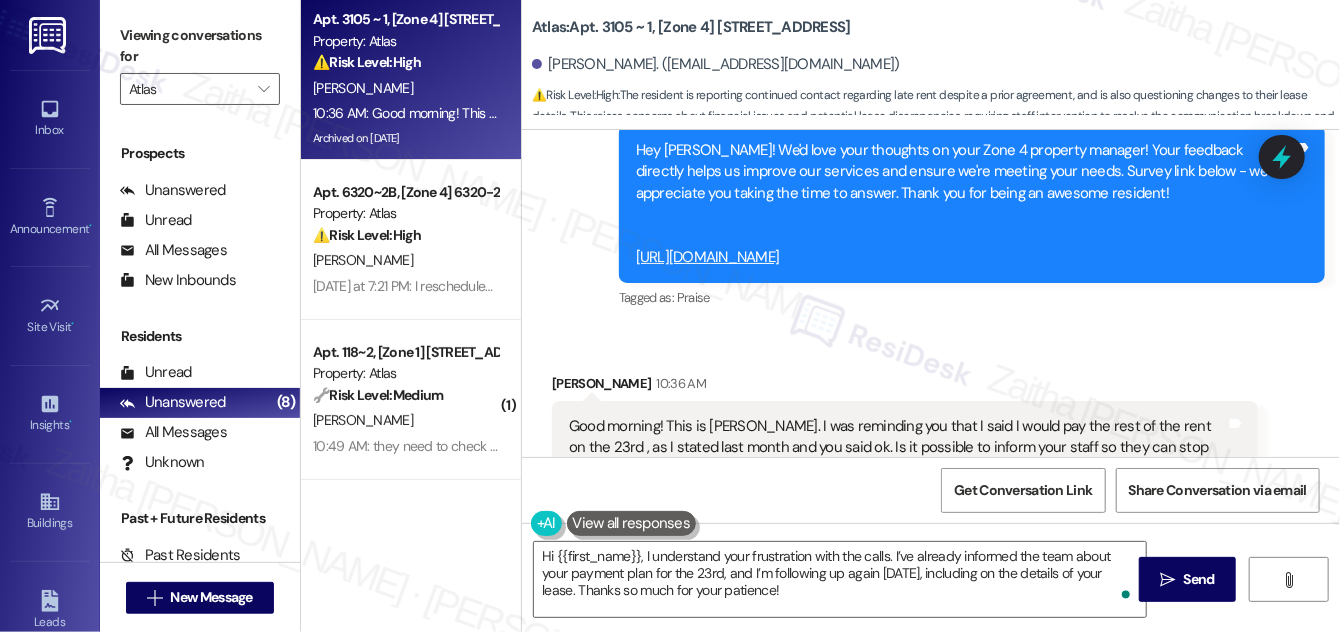 drag, startPoint x: 1194, startPoint y: 573, endPoint x: 1173, endPoint y: 542, distance: 37.44329 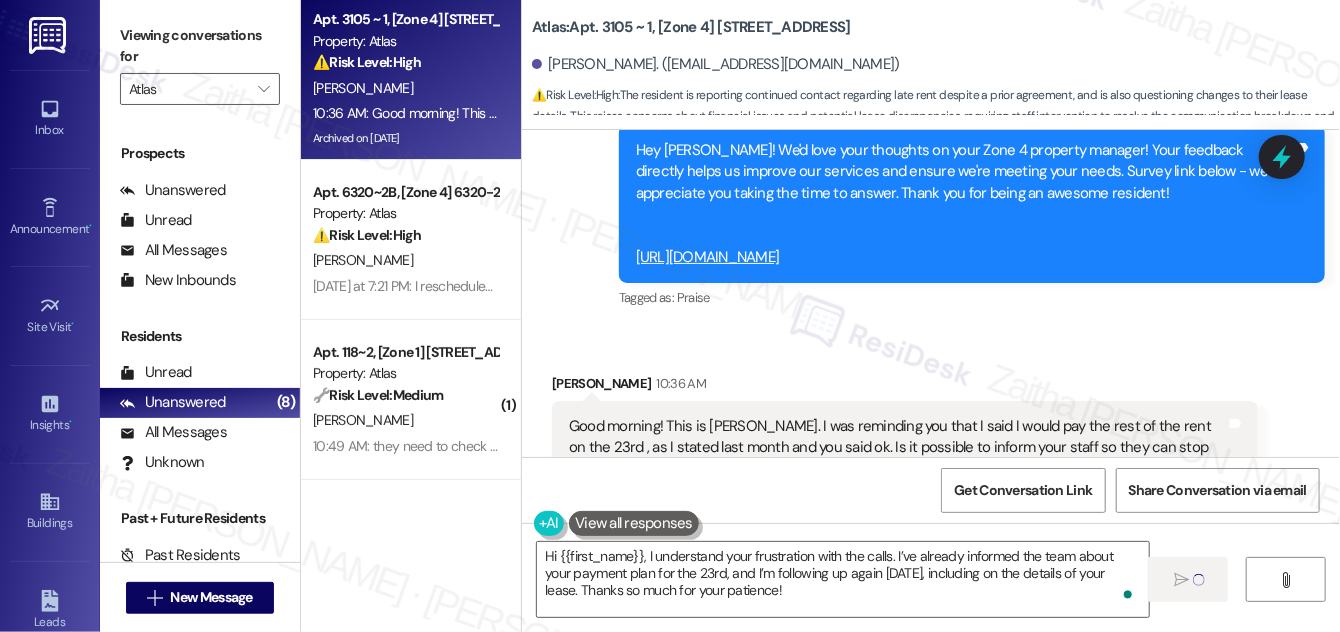 type 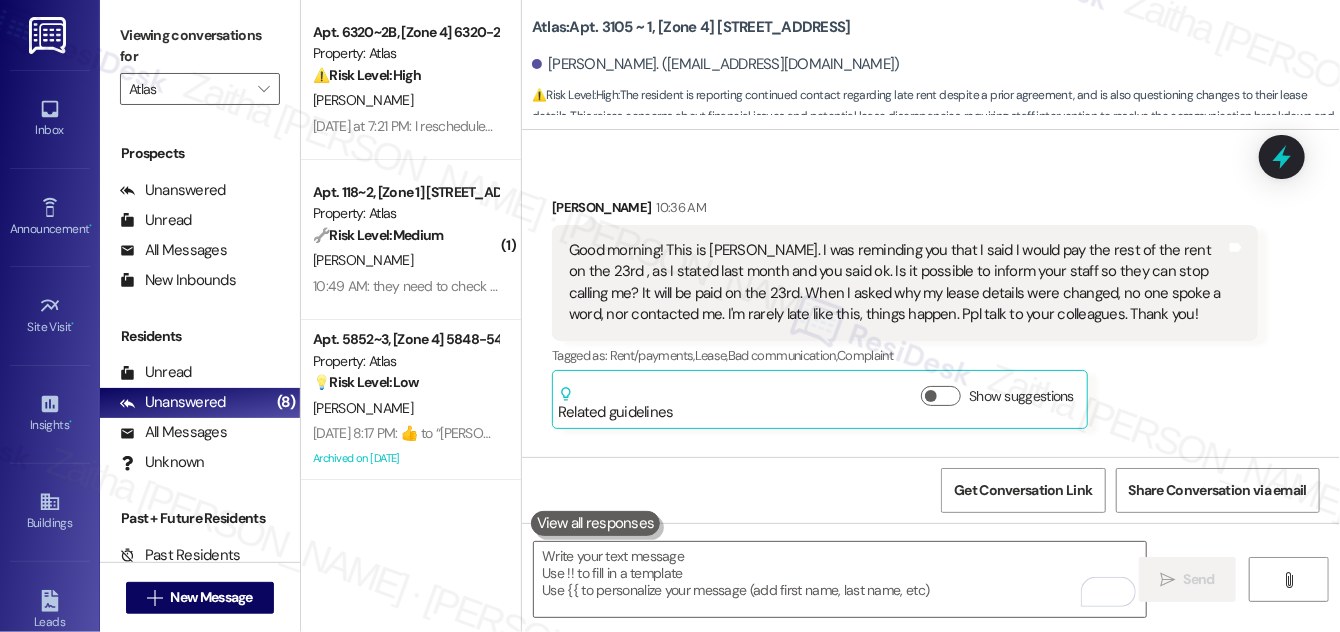 scroll, scrollTop: 19301, scrollLeft: 0, axis: vertical 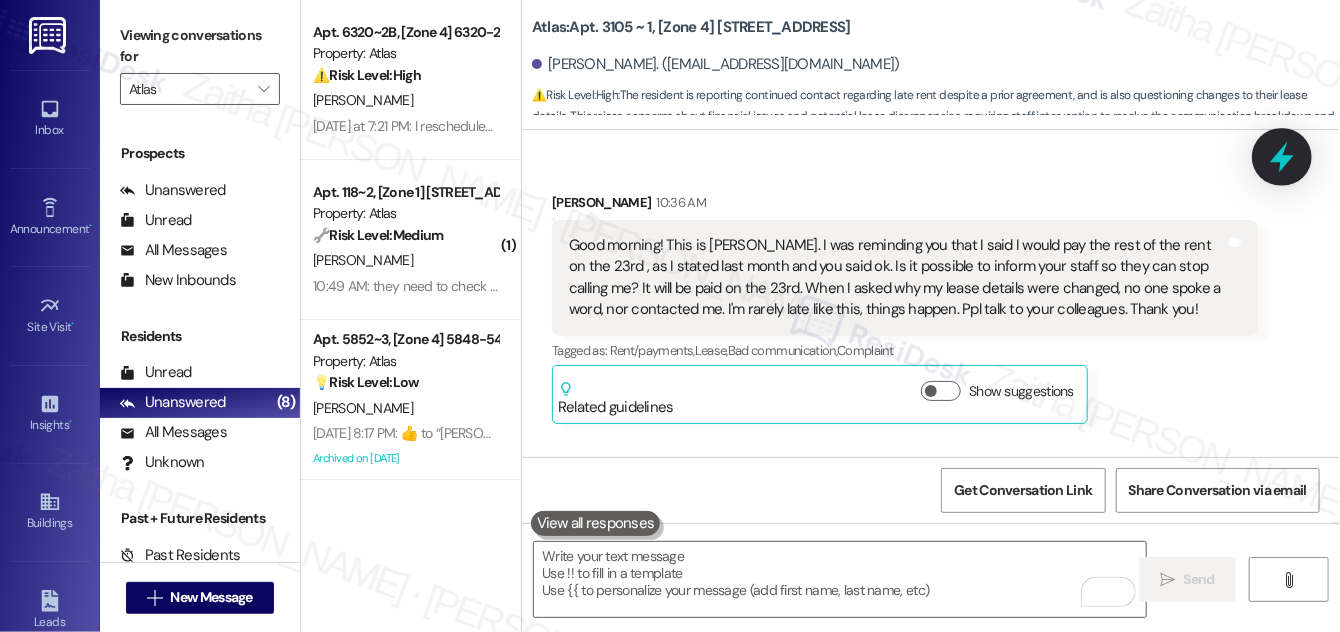 click 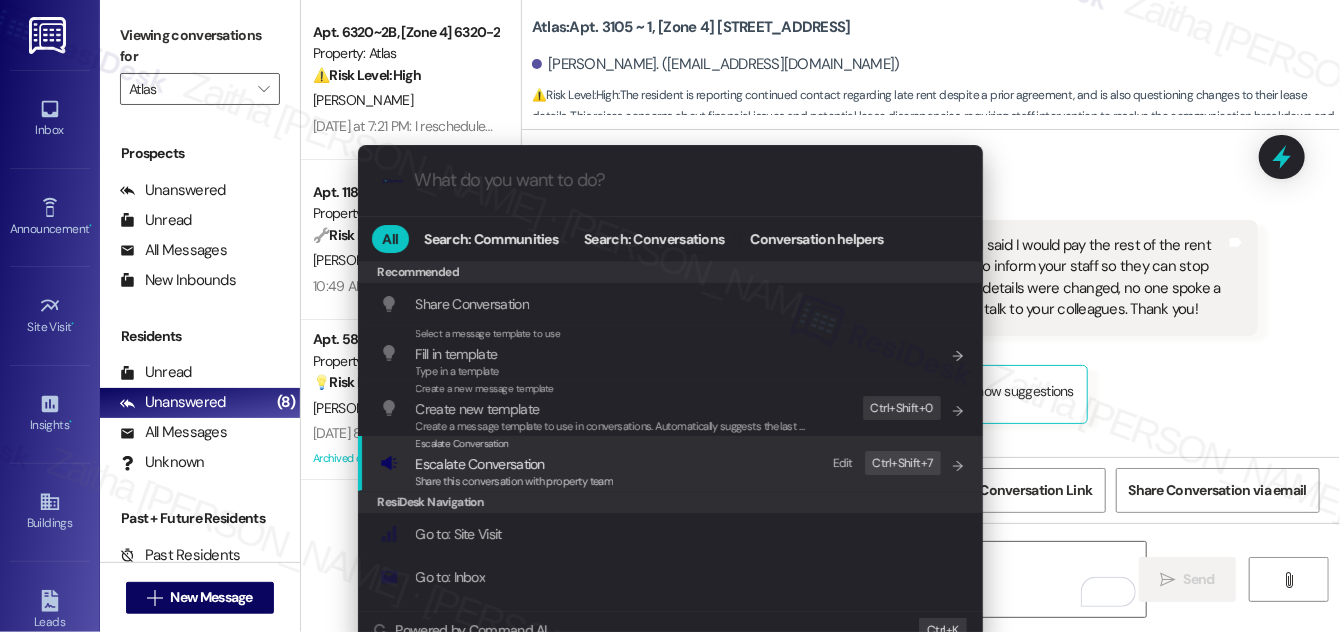 click on "Escalate Conversation" at bounding box center (480, 464) 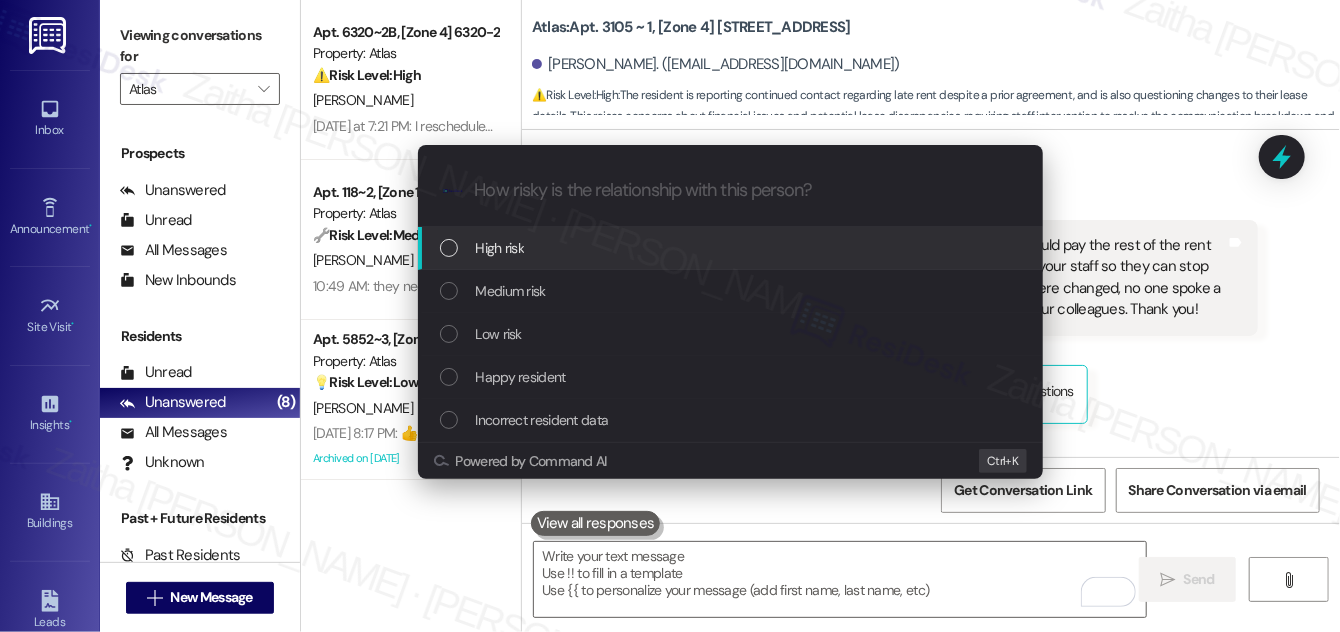 click on "High risk" at bounding box center (732, 248) 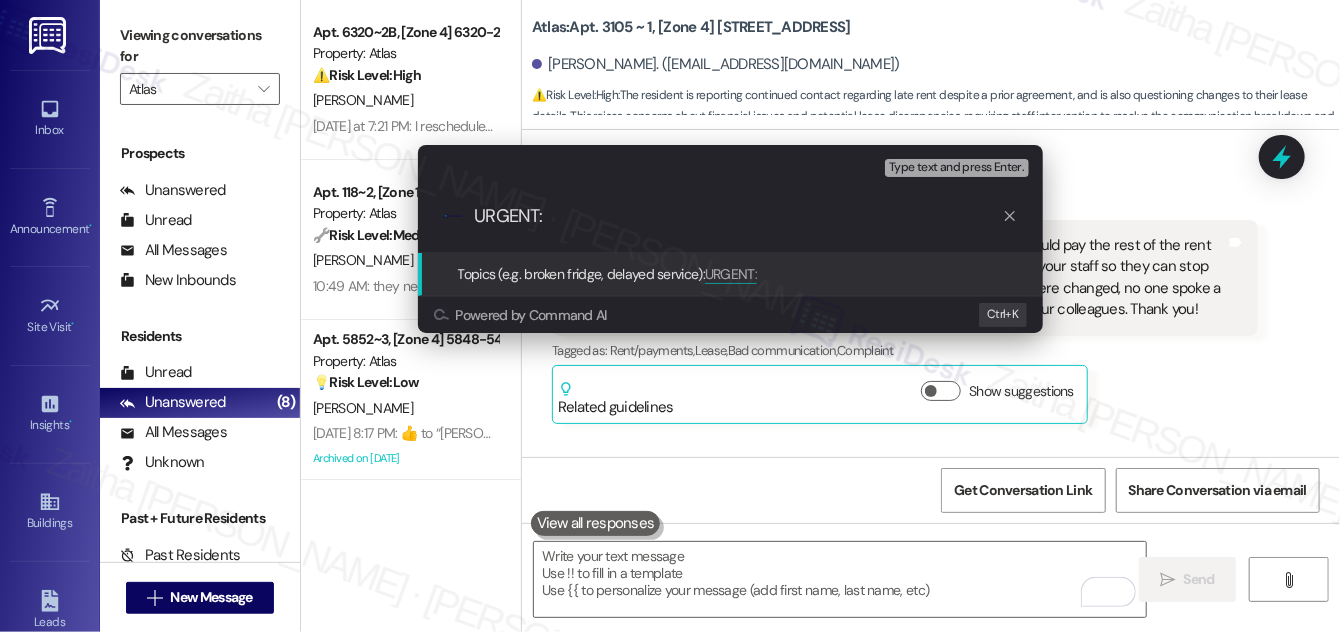 click on "Escalate Conversation High risk Topics (e.g. broken fridge, delayed service) Any messages to highlight in the email? Type text and press Enter. .cls-1{fill:#0a055f;}.cls-2{fill:#0cc4c4;} resideskLogoBlueOrange URGENT: Topics (e.g. broken fridge, delayed service):  URGENT: Powered by Command AI Ctrl+ K" at bounding box center (670, 316) 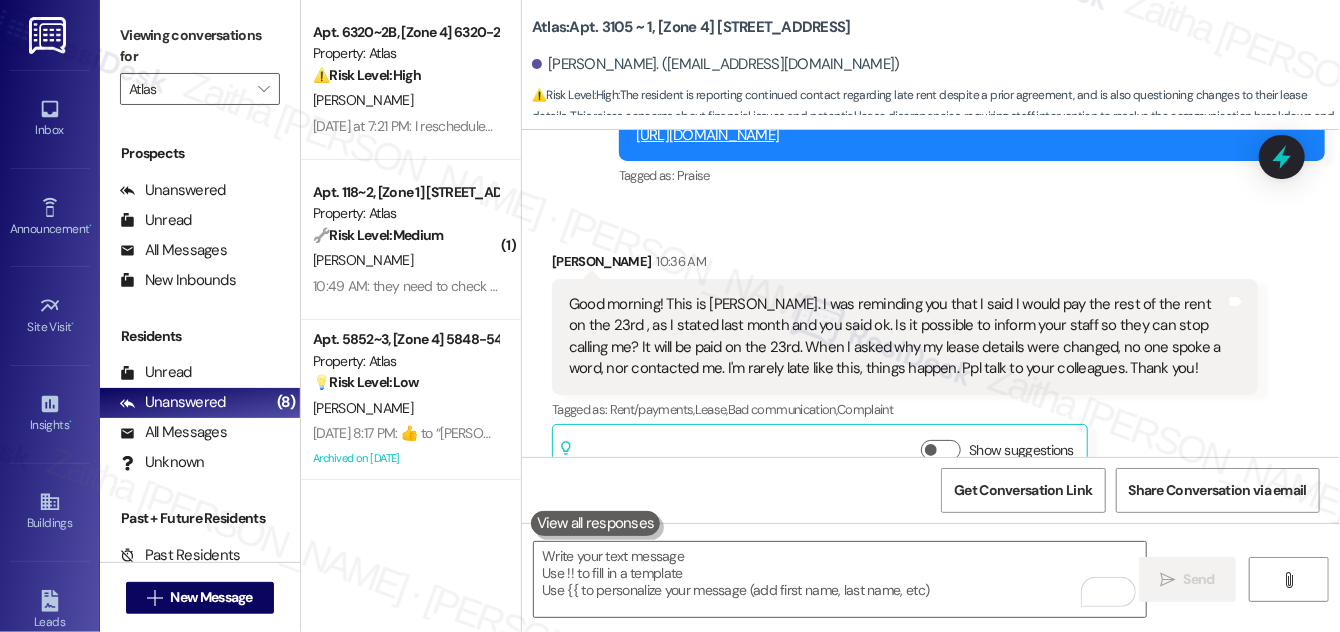 scroll, scrollTop: 19211, scrollLeft: 0, axis: vertical 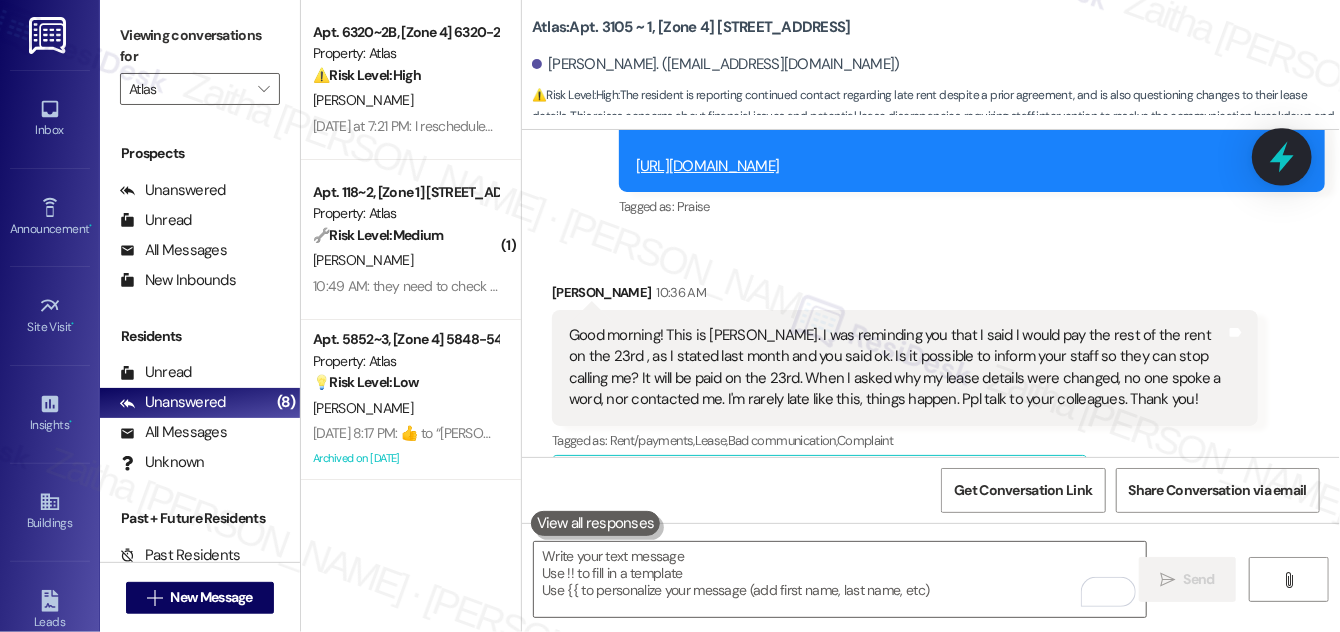 click 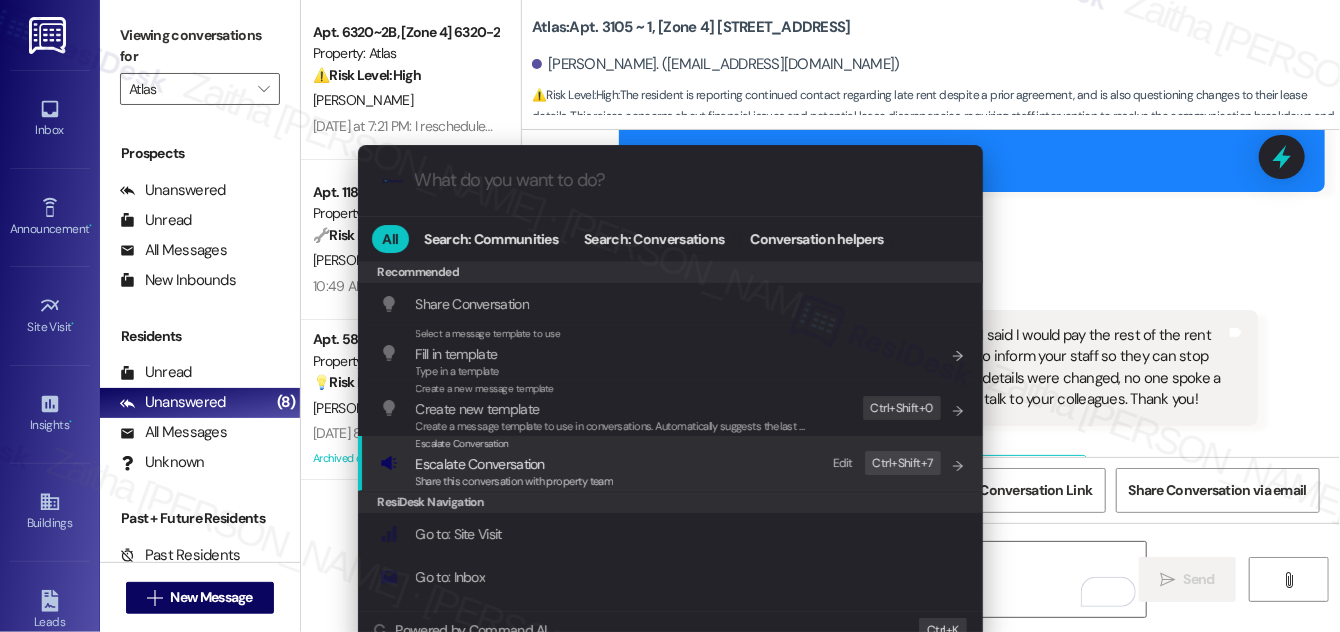 click on "Escalate Conversation" at bounding box center (480, 464) 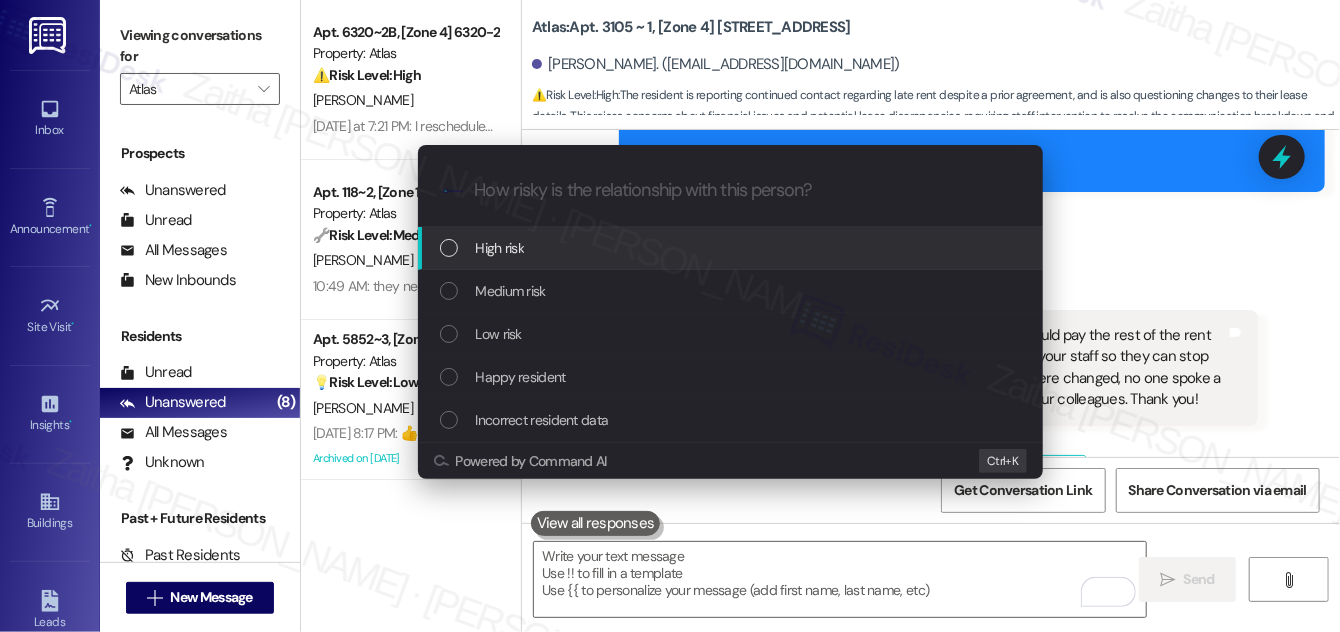 click on "High risk" at bounding box center (732, 248) 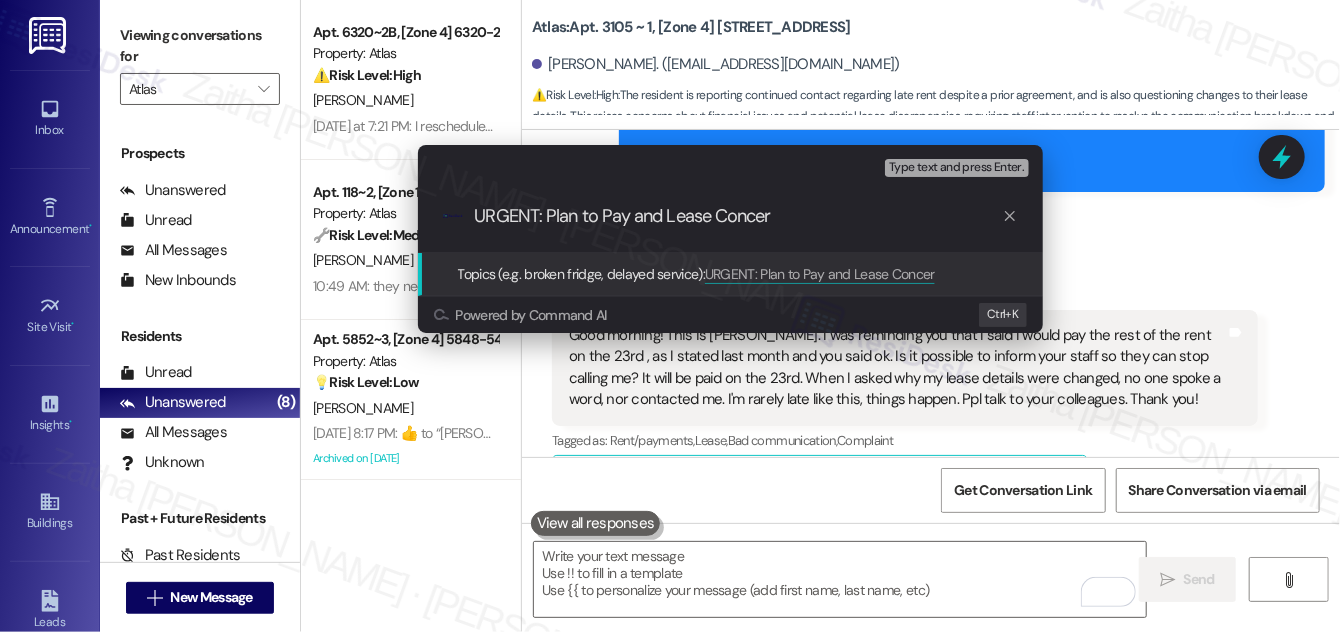 type on "URGENT: Plan to Pay and Lease Concern" 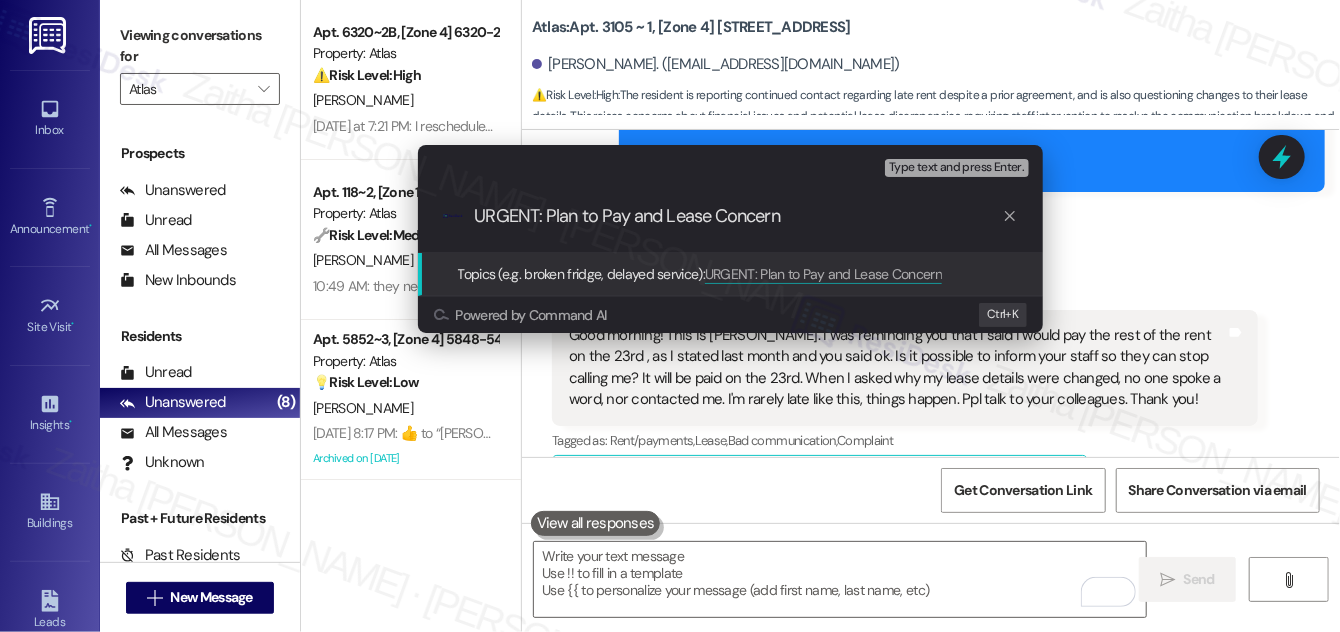 type 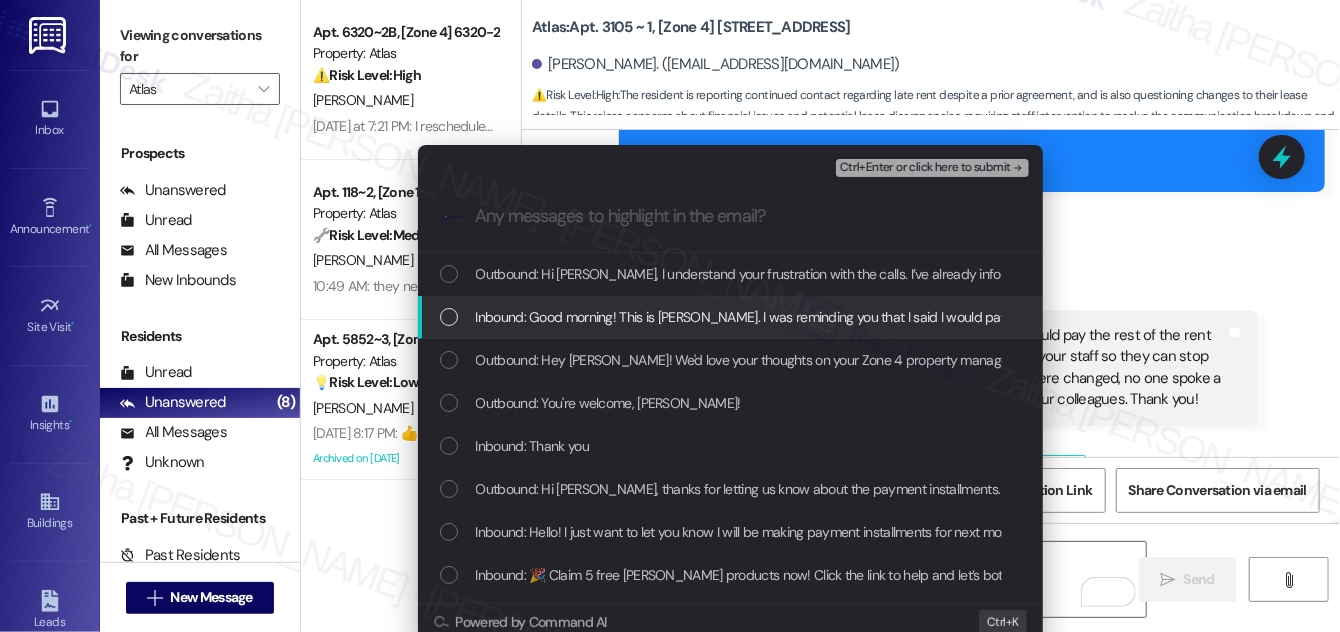 click at bounding box center (449, 317) 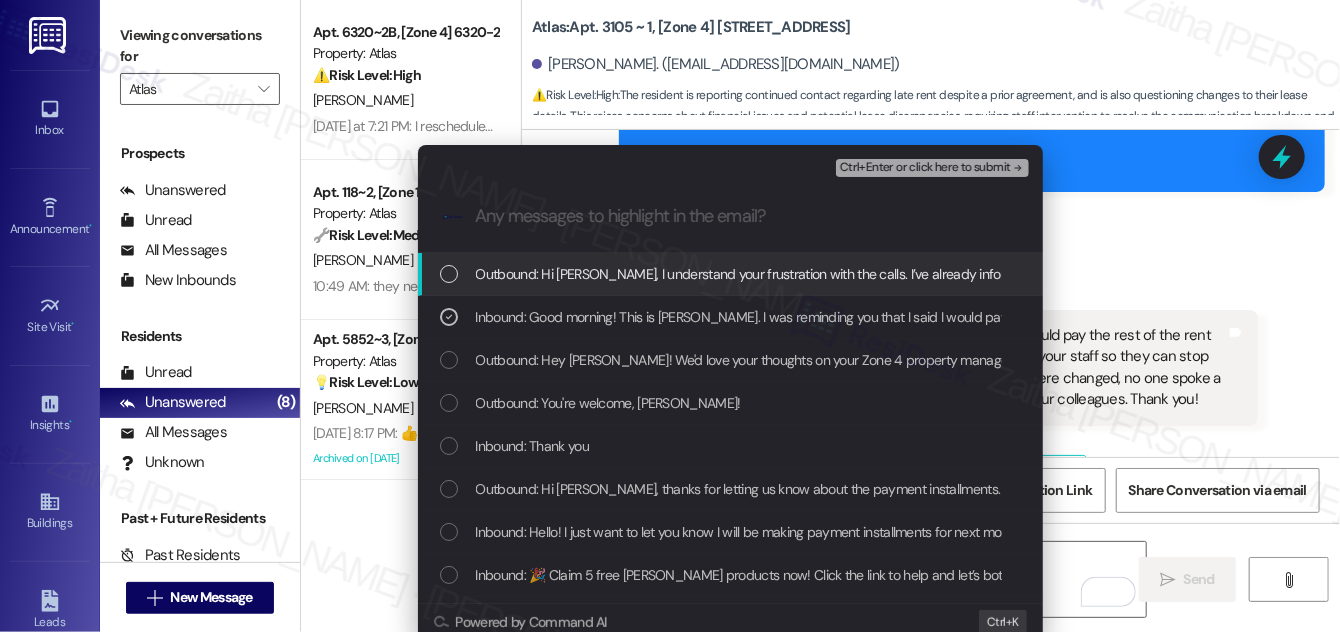 click on "Ctrl+Enter or click here to submit" at bounding box center (925, 168) 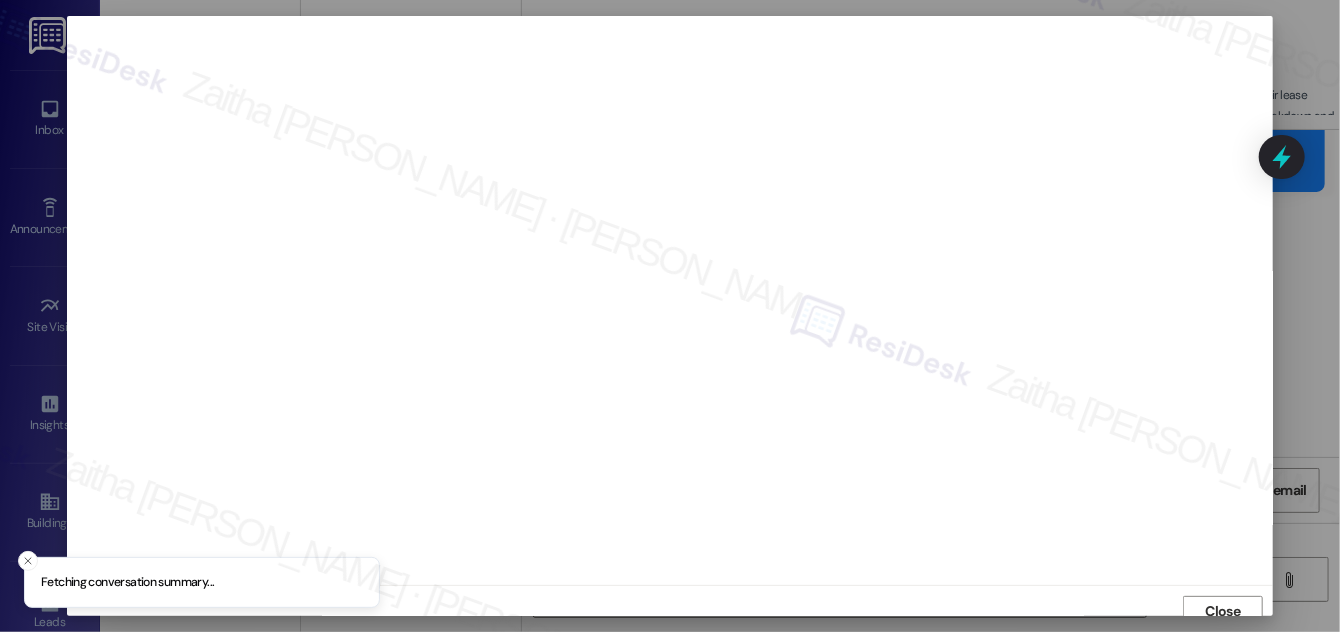 scroll, scrollTop: 11, scrollLeft: 0, axis: vertical 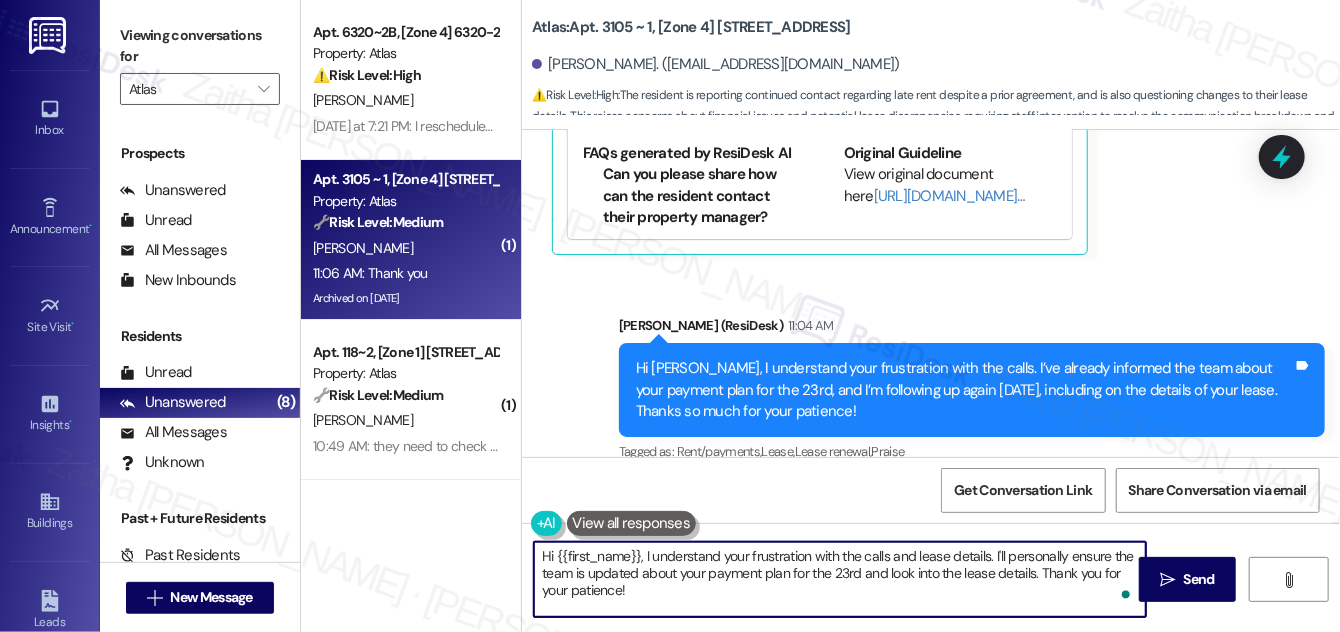 drag, startPoint x: 543, startPoint y: 553, endPoint x: 677, endPoint y: 592, distance: 139.56003 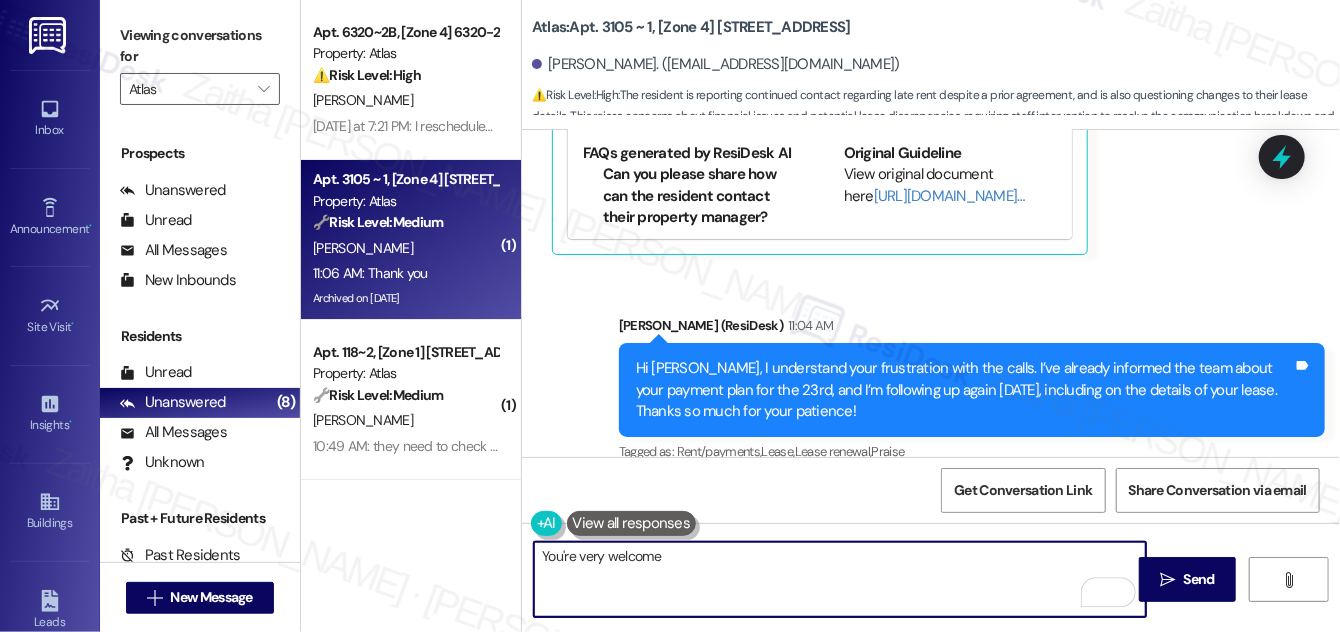 type on "You're very welcome!" 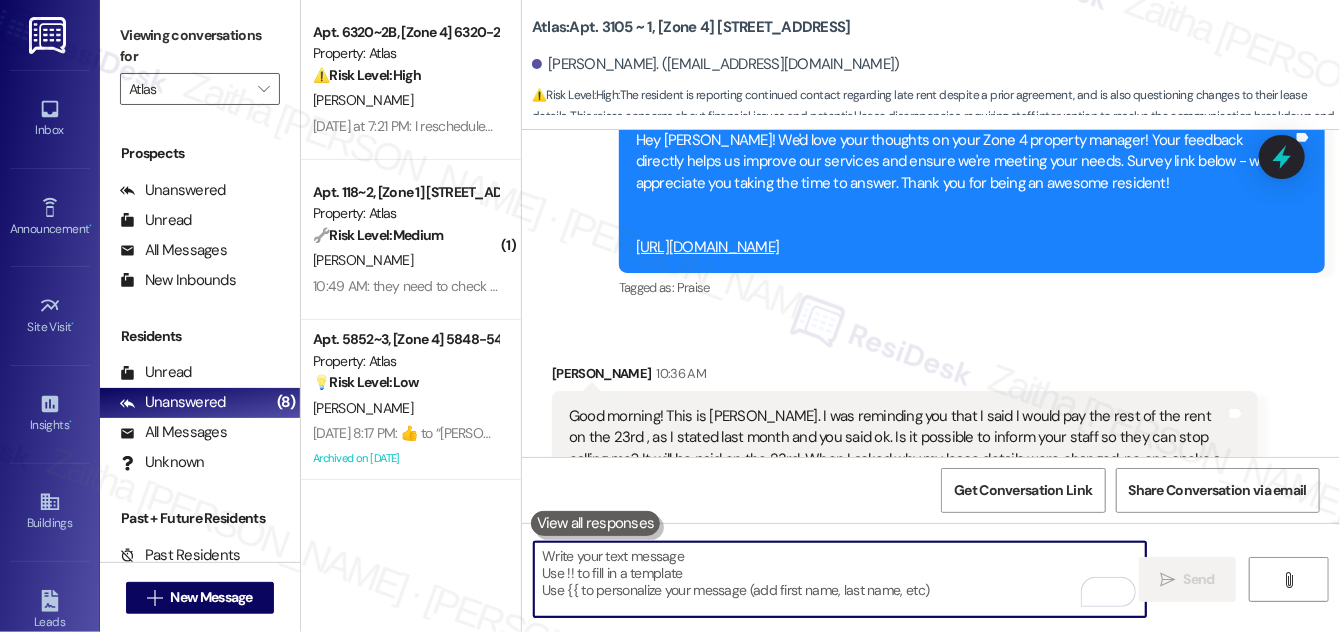 scroll, scrollTop: 19074, scrollLeft: 0, axis: vertical 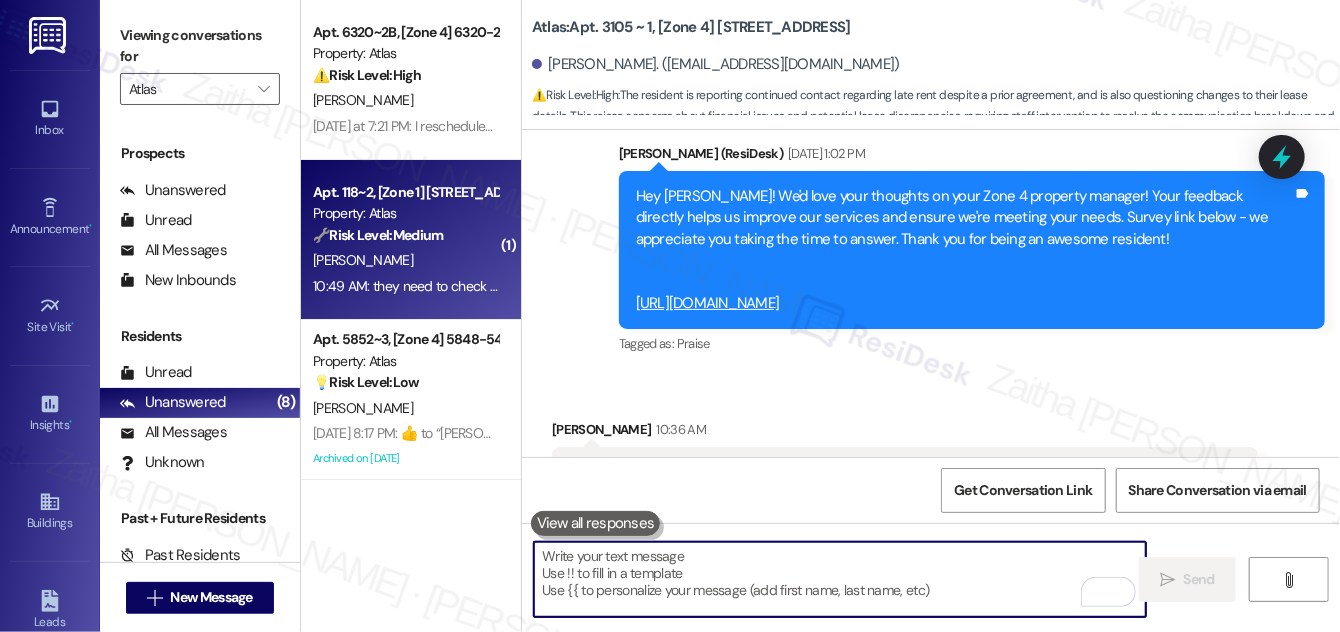 type 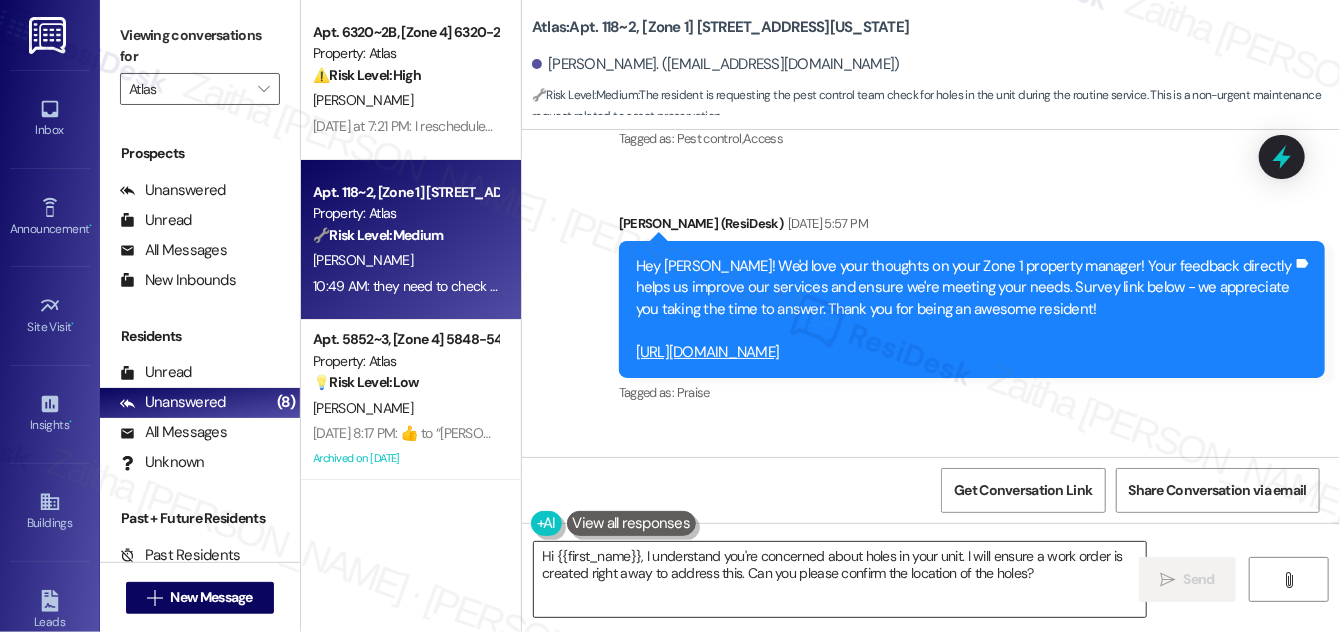 scroll, scrollTop: 19754, scrollLeft: 0, axis: vertical 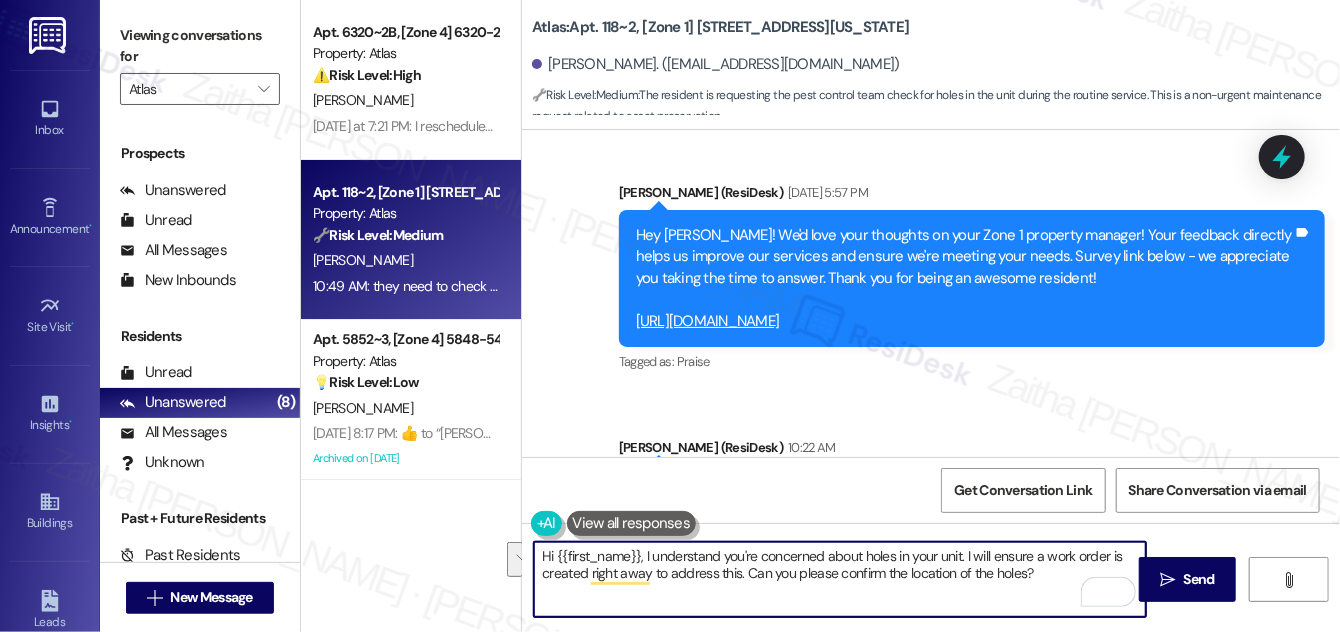 drag, startPoint x: 991, startPoint y: 553, endPoint x: 1038, endPoint y: 574, distance: 51.47815 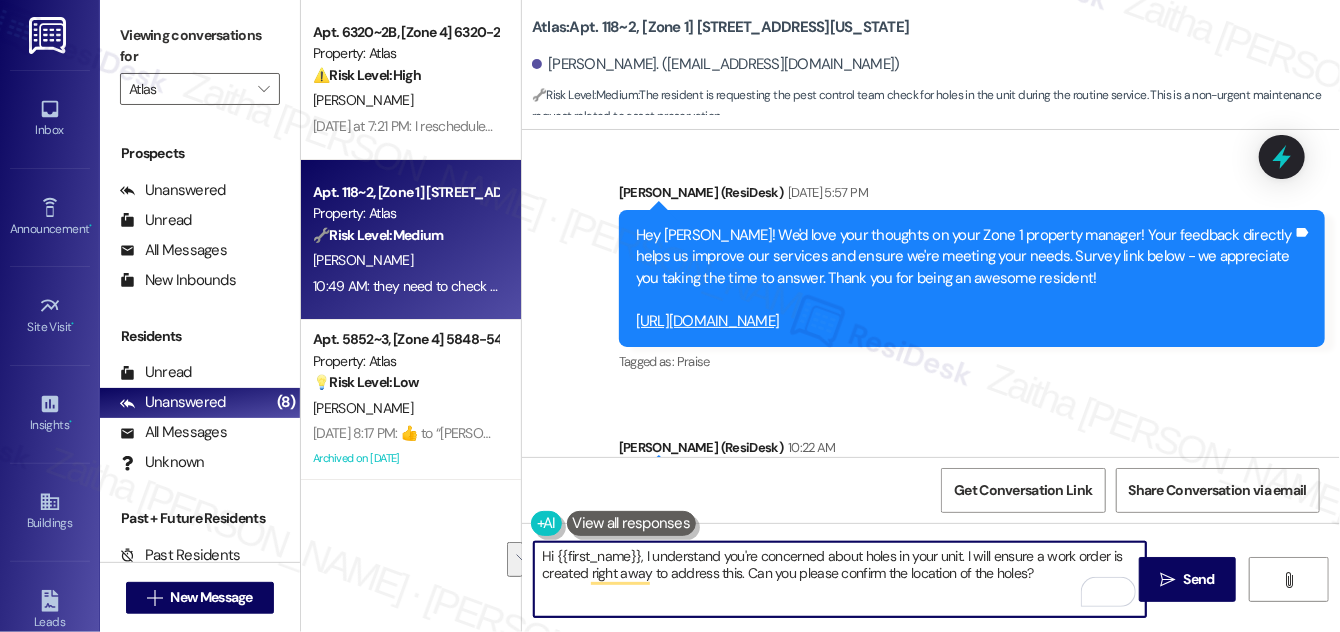 click on "Hi {{first_name}}, I understand you're concerned about holes in your unit. I will ensure a work order is created right away to address this. Can you please confirm the location of the holes?" at bounding box center [840, 579] 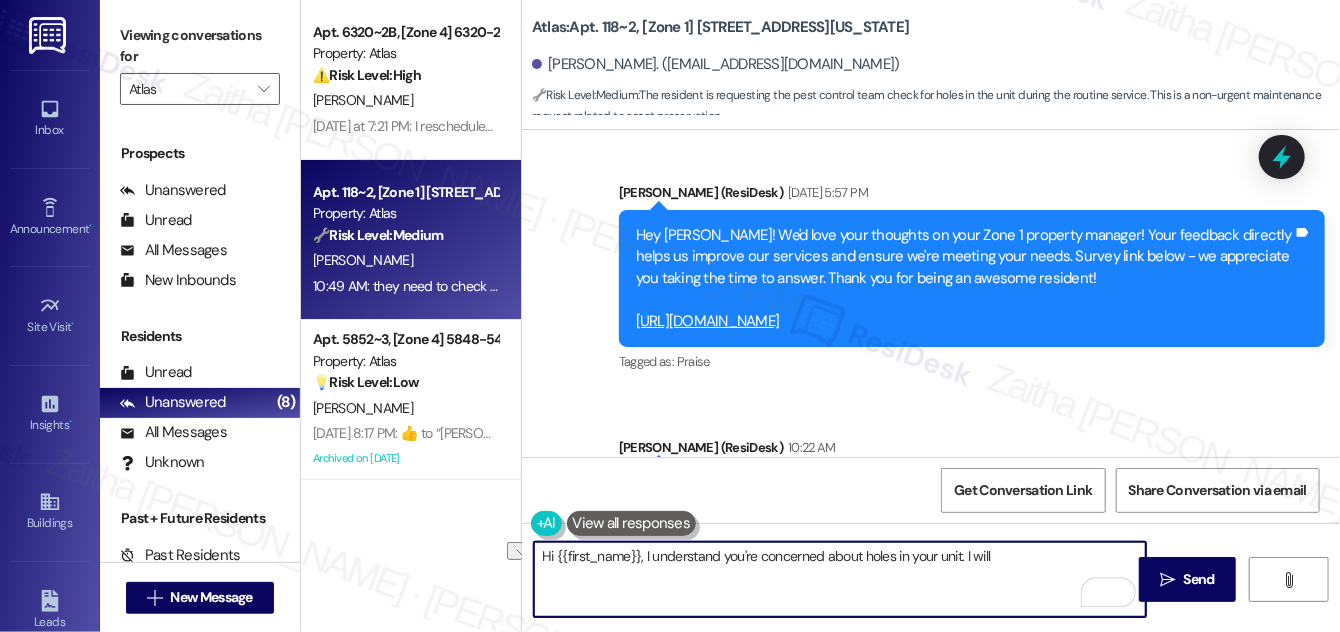 drag, startPoint x: 647, startPoint y: 548, endPoint x: 1008, endPoint y: 551, distance: 361.01245 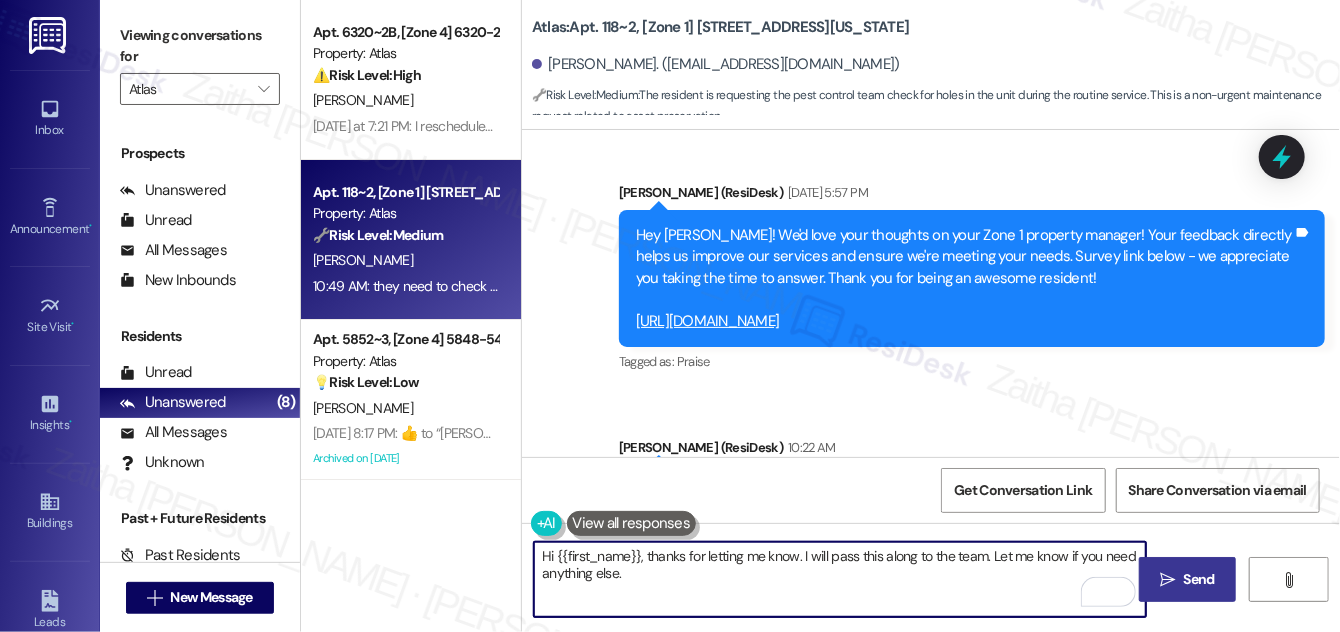 type on "Hi {{first_name}}, thanks for letting me know. I will pass this along to the team. Let me know if you need anything else." 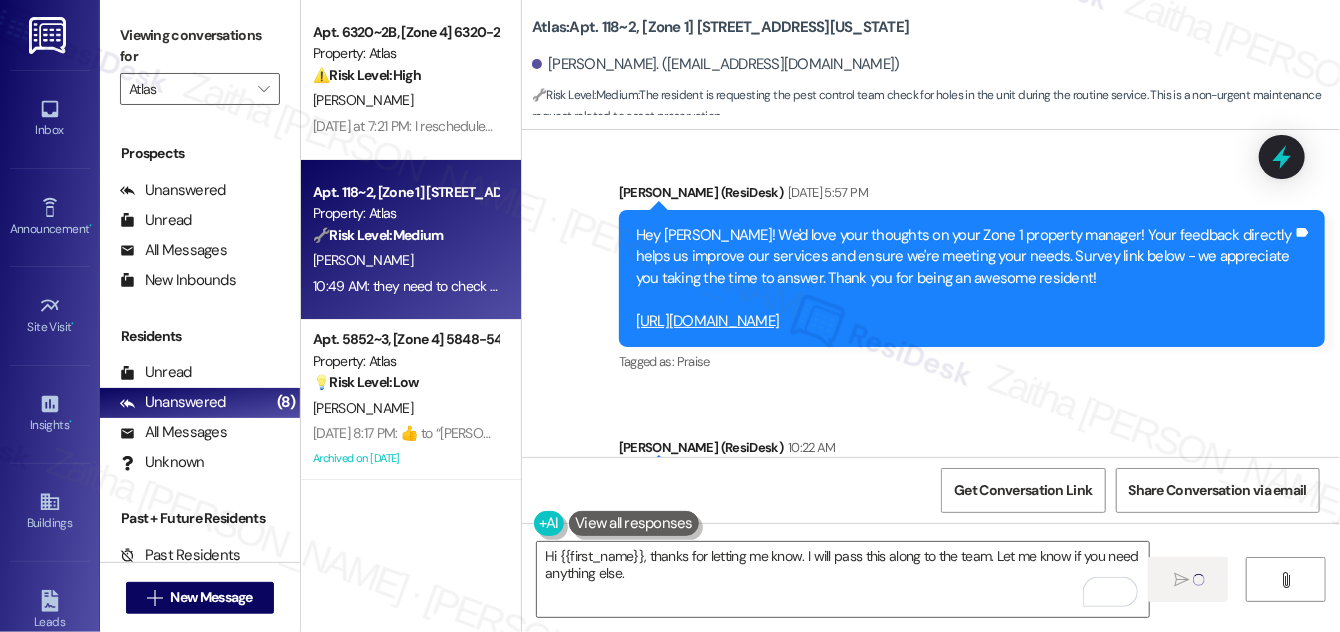 type 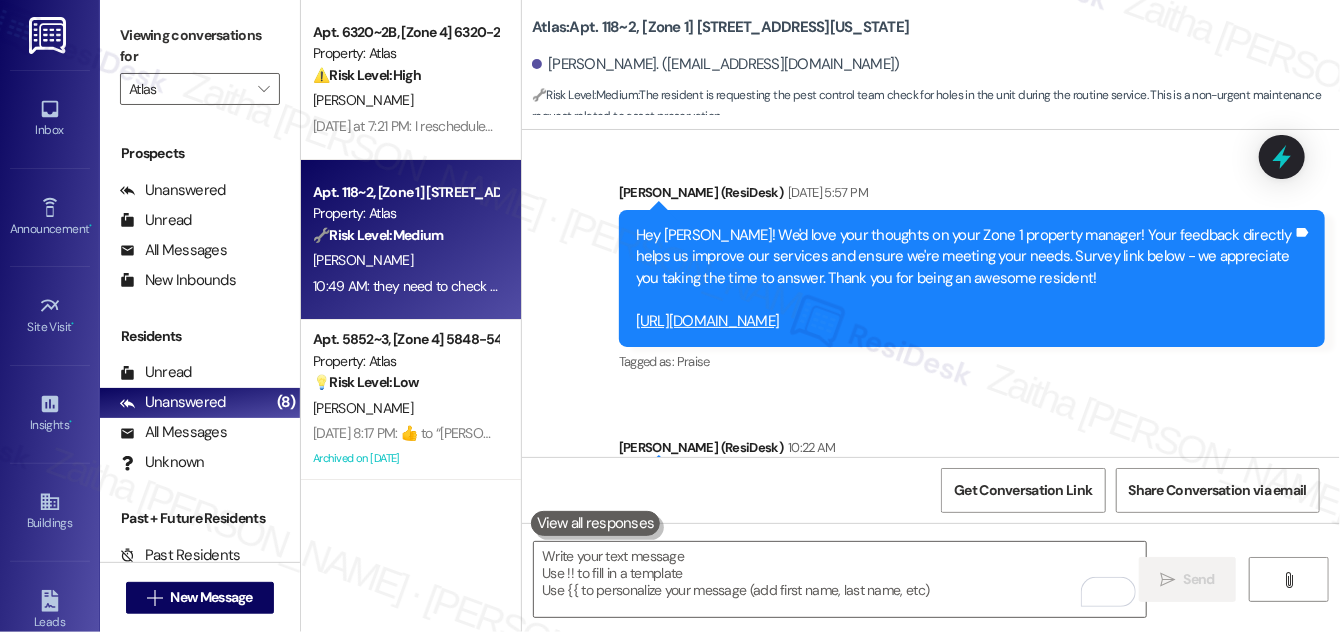scroll, scrollTop: 19754, scrollLeft: 0, axis: vertical 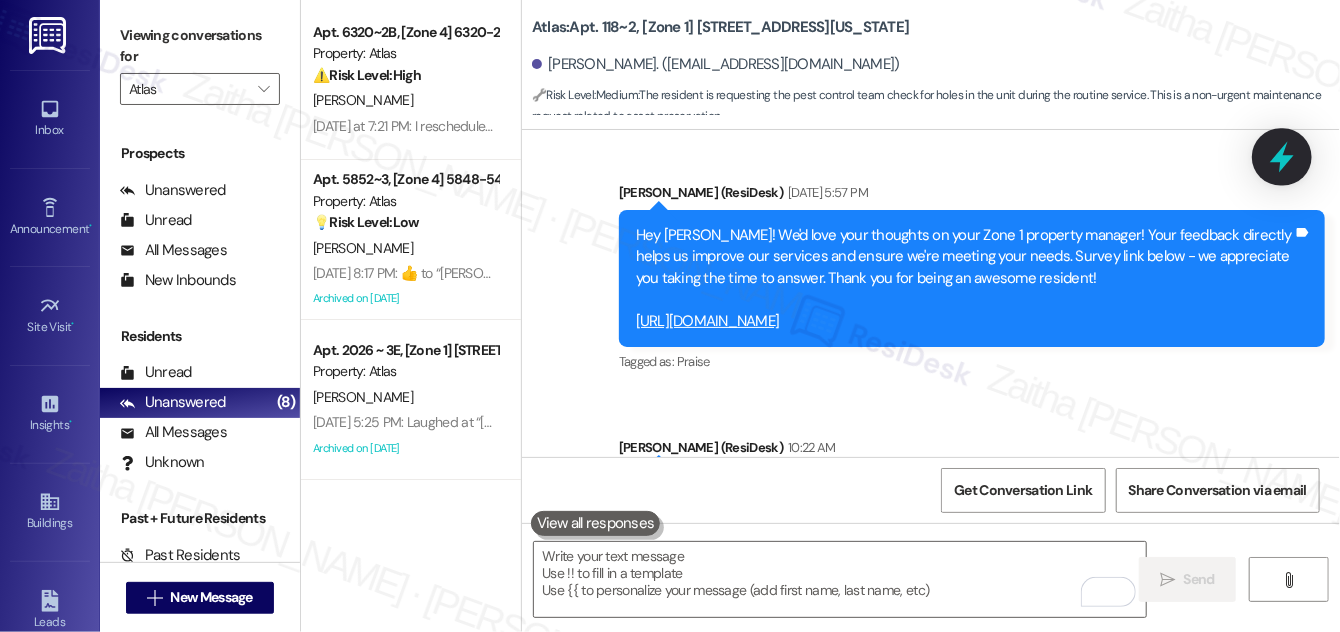 click 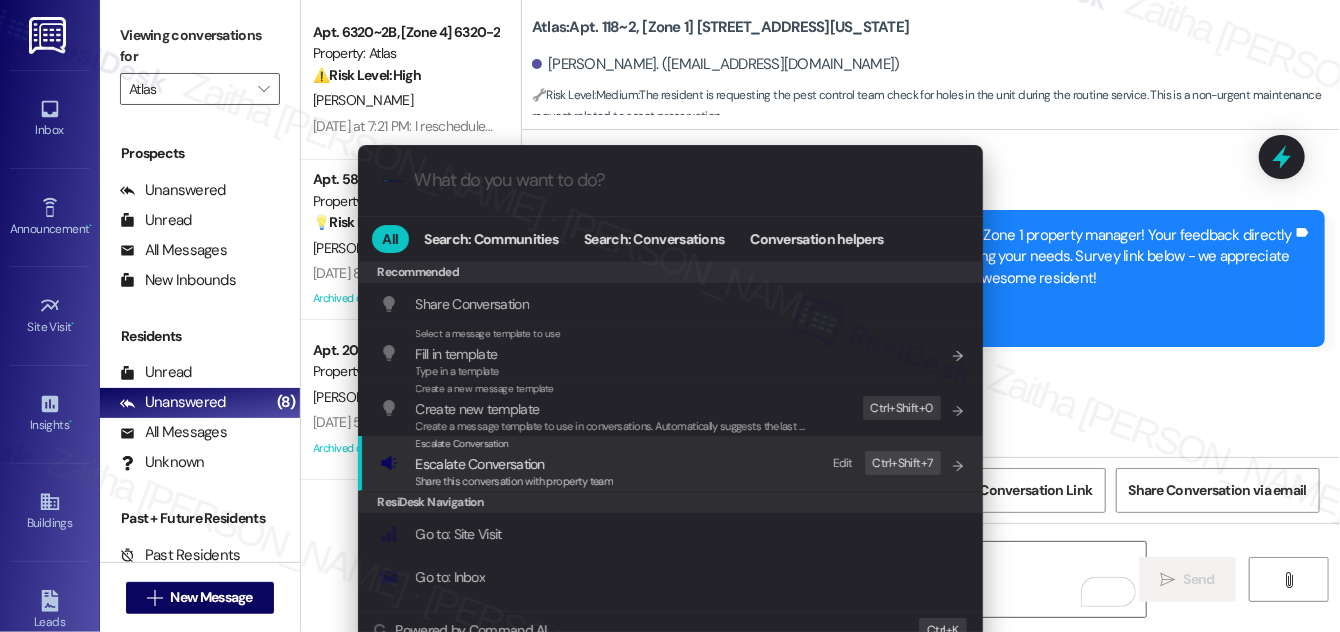 click on "Escalate Conversation" at bounding box center [480, 464] 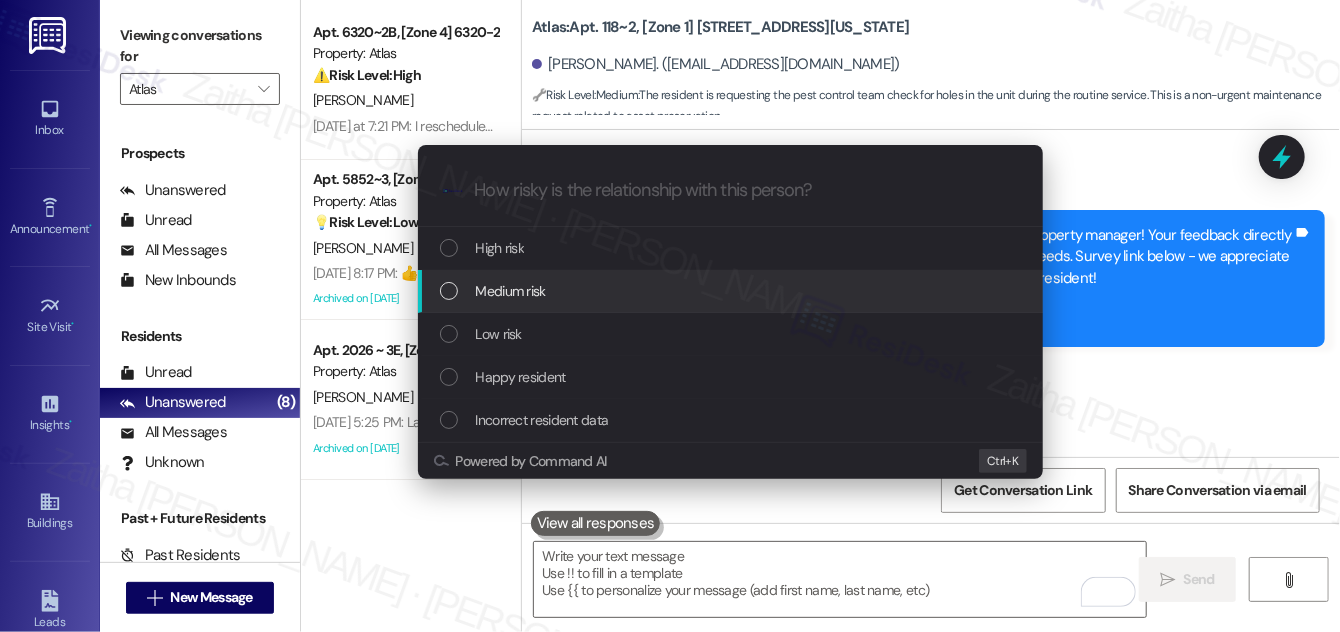 click on "Medium risk" at bounding box center (511, 291) 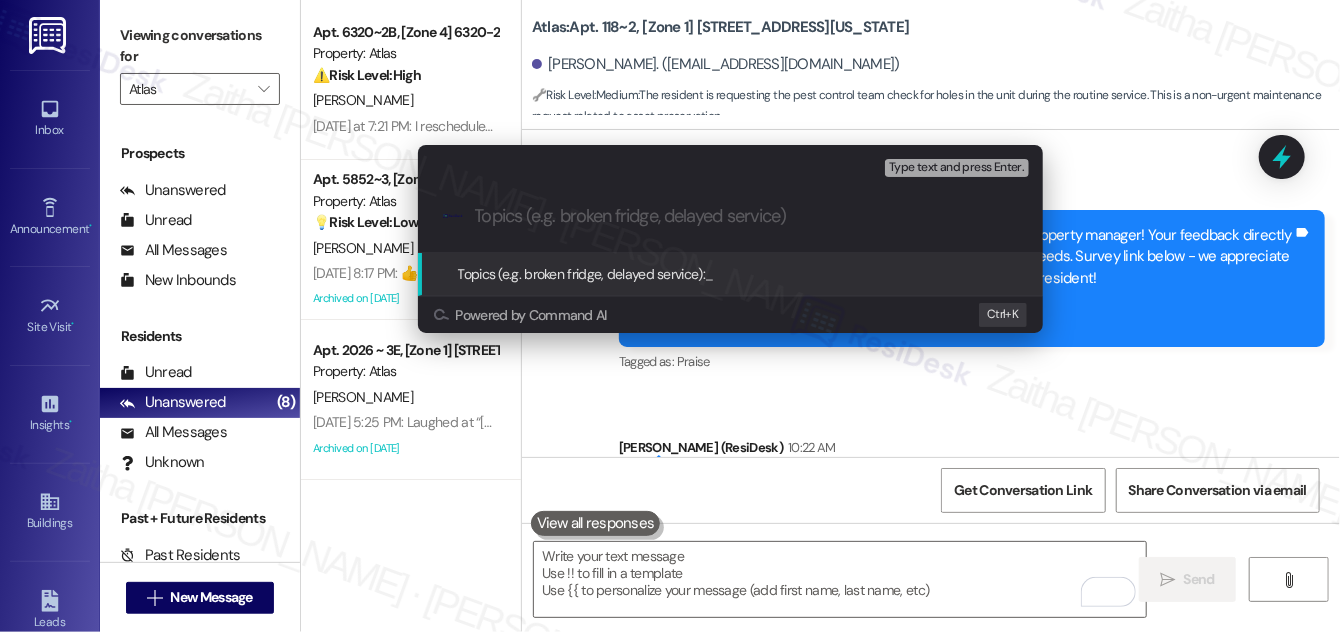paste on "Pest Control Routine Service" 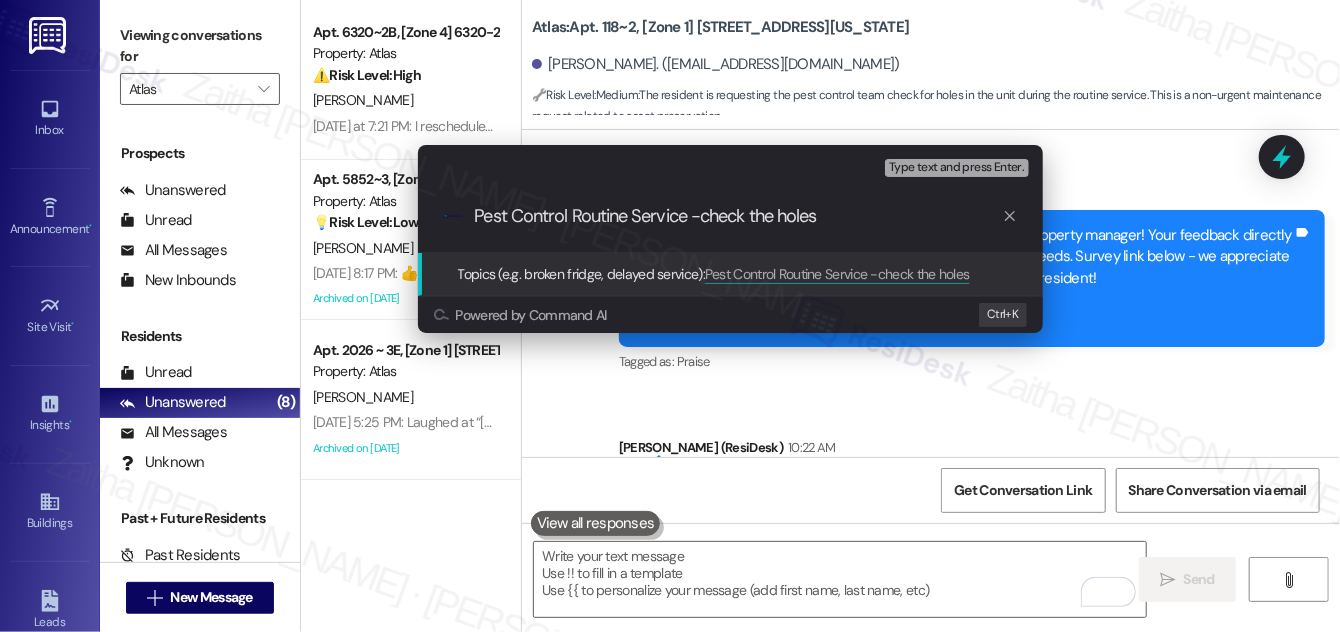 click on "Pest Control Routine Service -check the holes" at bounding box center [738, 216] 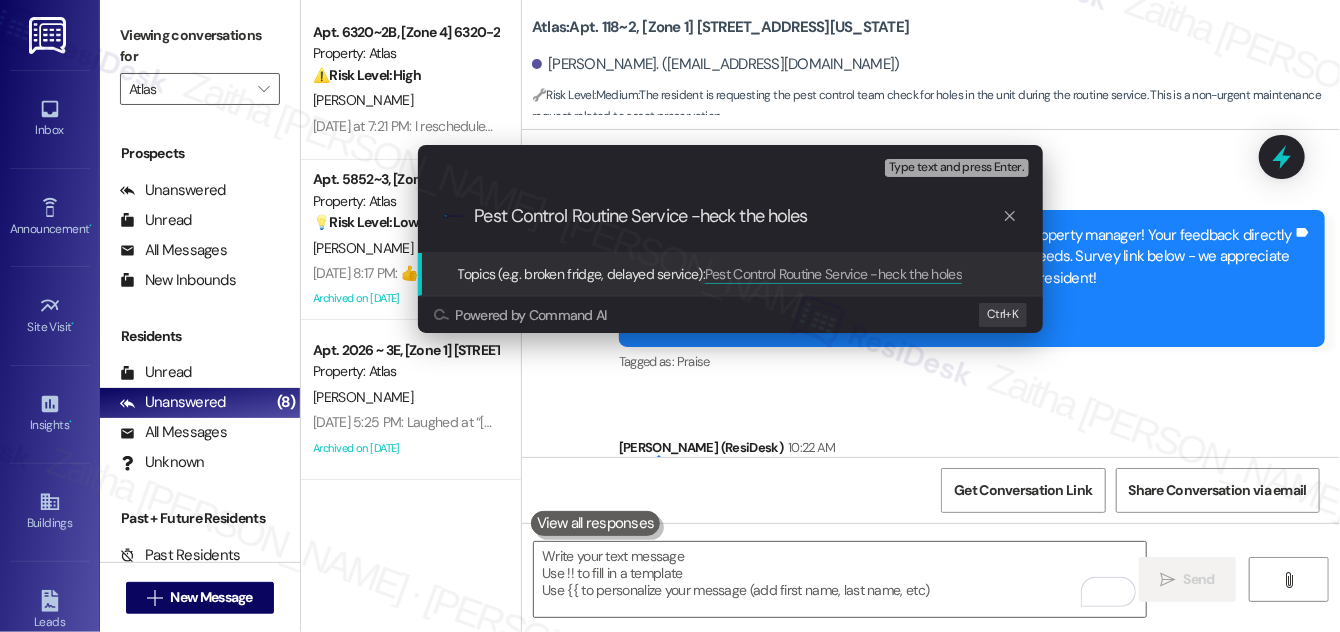 type on "Pest Control Routine Service -Check the holes" 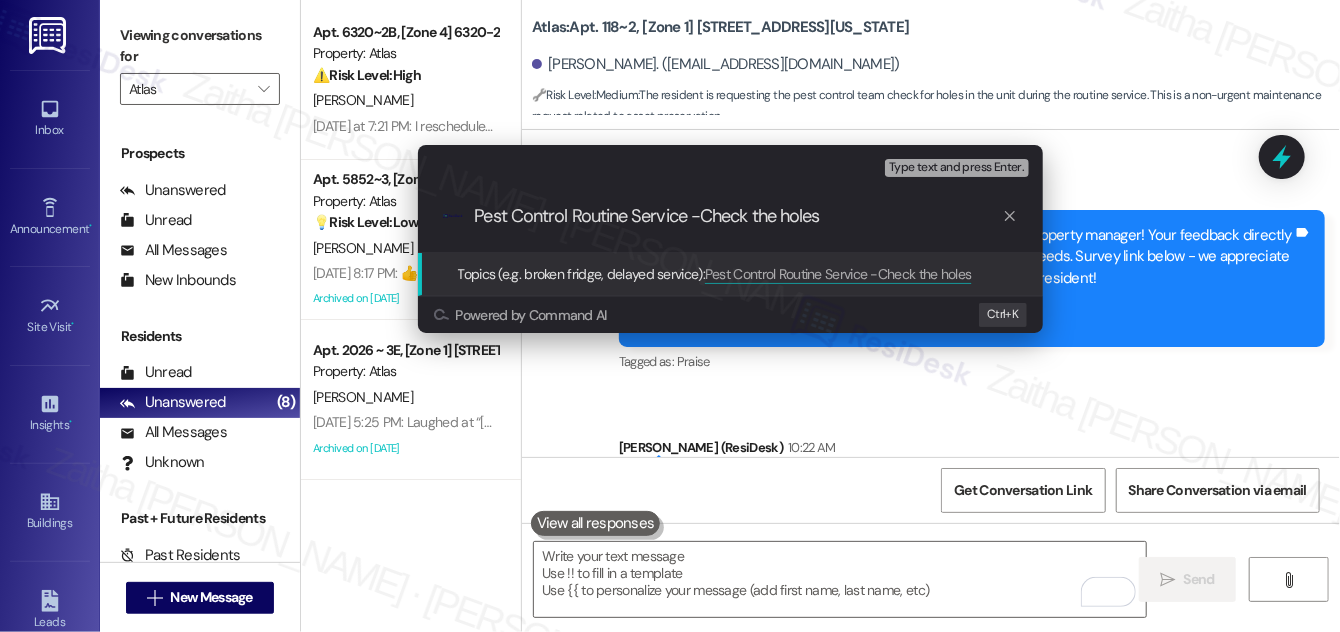 type 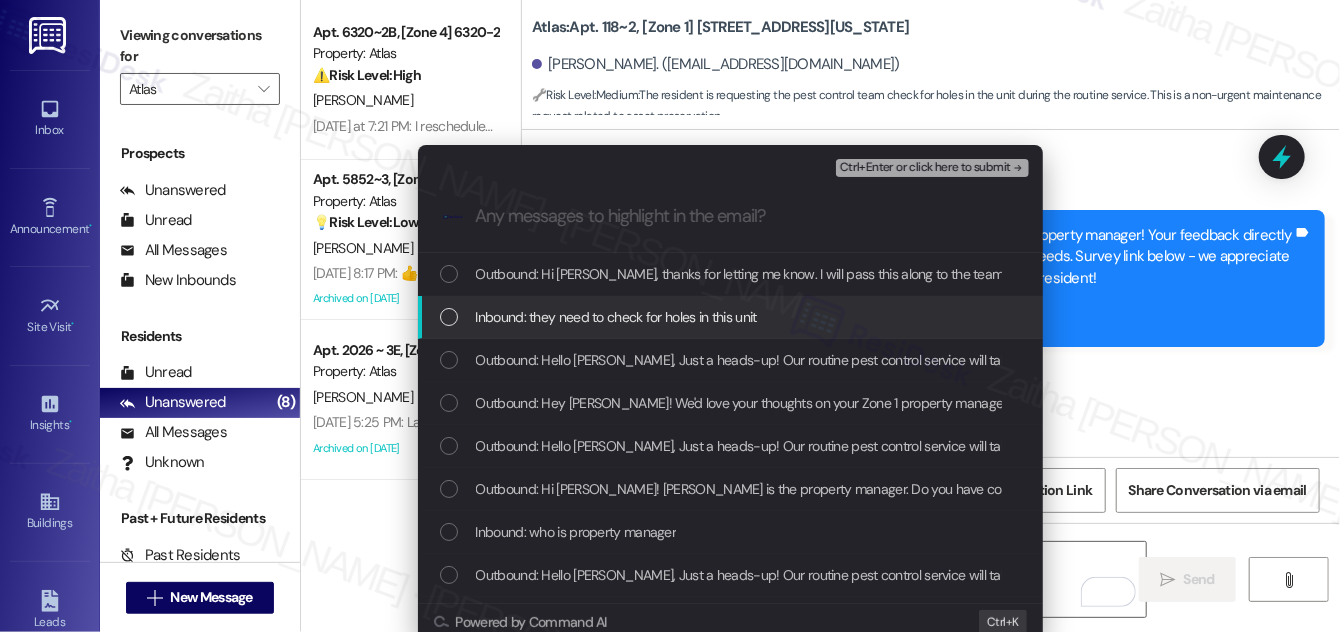 click at bounding box center (449, 317) 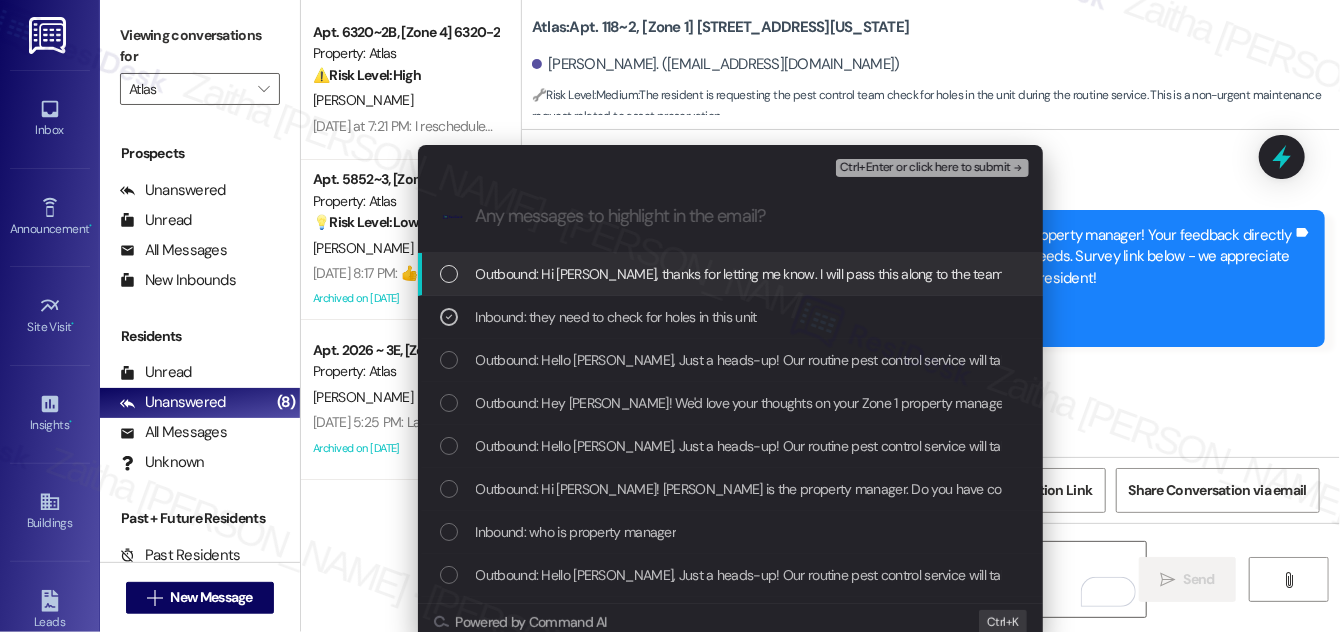 click on "Ctrl+Enter or click here to submit" at bounding box center (925, 168) 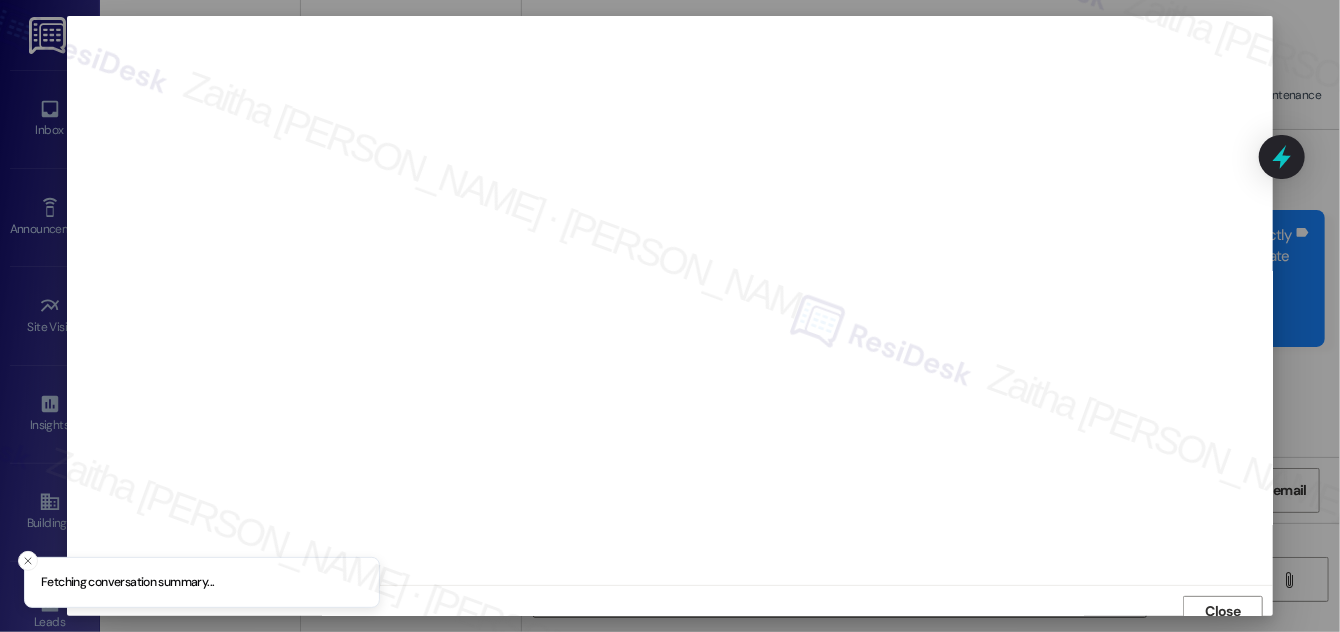 scroll, scrollTop: 11, scrollLeft: 0, axis: vertical 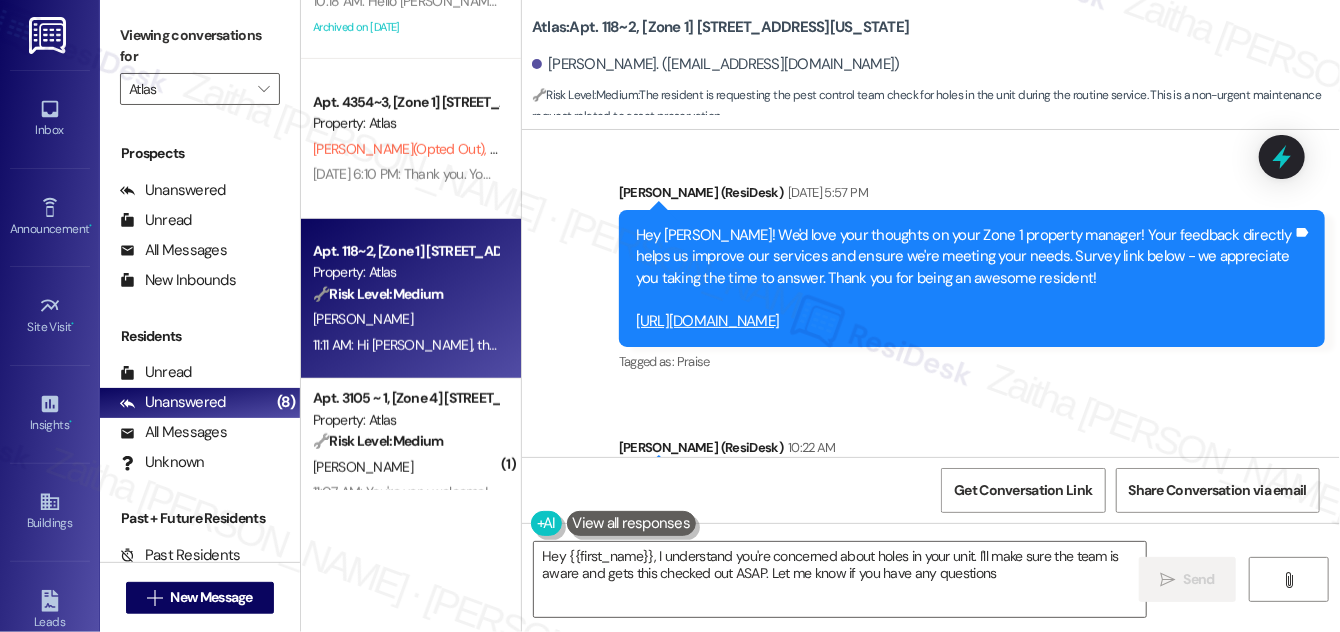 type on "Hey {{first_name}}, I understand you're concerned about holes in your unit. I'll make sure the team is aware and gets this checked out ASAP. Let me know if you have any questions!" 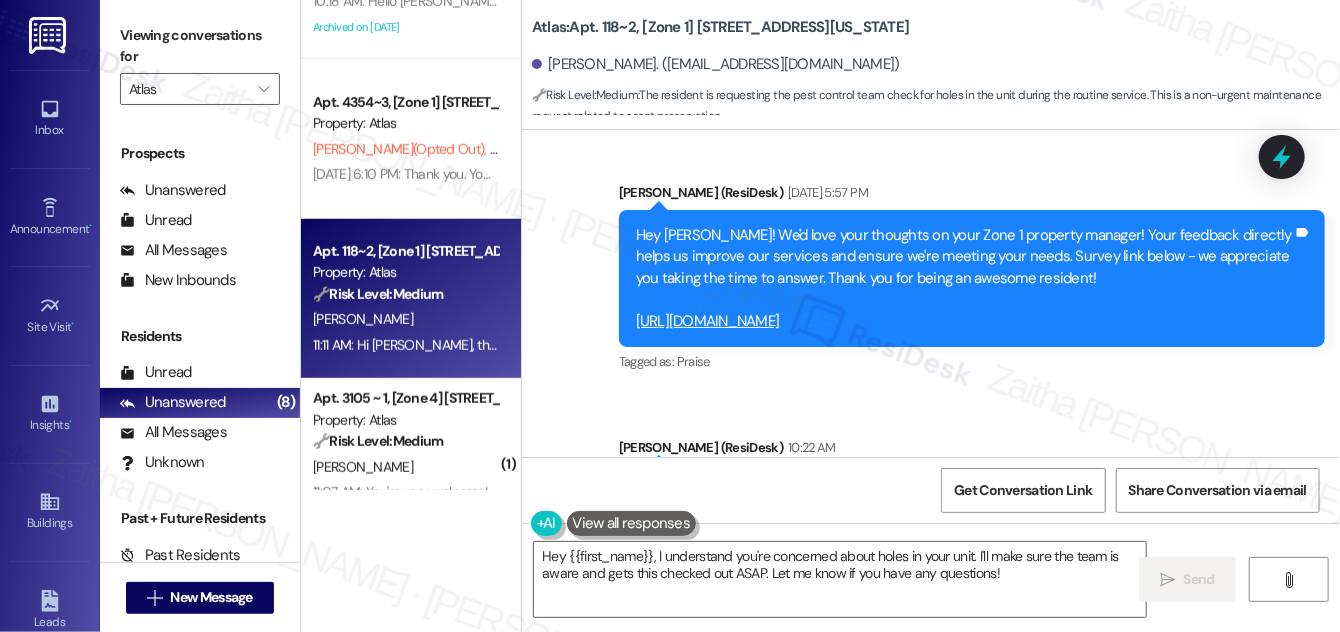 scroll, scrollTop: 789, scrollLeft: 0, axis: vertical 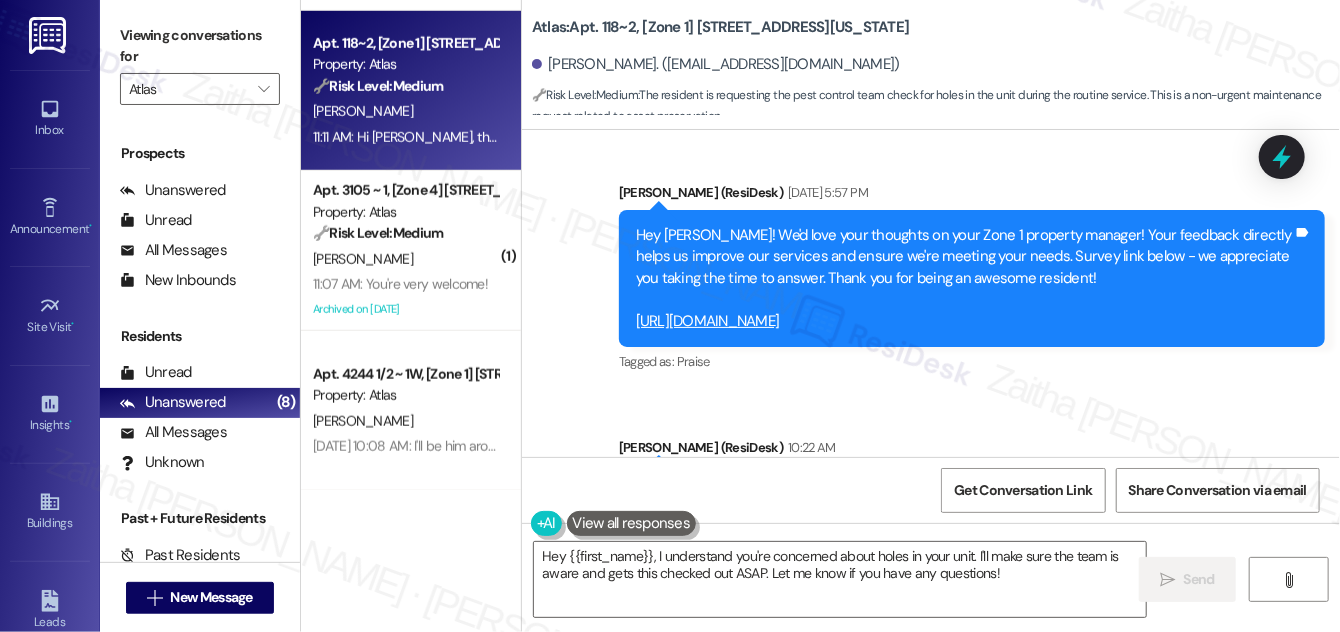 click on "[PERSON_NAME]" at bounding box center (405, 259) 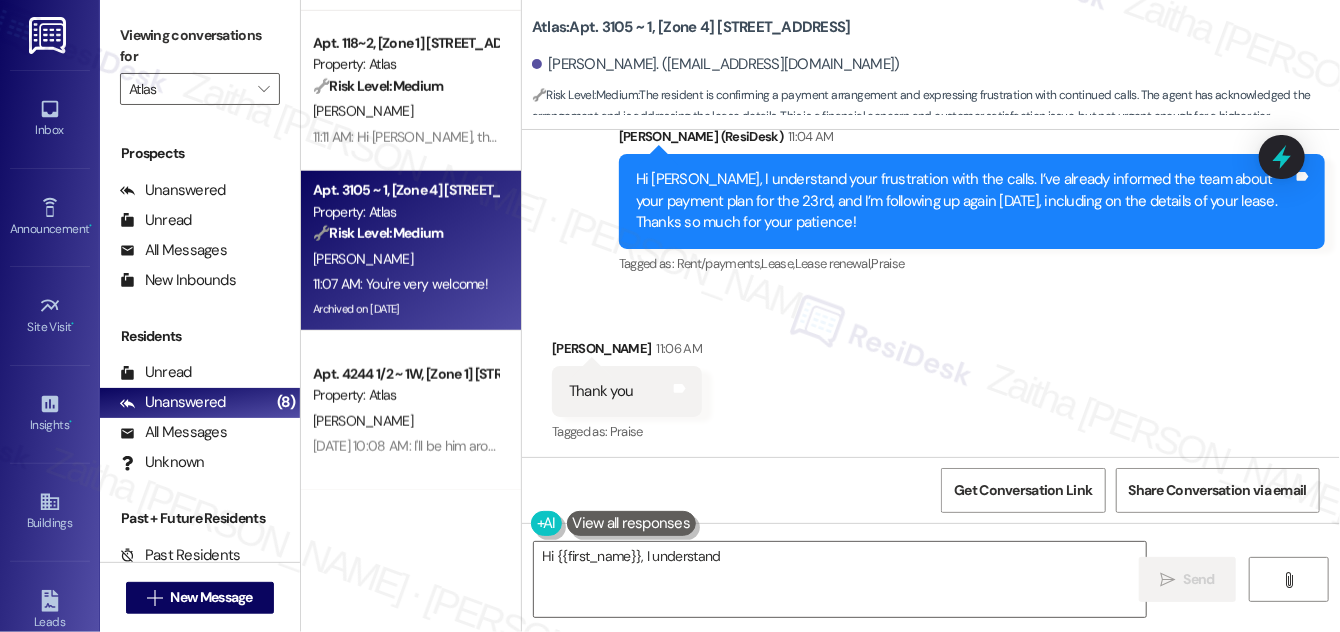 scroll, scrollTop: 19642, scrollLeft: 0, axis: vertical 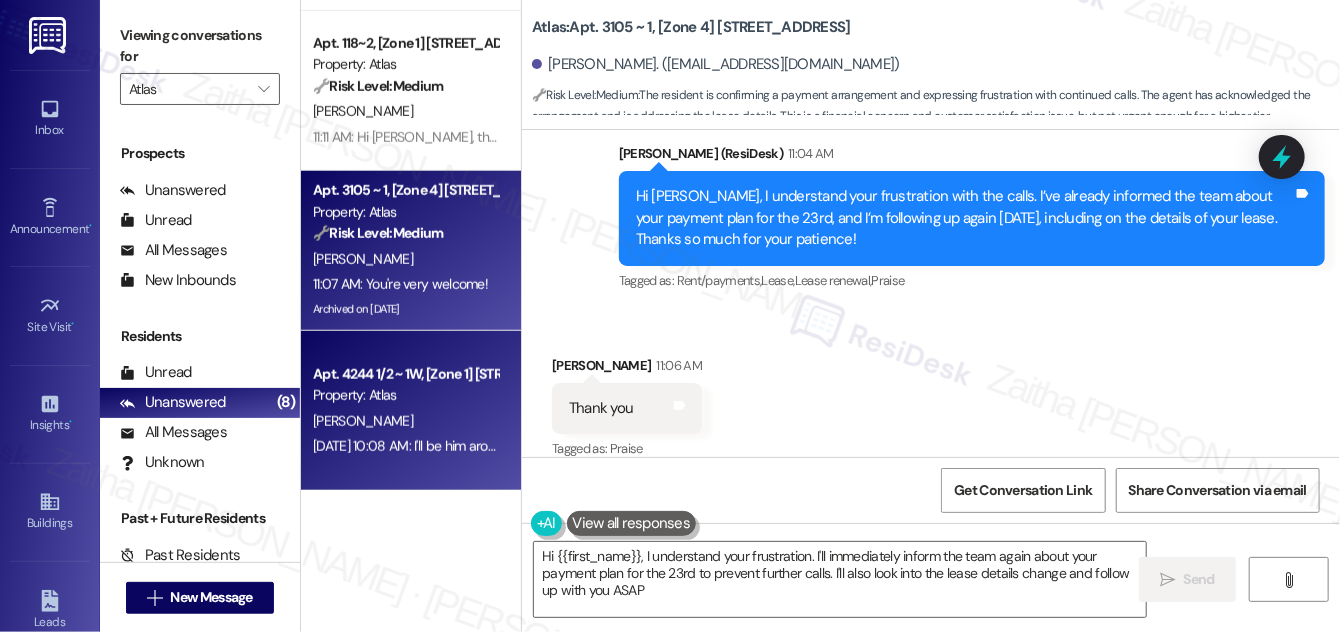 type on "Hi {{first_name}}, I understand your frustration. I'll immediately inform the team again about your payment plan for the 23rd to prevent further calls. I'll also look into the lease details change and follow up with you ASAP." 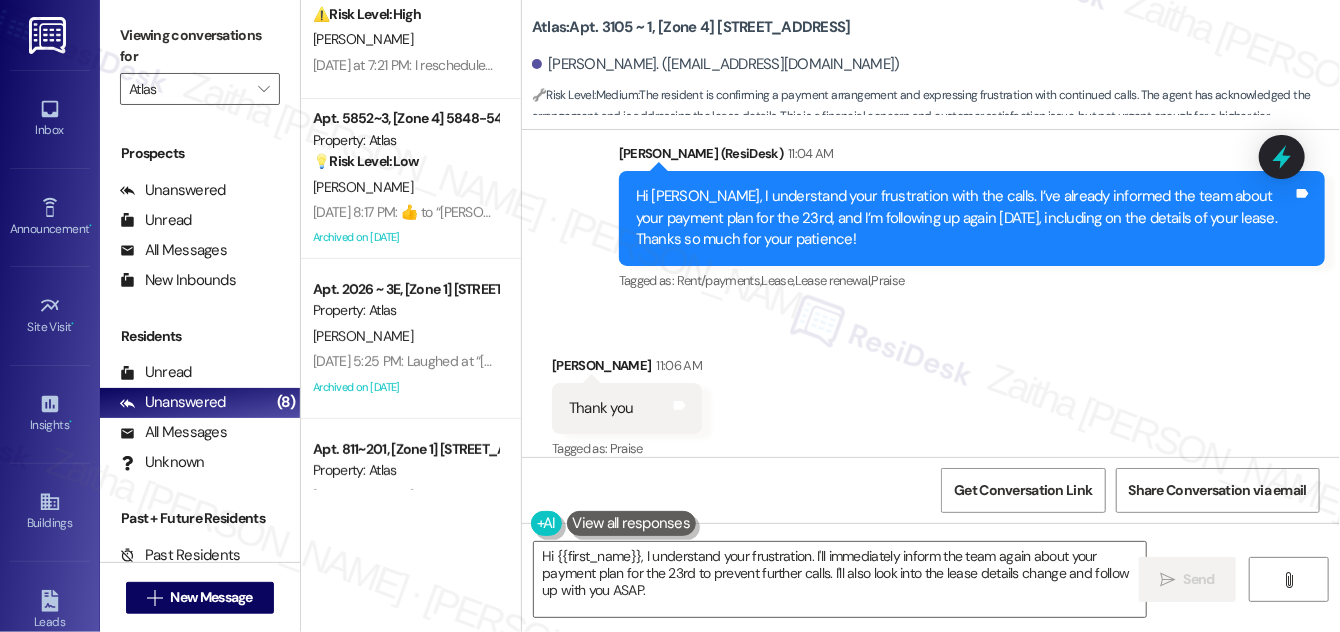 scroll, scrollTop: 0, scrollLeft: 0, axis: both 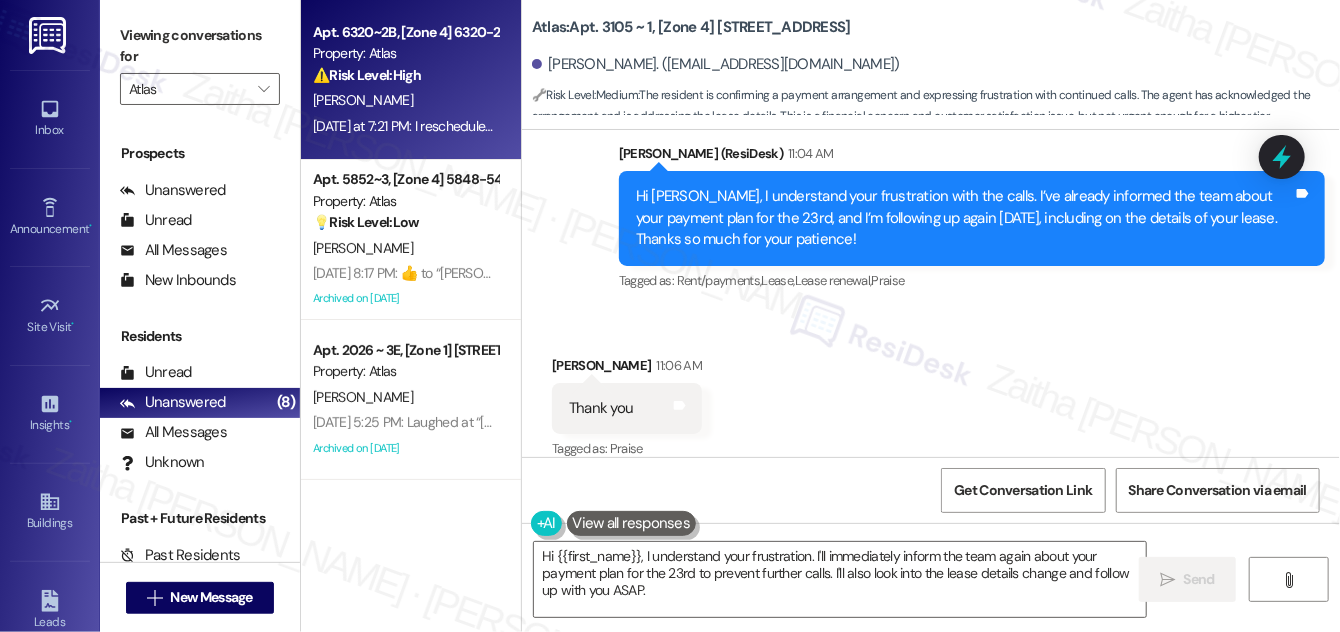 click on "[PERSON_NAME]" at bounding box center (405, 100) 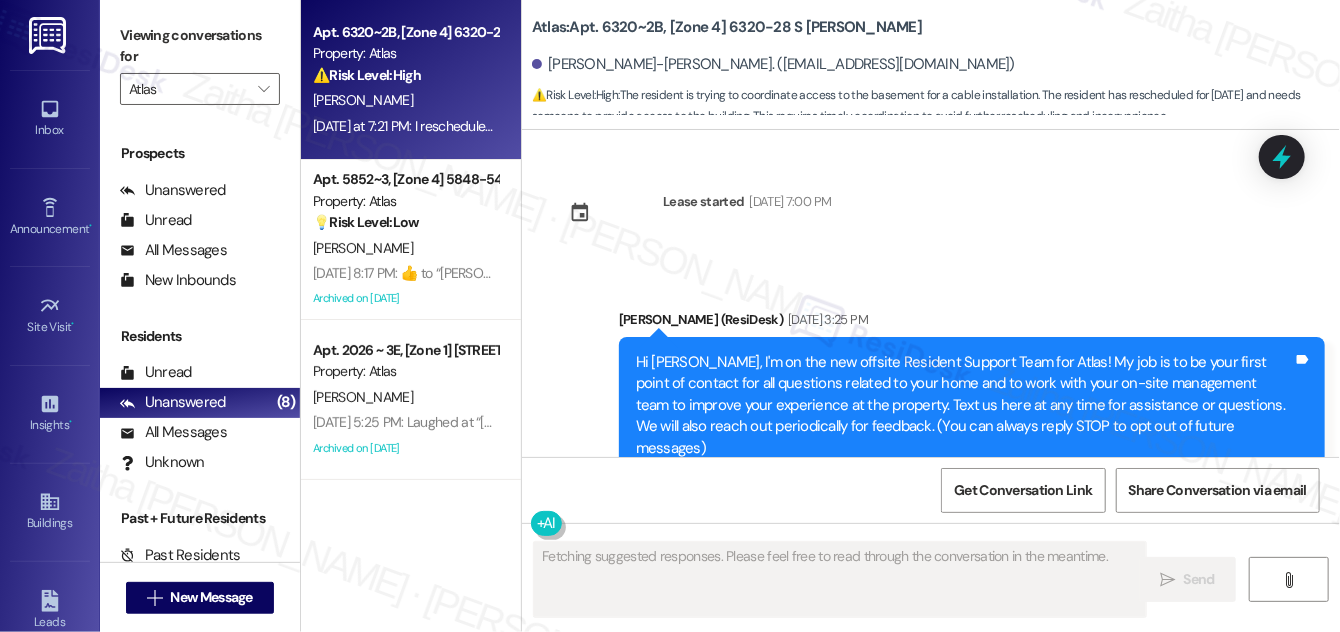 scroll, scrollTop: 44074, scrollLeft: 0, axis: vertical 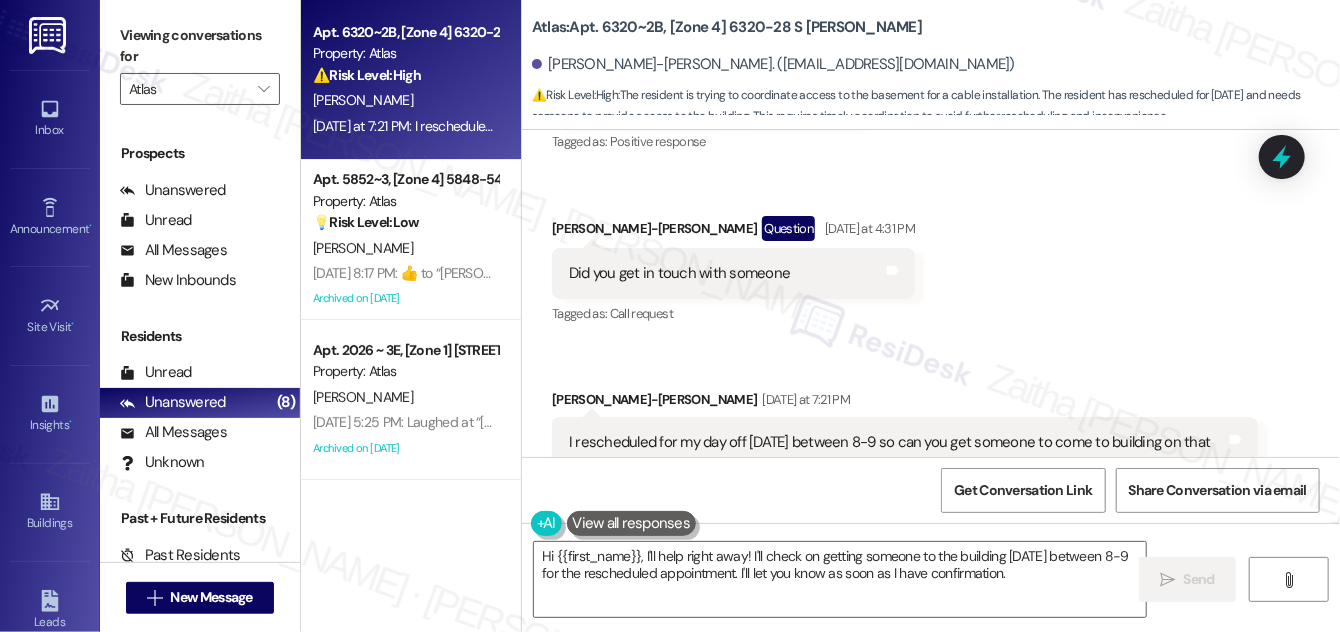 click on "Hide Suggestions" at bounding box center [945, 545] 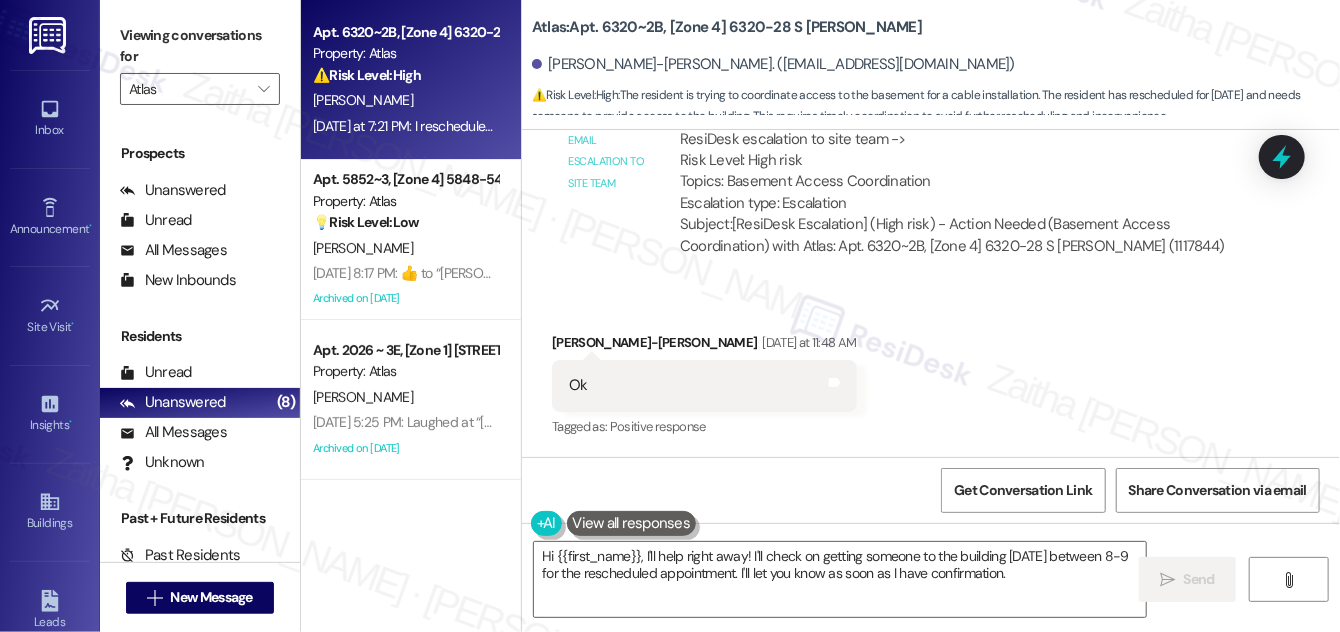 scroll, scrollTop: 43821, scrollLeft: 0, axis: vertical 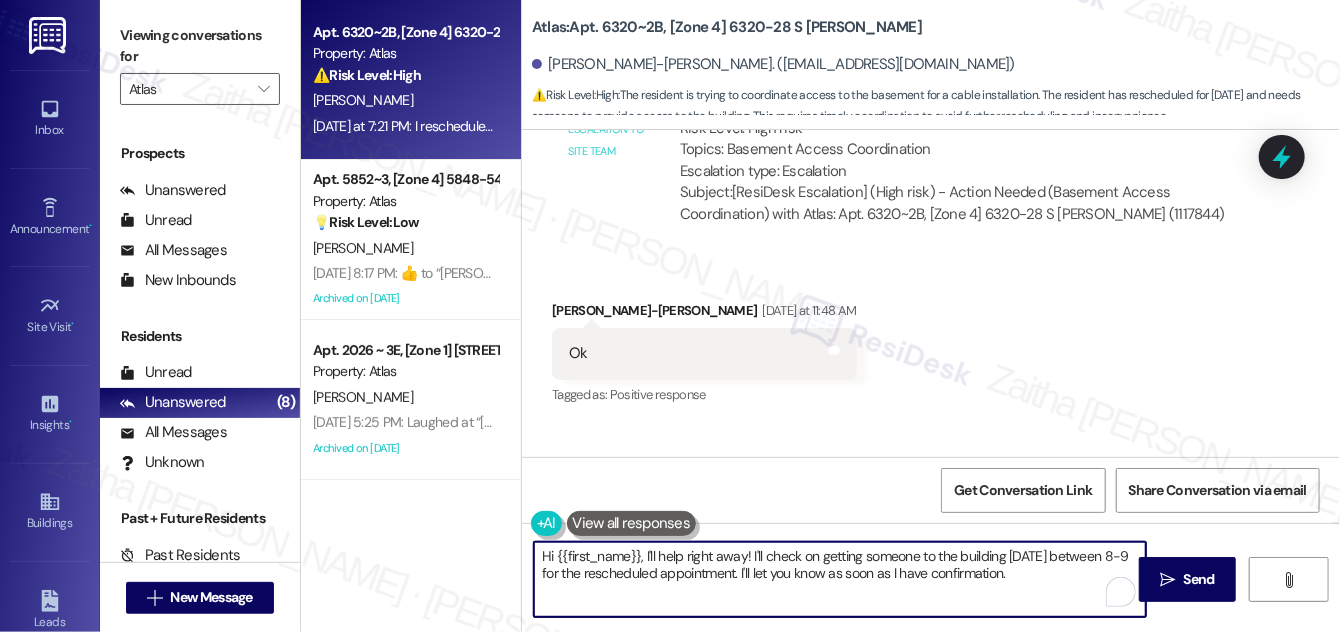 drag, startPoint x: 644, startPoint y: 550, endPoint x: 745, endPoint y: 549, distance: 101.00495 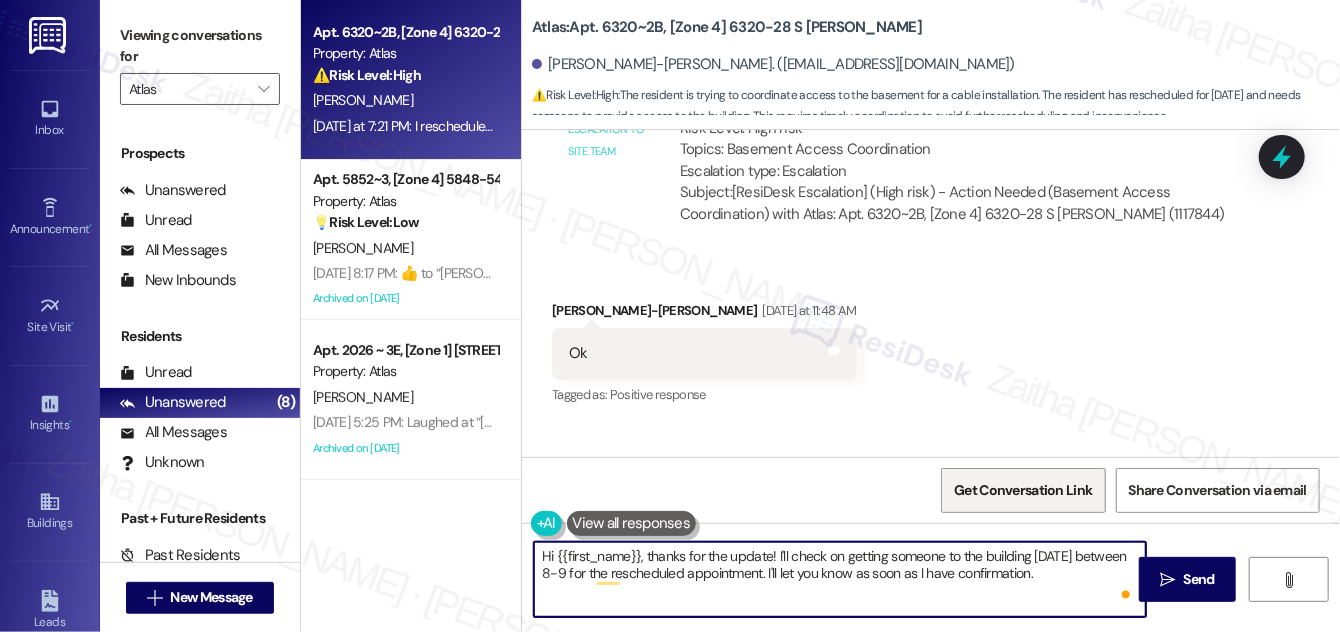 click on "Get Conversation Link" at bounding box center (1023, 490) 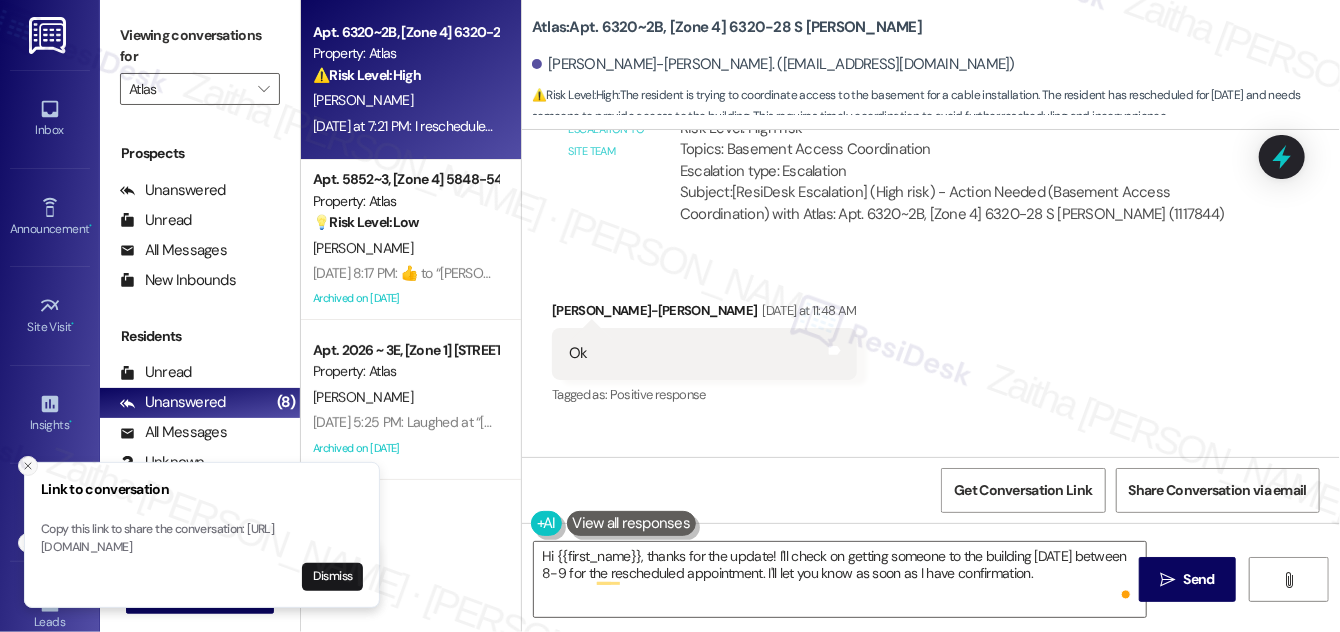 click 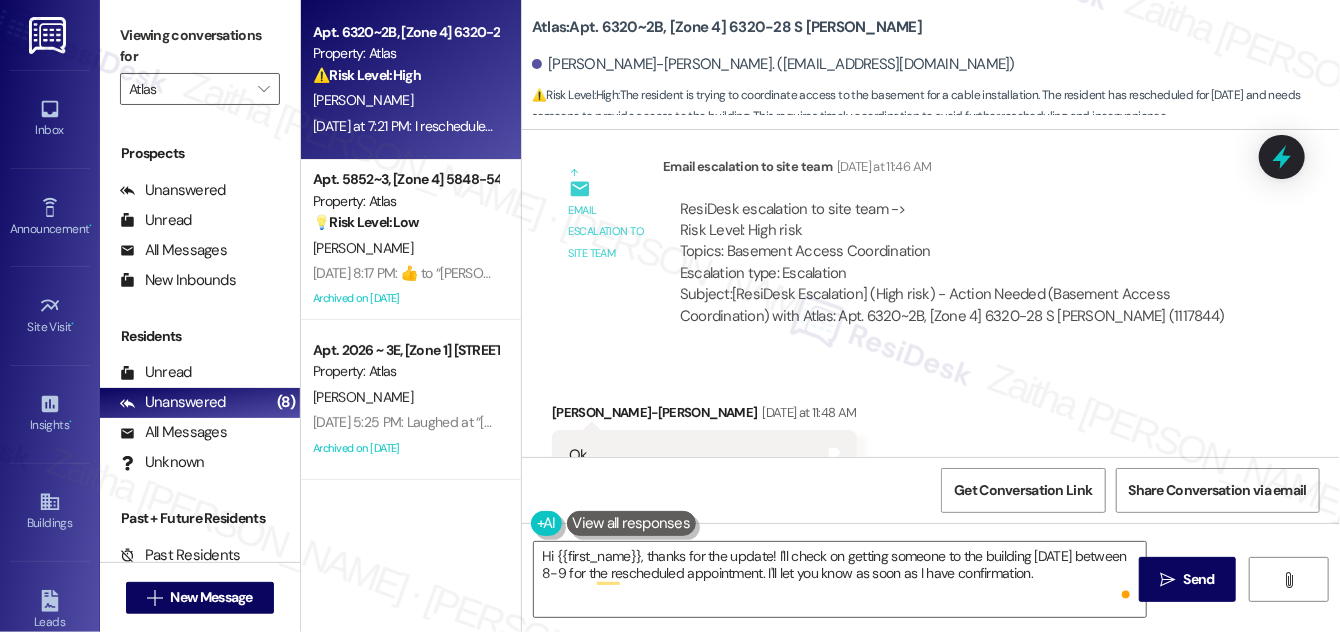 scroll, scrollTop: 43821, scrollLeft: 0, axis: vertical 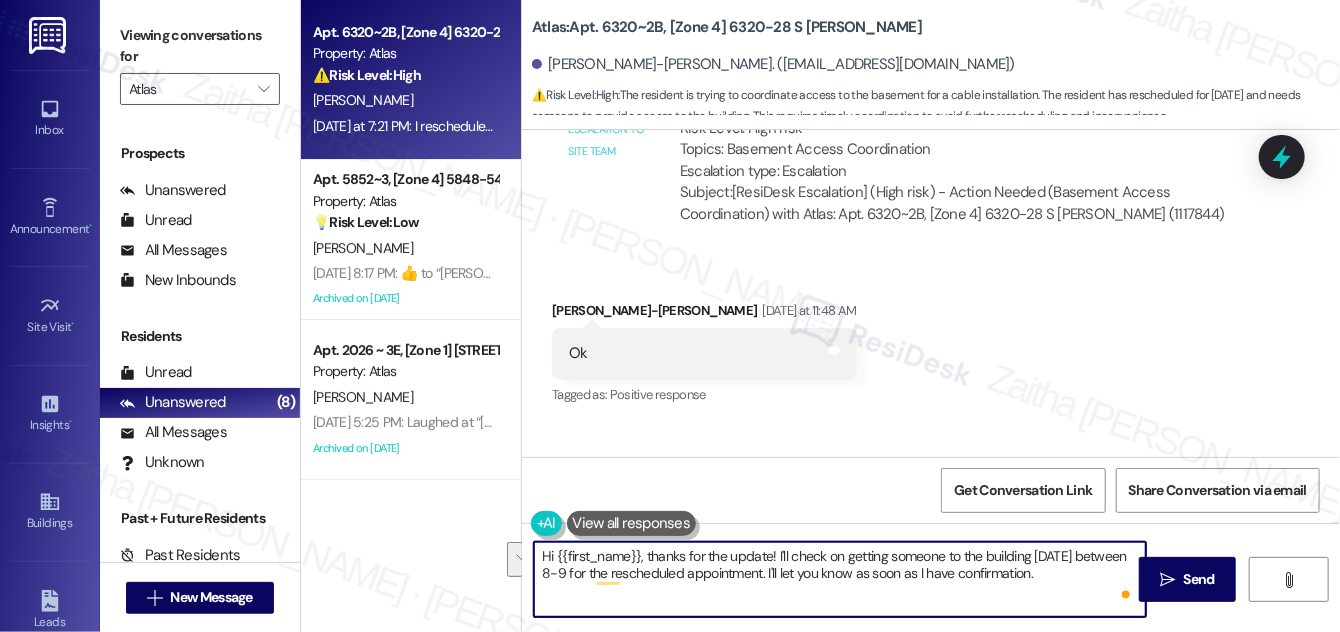 drag, startPoint x: 775, startPoint y: 551, endPoint x: 1094, endPoint y: 579, distance: 320.22647 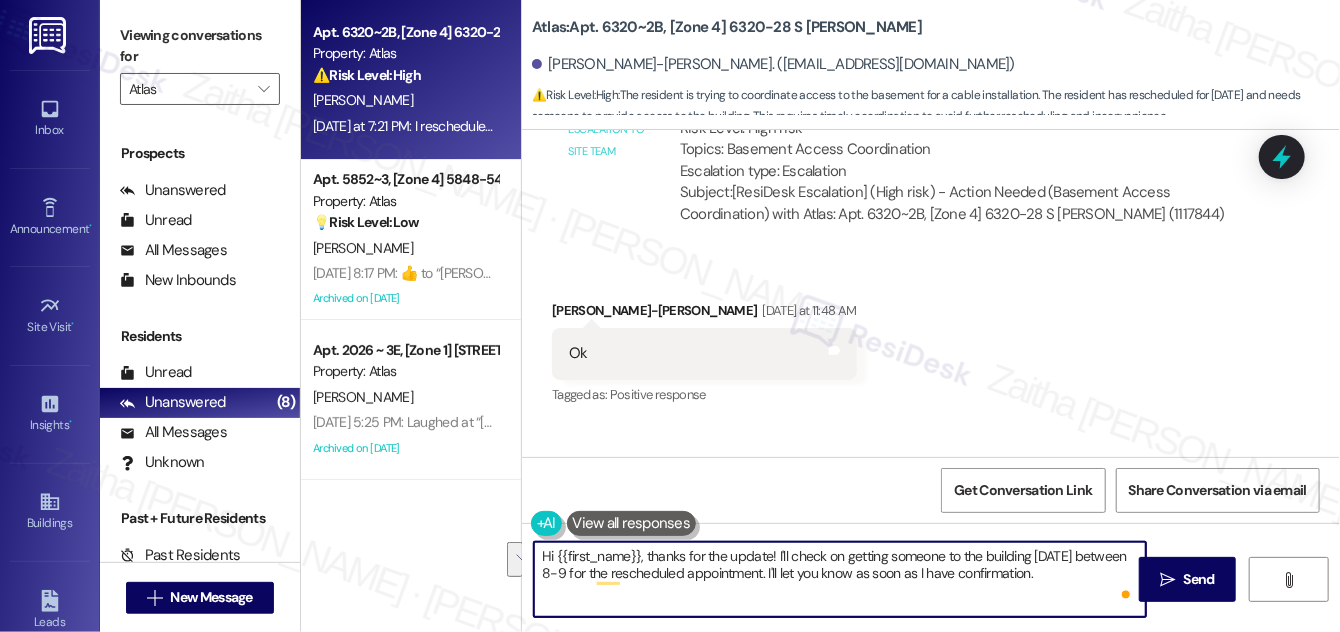 click on "Hi {{first_name}}, thanks for the update! I'll check on getting someone to the building [DATE] between 8-9 for the rescheduled appointment. I'll let you know as soon as I have confirmation." at bounding box center [840, 579] 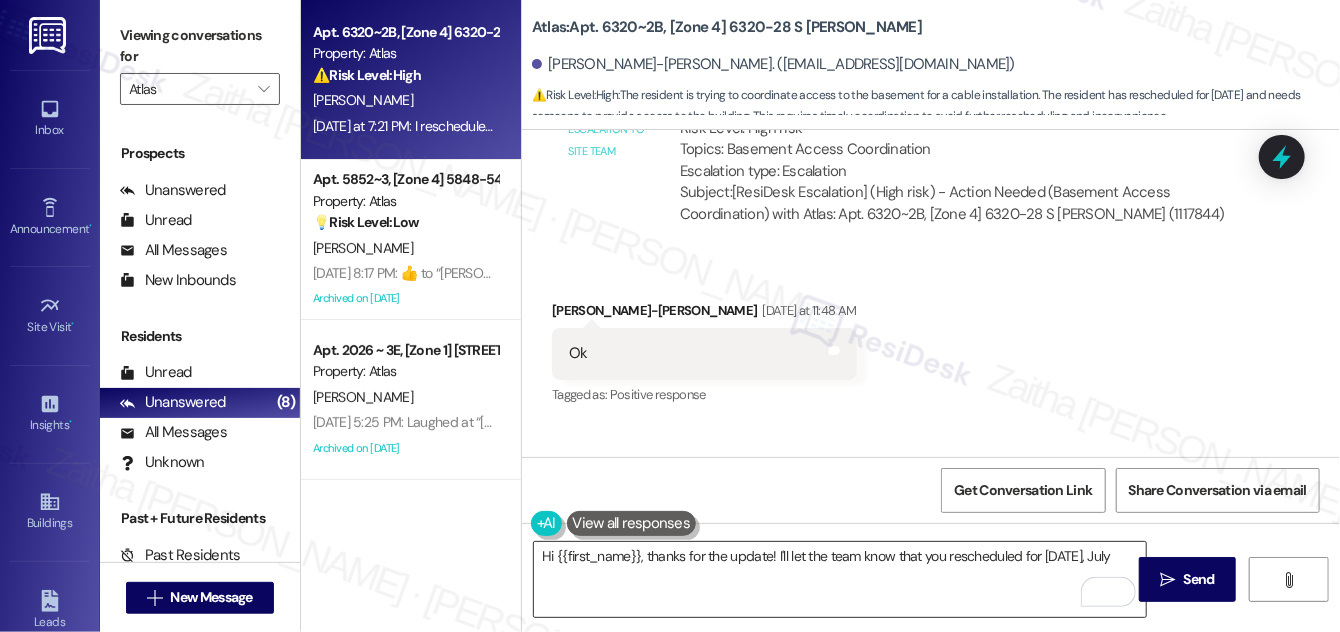 click on "Hi {{first_name}}, thanks for the update! I'll let the team know that you rescheduled for [DATE], July" at bounding box center [840, 579] 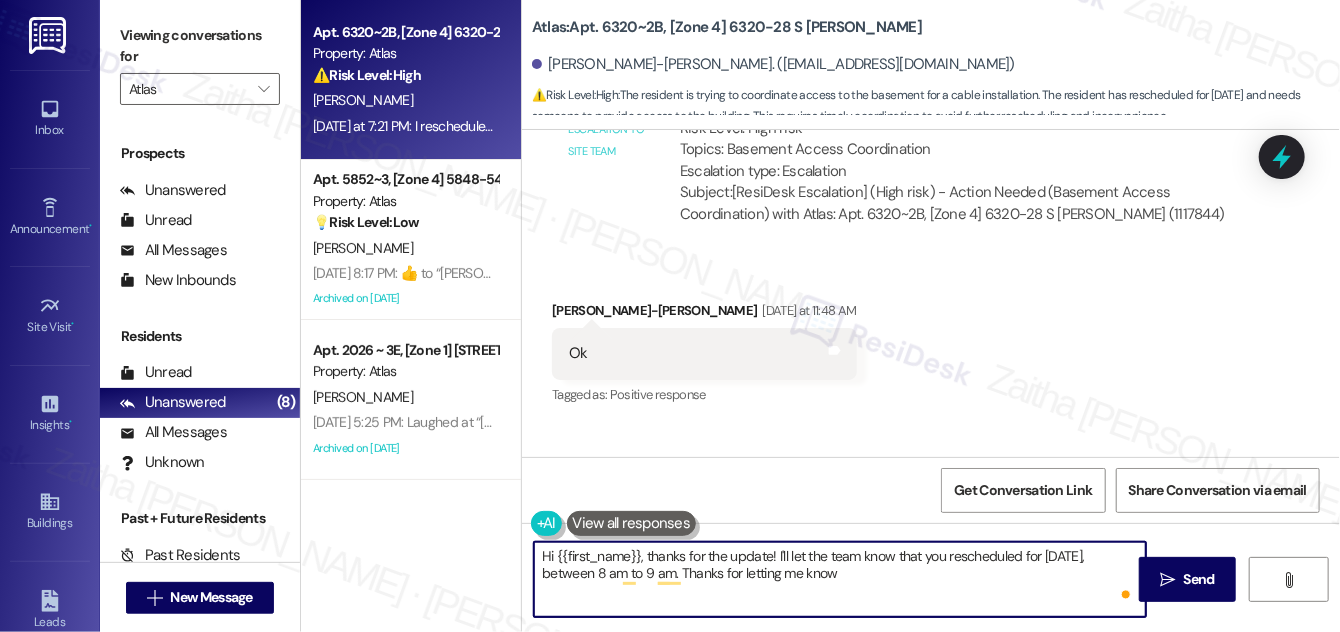 type on "Hi {{first_name}}, thanks for the update! I'll let the team know that you rescheduled for [DATE], between 8 am to 9 am. Thanks for letting me know." 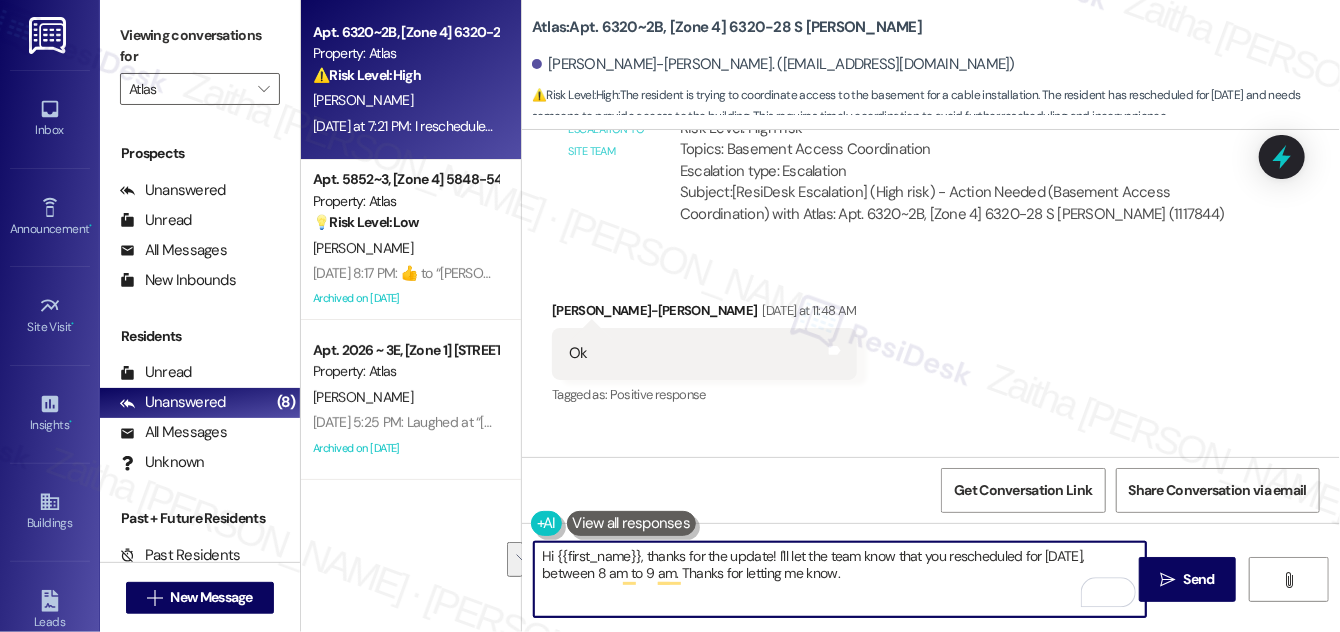 drag, startPoint x: 541, startPoint y: 551, endPoint x: 929, endPoint y: 586, distance: 389.5754 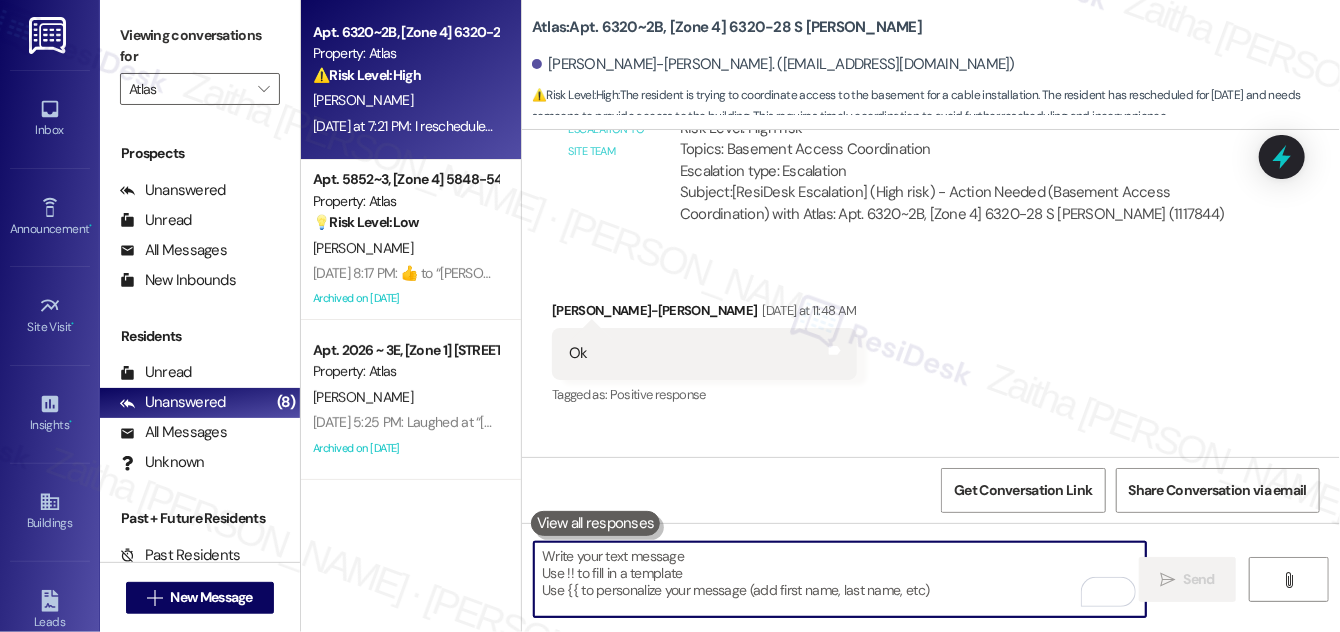 click at bounding box center (840, 579) 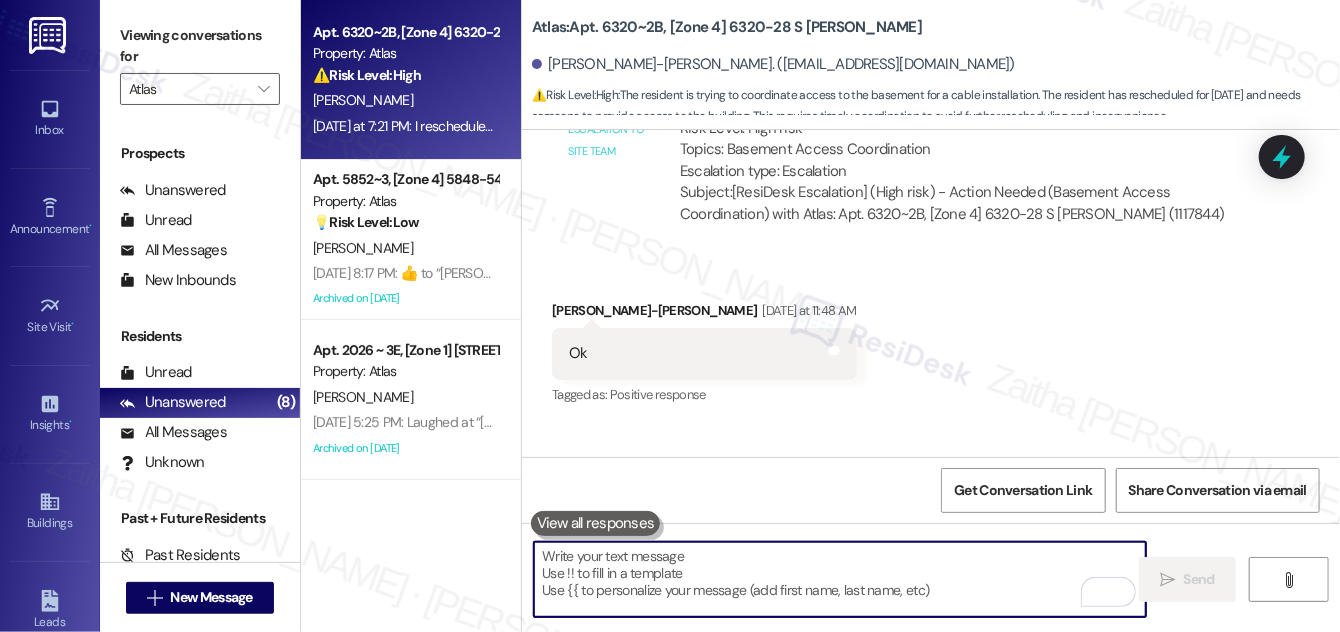 paste on "Hi {{first_name}}, thanks for the update! I’ll let the team know you’ve rescheduled for [DATE], between 8:00 and 9:00 a.m. Thanks again for keeping me posted." 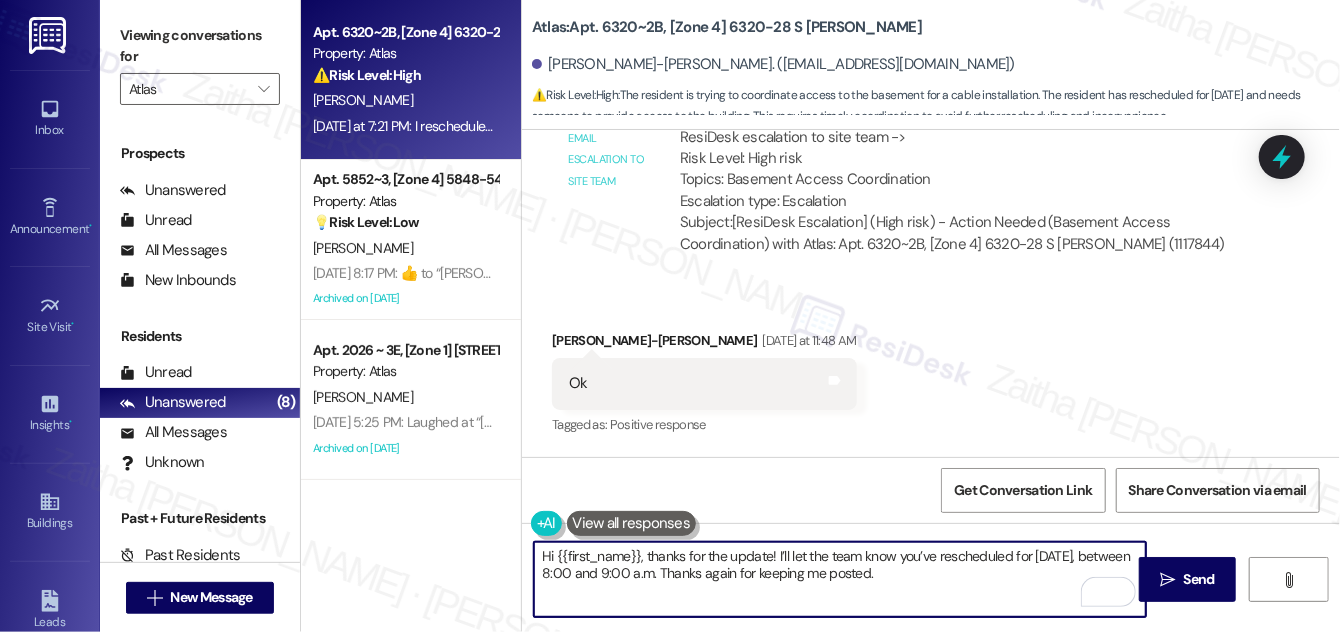 scroll, scrollTop: 43821, scrollLeft: 0, axis: vertical 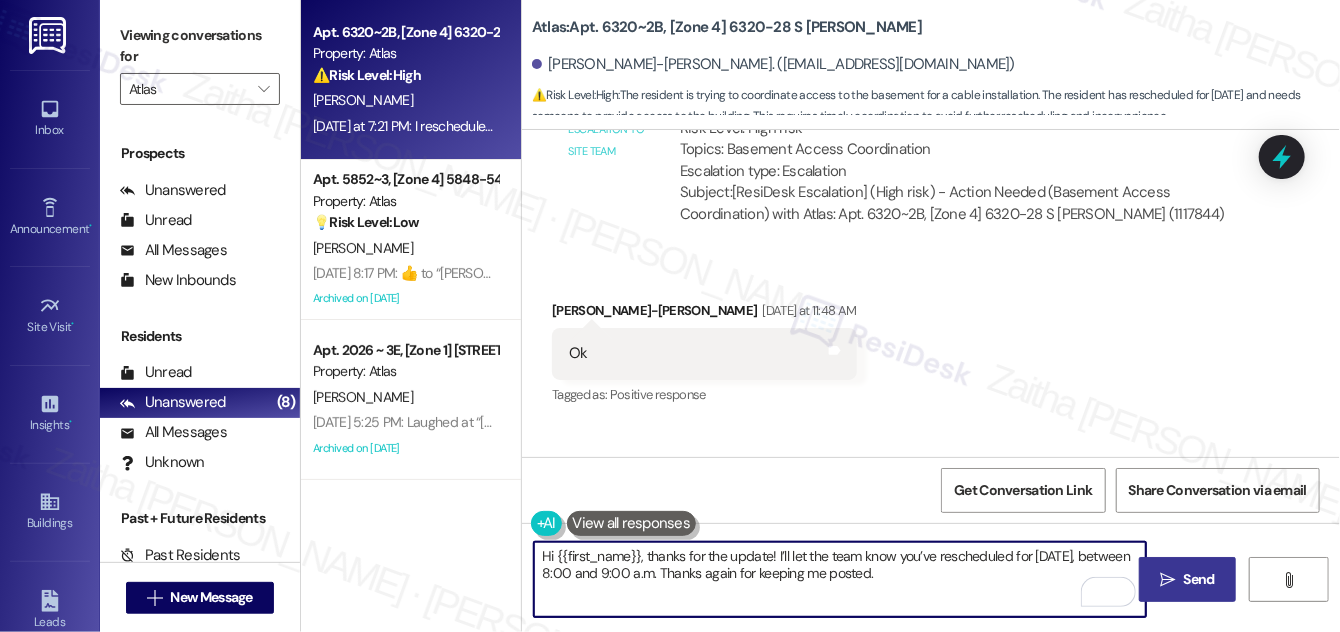 type on "Hi {{first_name}}, thanks for the update! I’ll let the team know you’ve rescheduled for [DATE], between 8:00 and 9:00 a.m. Thanks again for keeping me posted." 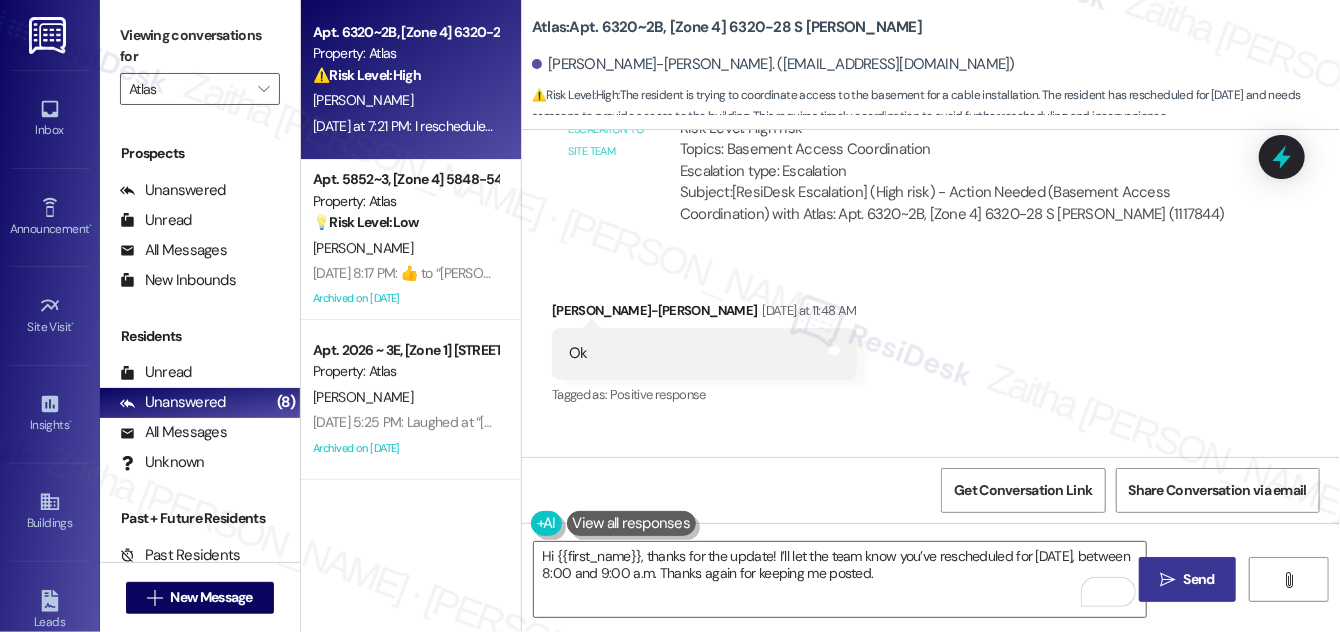 drag, startPoint x: 1187, startPoint y: 576, endPoint x: 1176, endPoint y: 556, distance: 22.825424 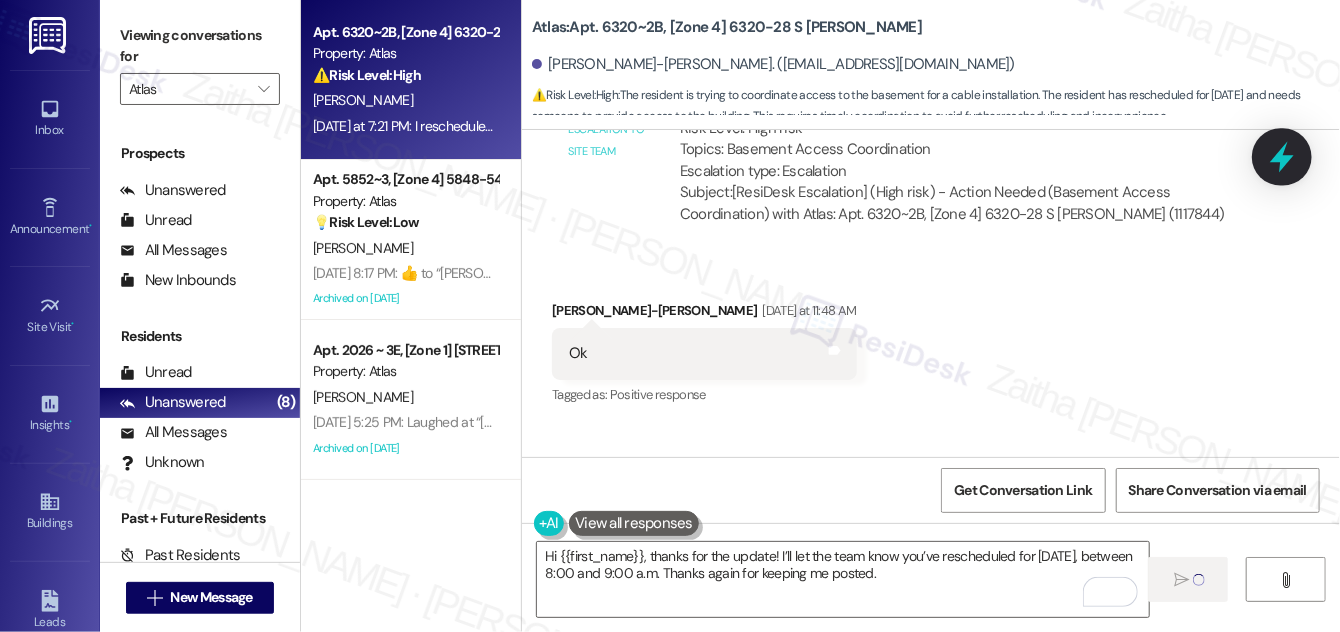 type 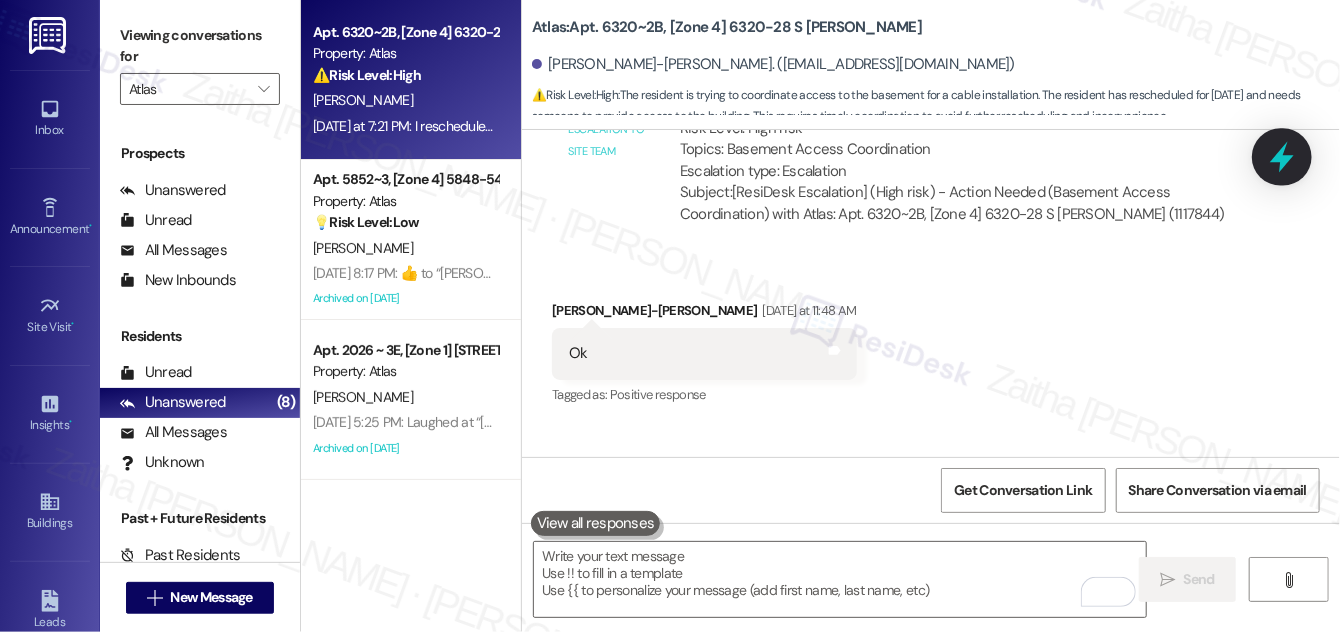 click 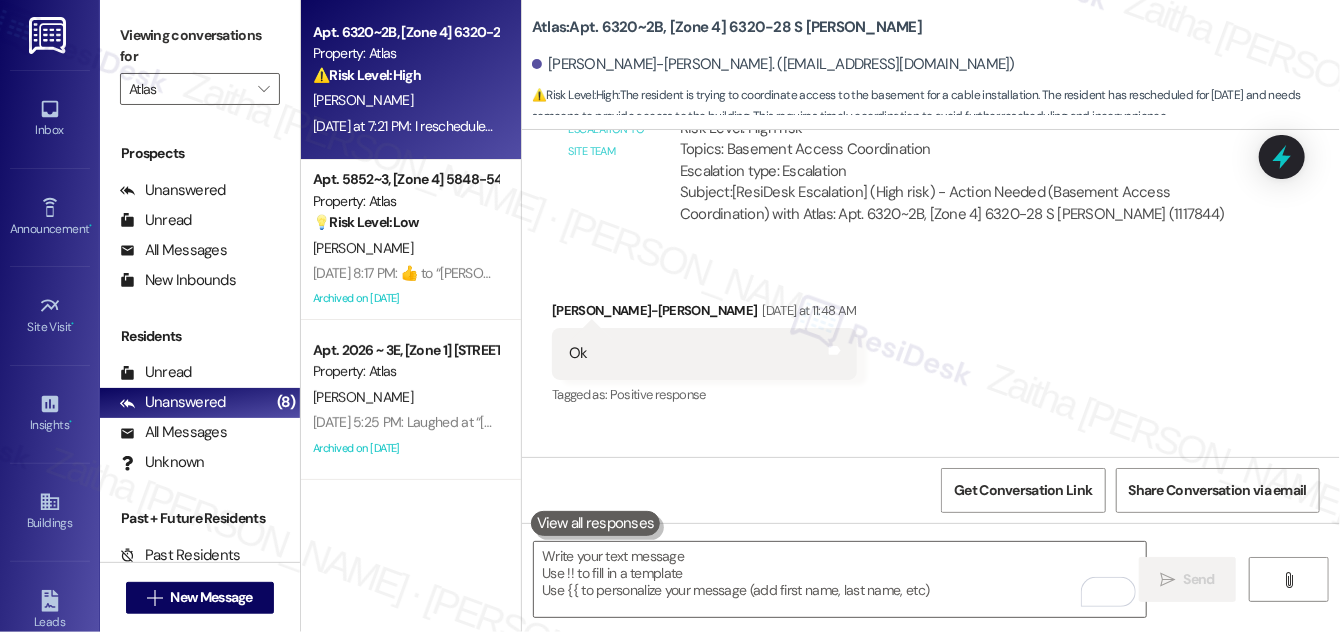 scroll, scrollTop: 43820, scrollLeft: 0, axis: vertical 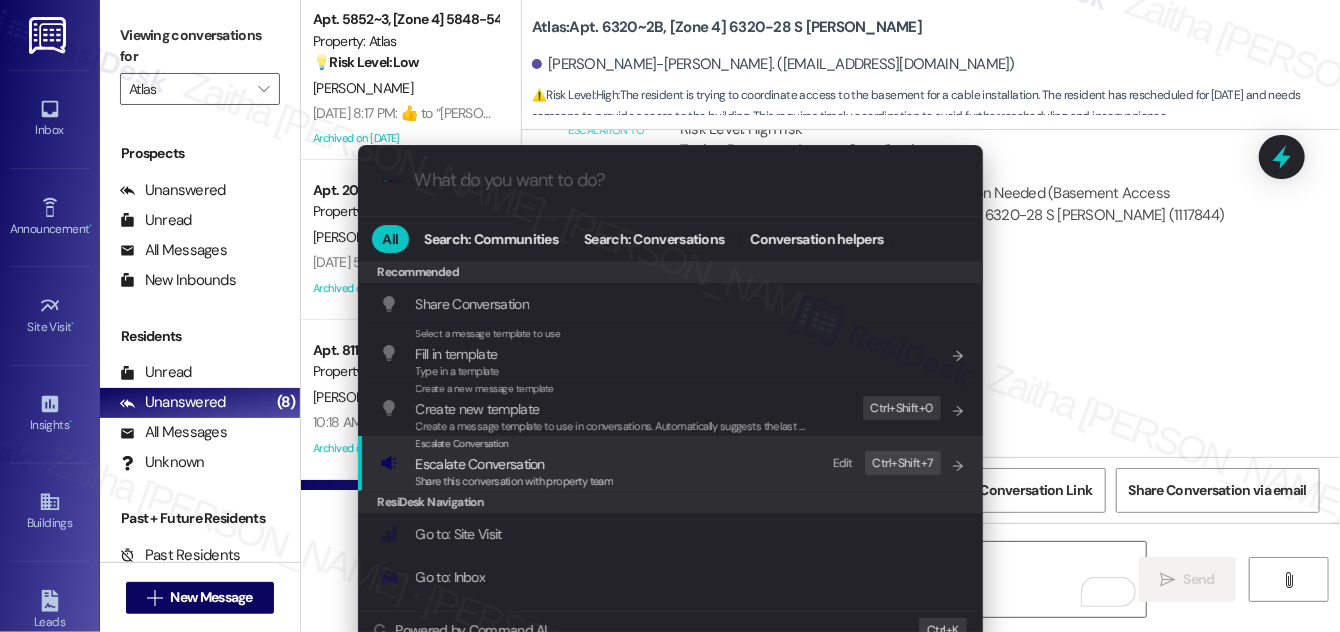 click on "Escalate Conversation" at bounding box center (480, 464) 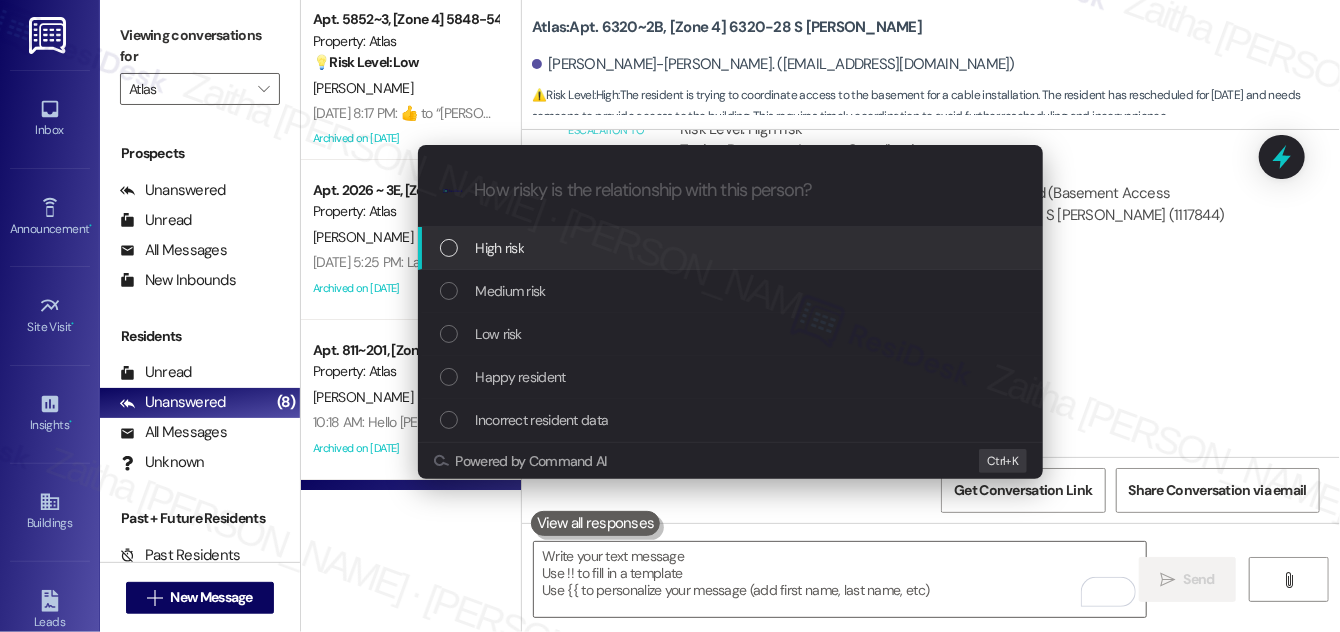 click on "High risk" at bounding box center [732, 248] 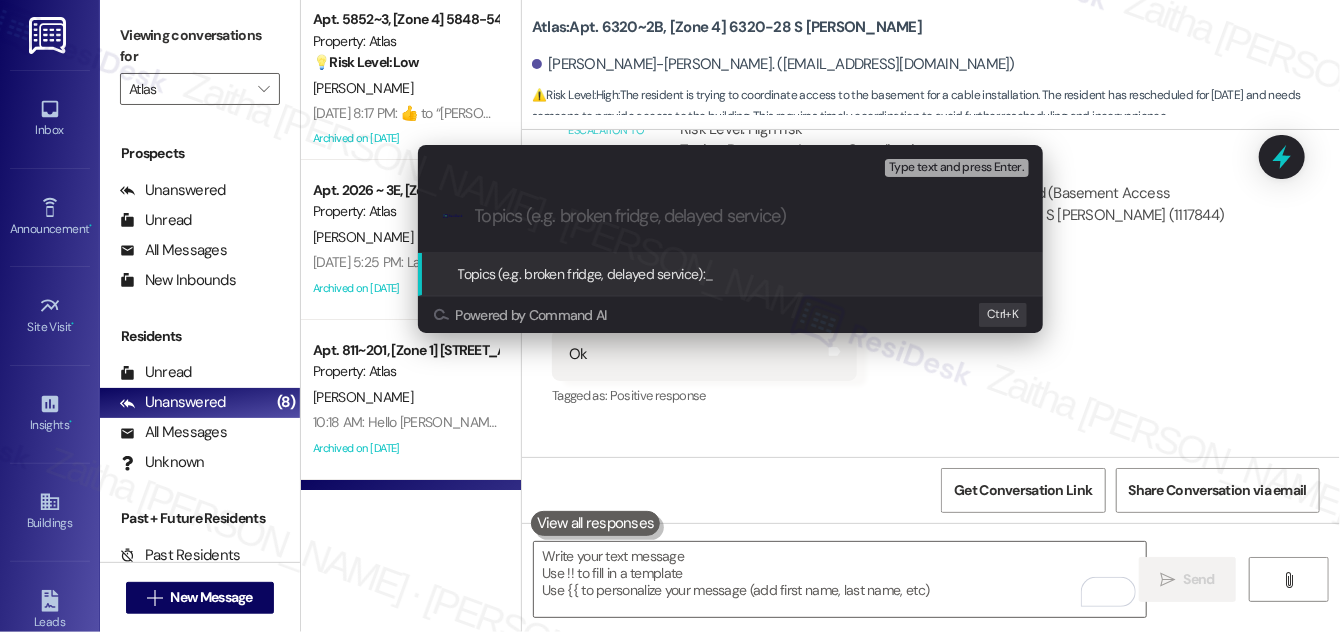 click on "Escalate Conversation High risk Topics (e.g. broken fridge, delayed service) Any messages to highlight in the email? Type text and press Enter. .cls-1{fill:#0a055f;}.cls-2{fill:#0cc4c4;} resideskLogoBlueOrange Topics (e.g. broken fridge, delayed service):  _ Powered by Command AI Ctrl+ K" at bounding box center [670, 316] 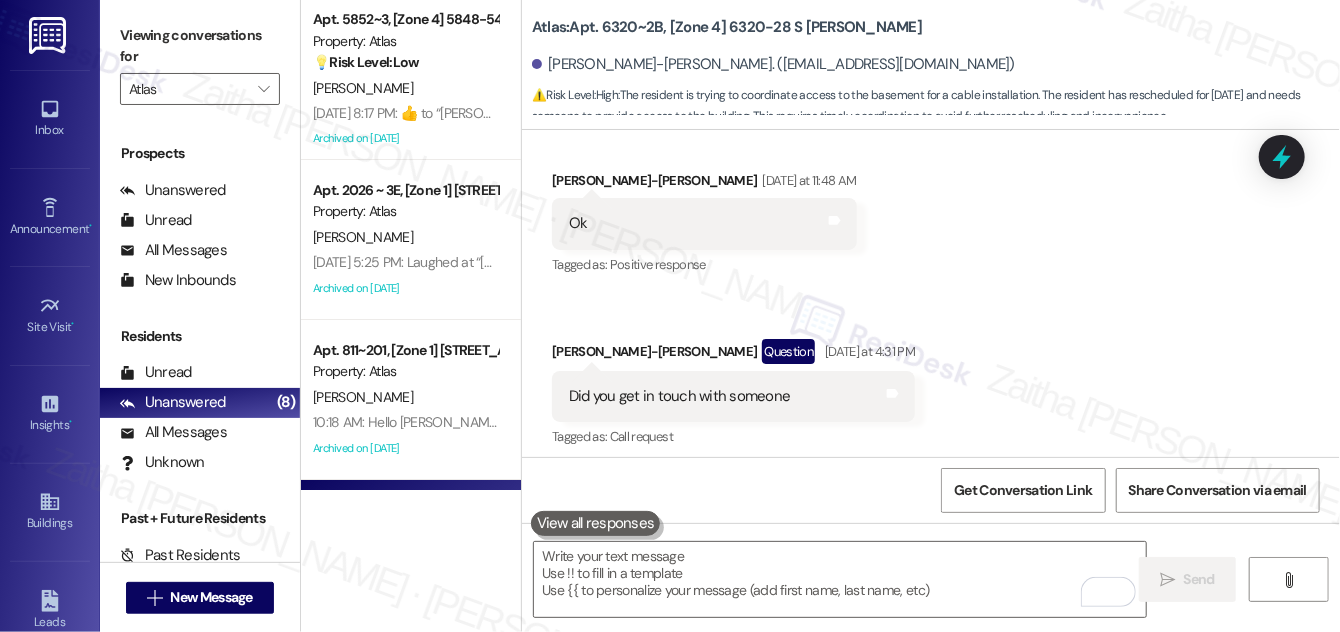 scroll, scrollTop: 43981, scrollLeft: 0, axis: vertical 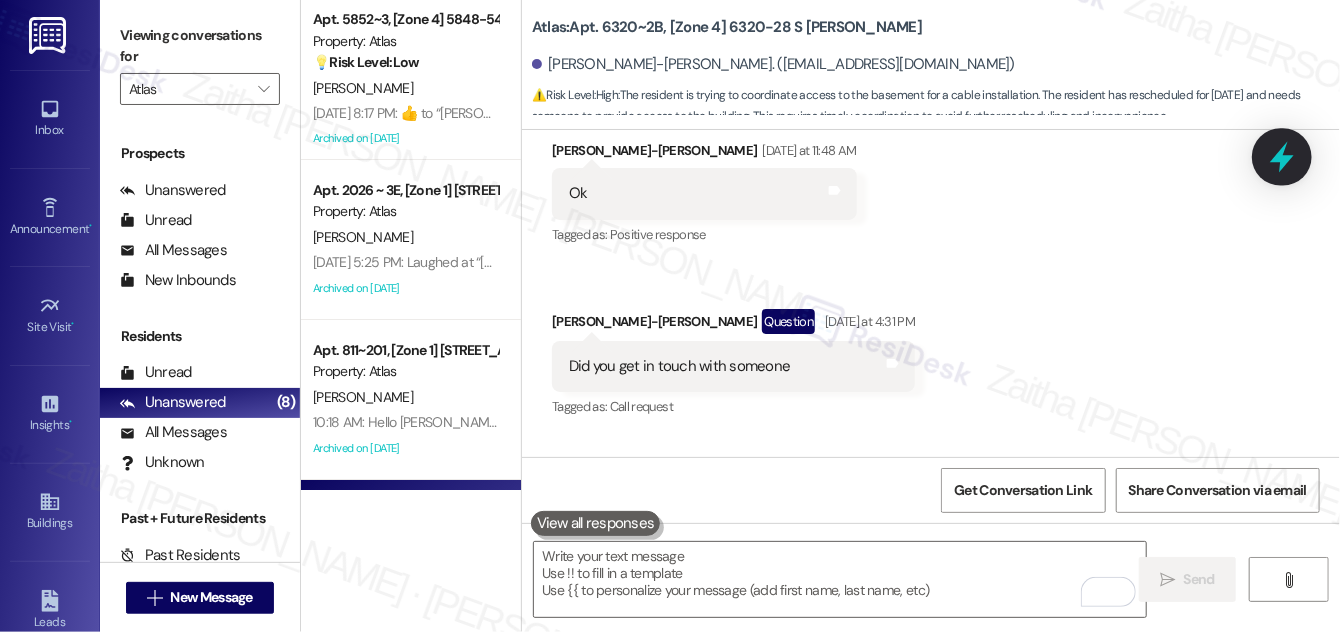 click at bounding box center [1282, 156] 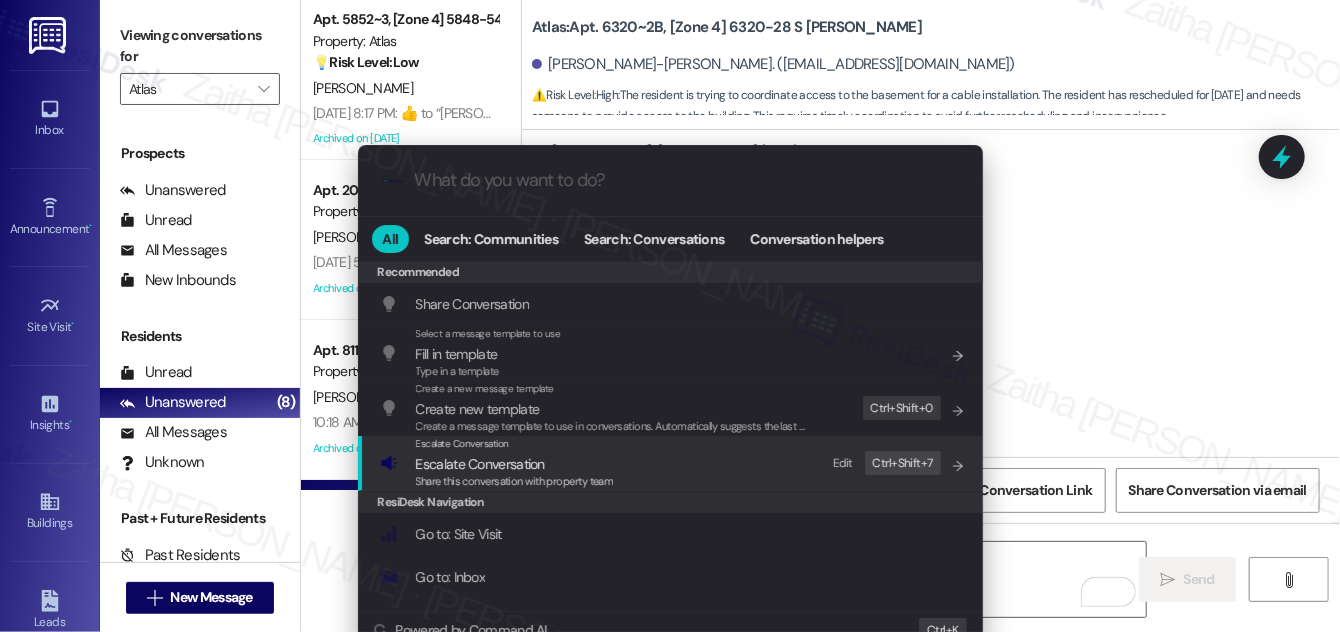 click on "Escalate Conversation" at bounding box center [480, 464] 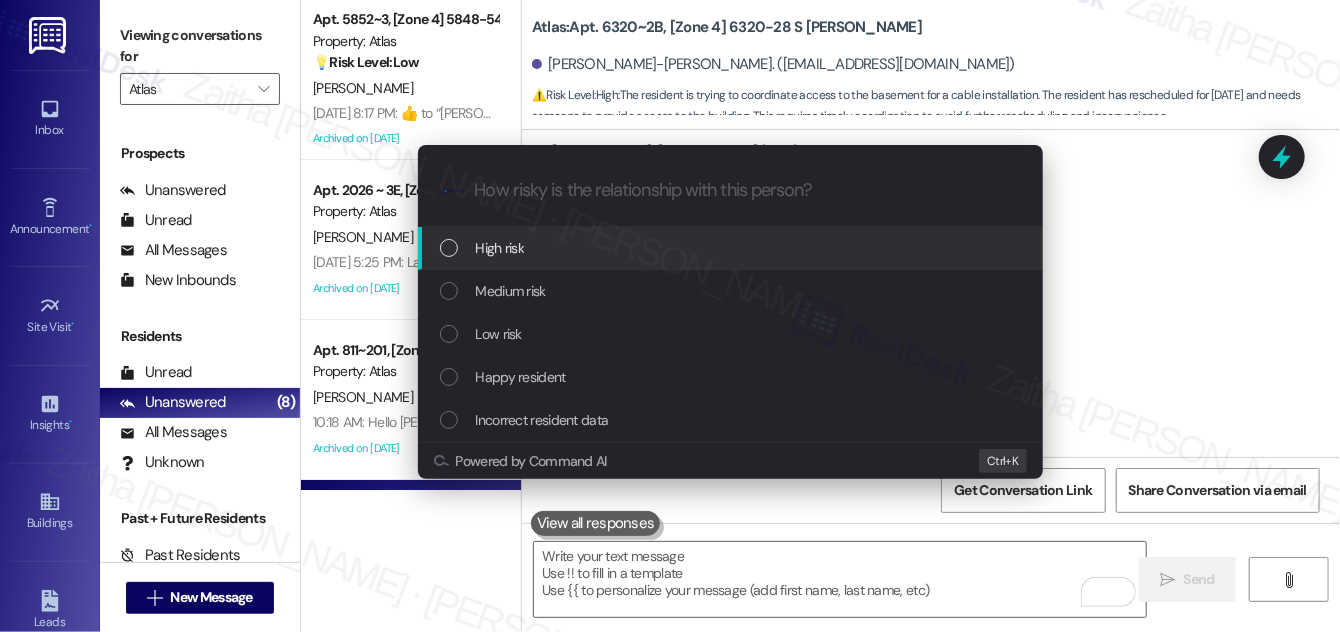 click on "High risk" at bounding box center (732, 248) 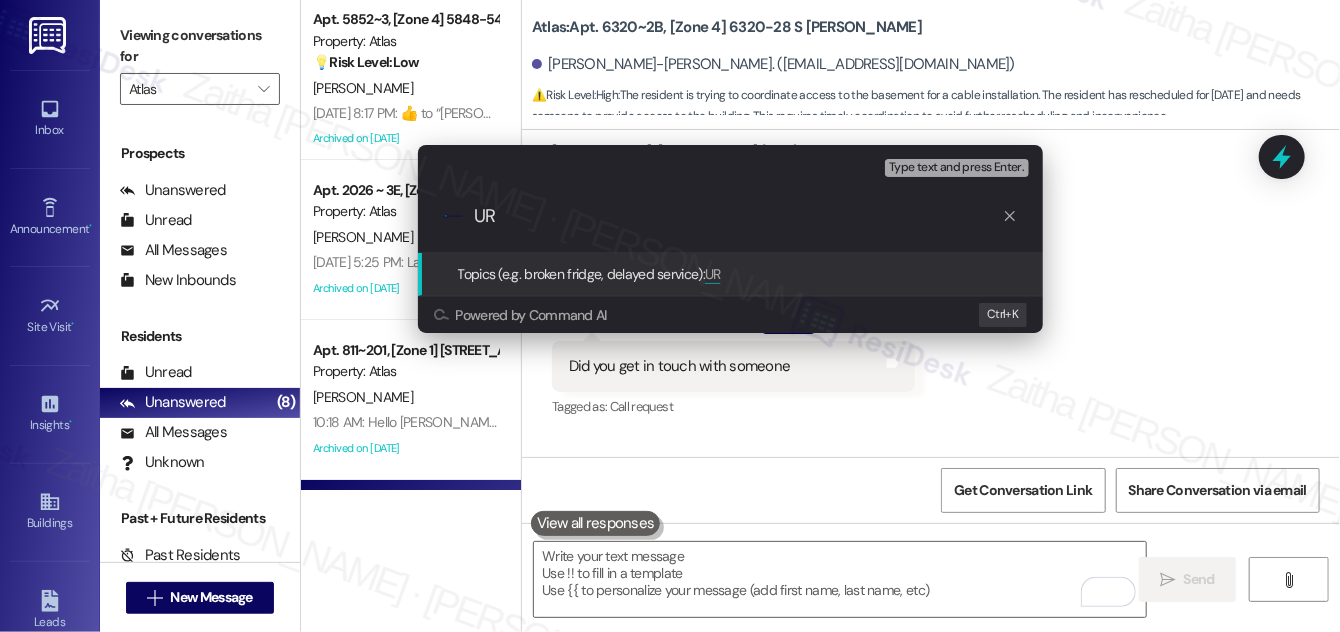type on "U" 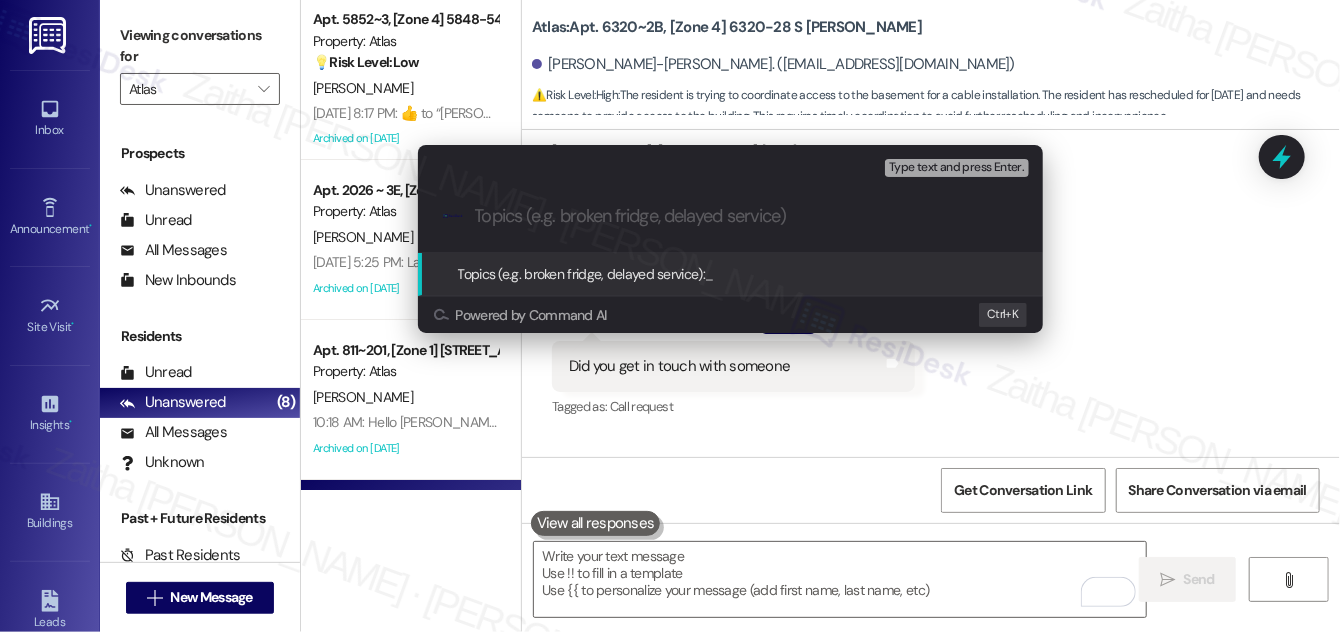 paste on "Rescheduled Appointment – [DATE]" 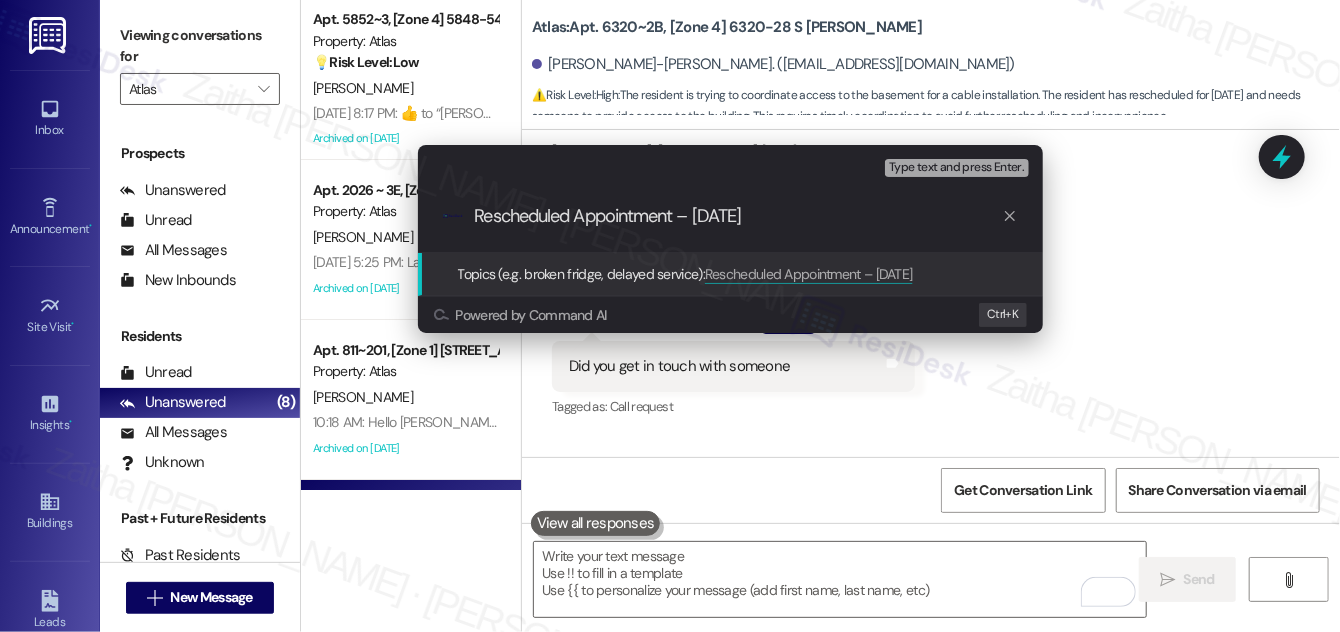 type 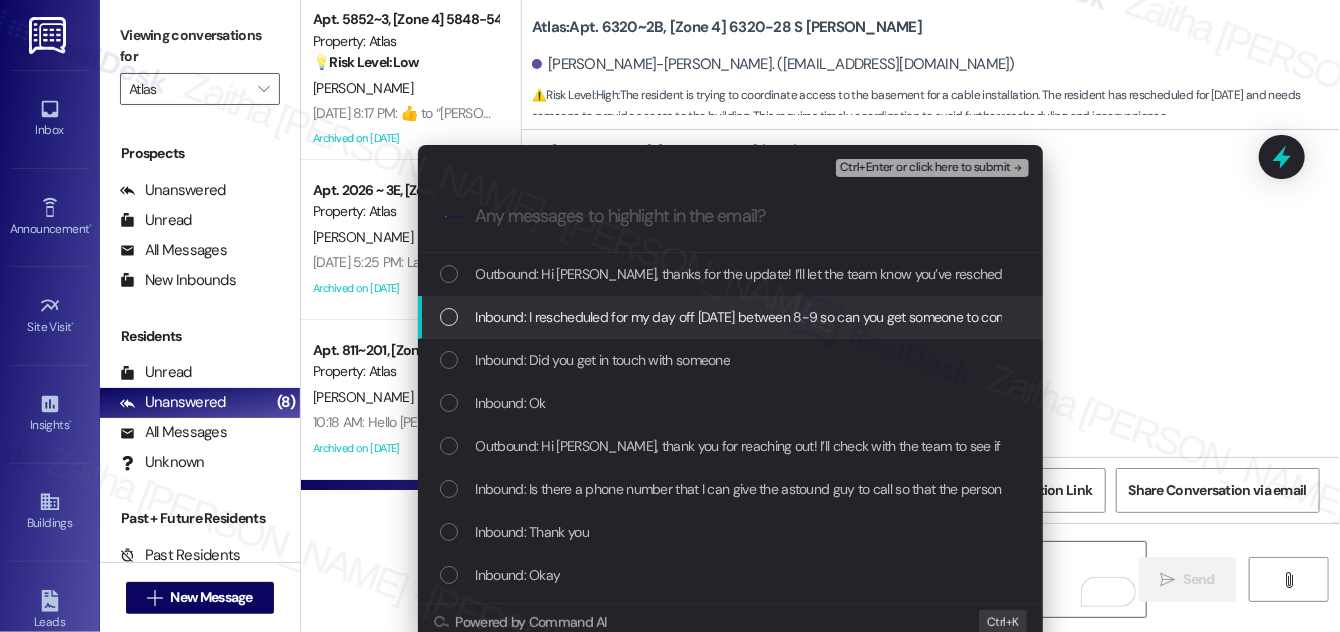 click at bounding box center (449, 317) 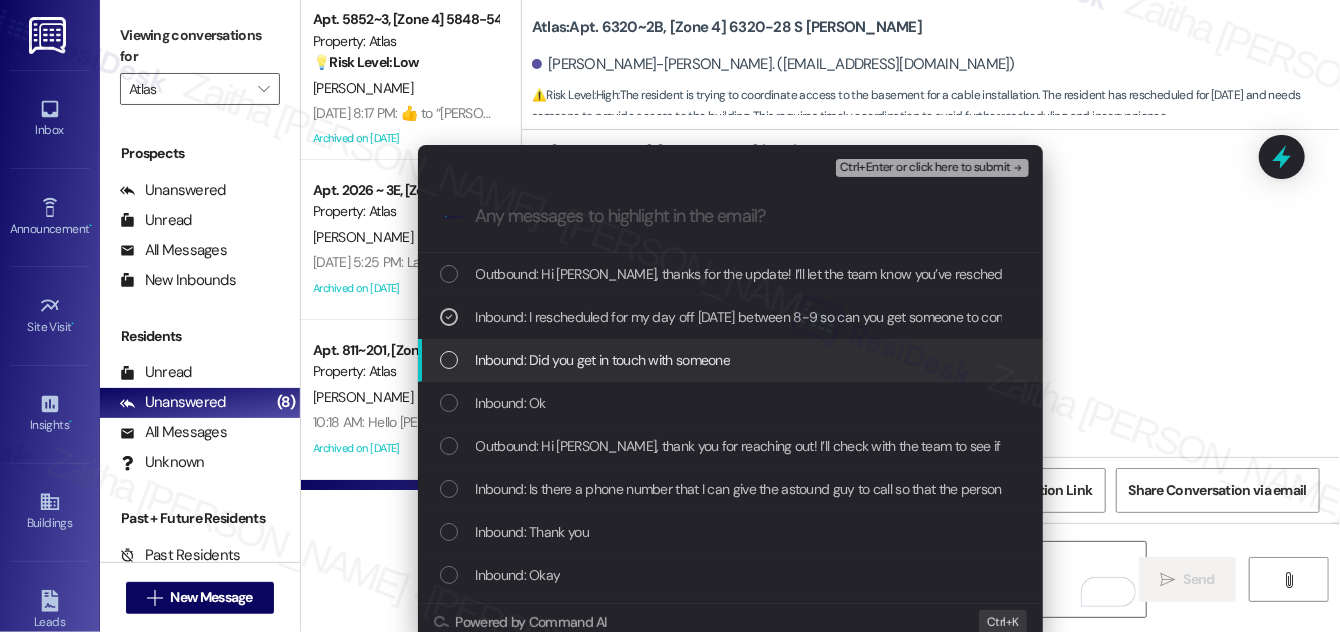 click on "Inbound: Did you get in touch with  someone" at bounding box center (732, 360) 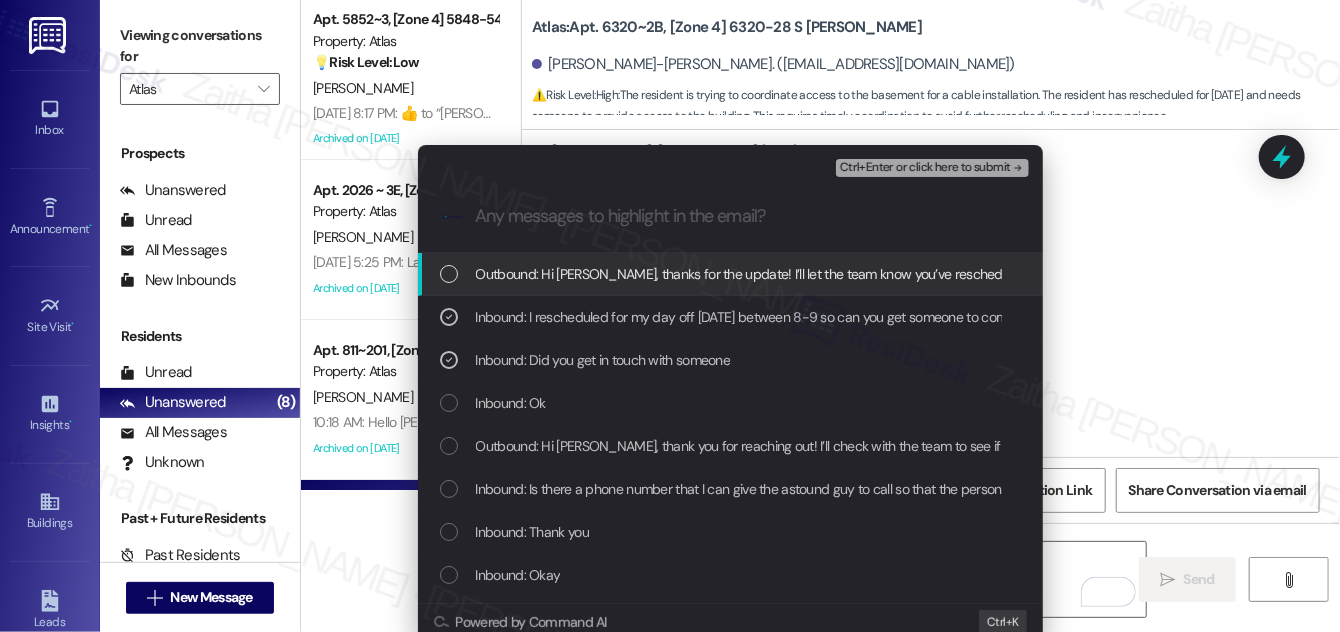 click on "Ctrl+Enter or click here to submit" at bounding box center (925, 168) 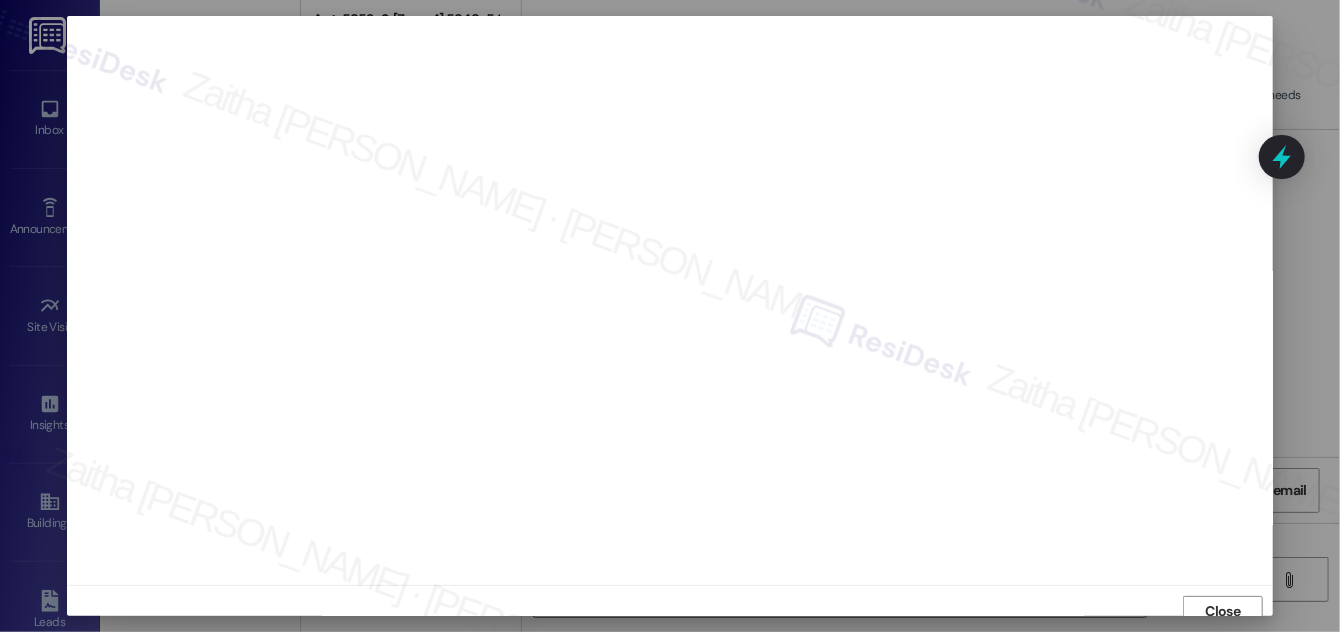 scroll, scrollTop: 11, scrollLeft: 0, axis: vertical 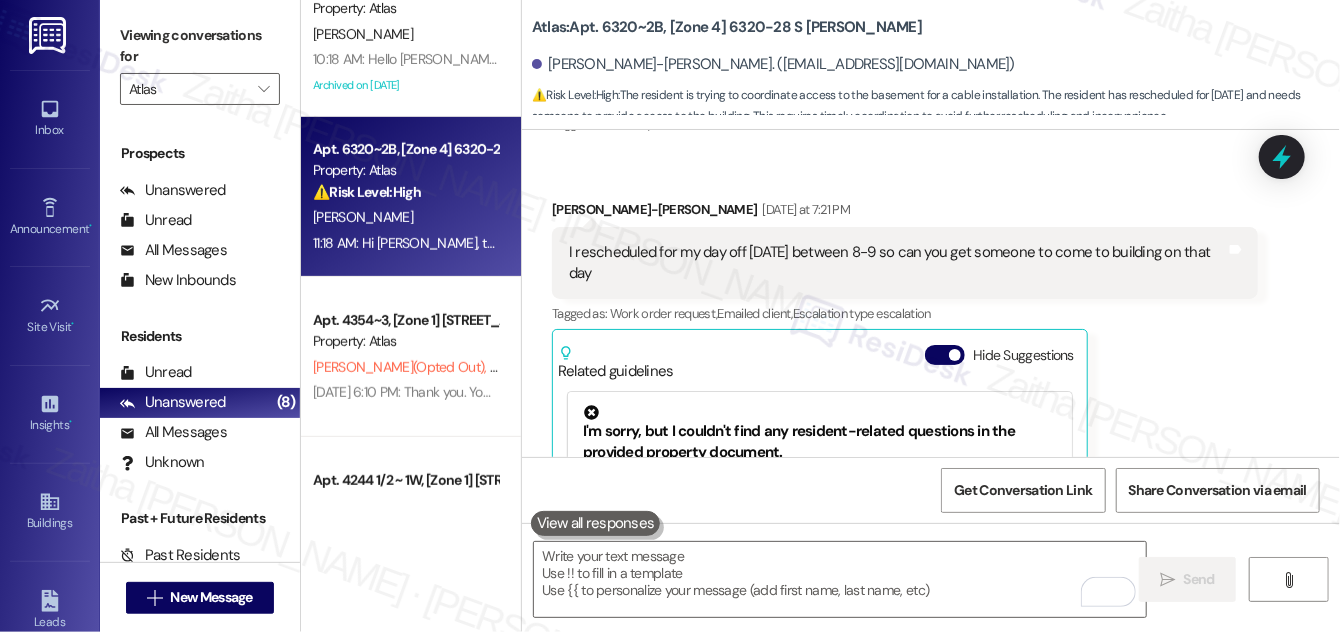 click on "⚠️  Risk Level:  High The resident is trying to coordinate access to the basement for a cable installation. The resident has rescheduled for [DATE] and needs someone to provide access to the building. This requires timely coordination to avoid further rescheduling and inconvenience." at bounding box center (405, 192) 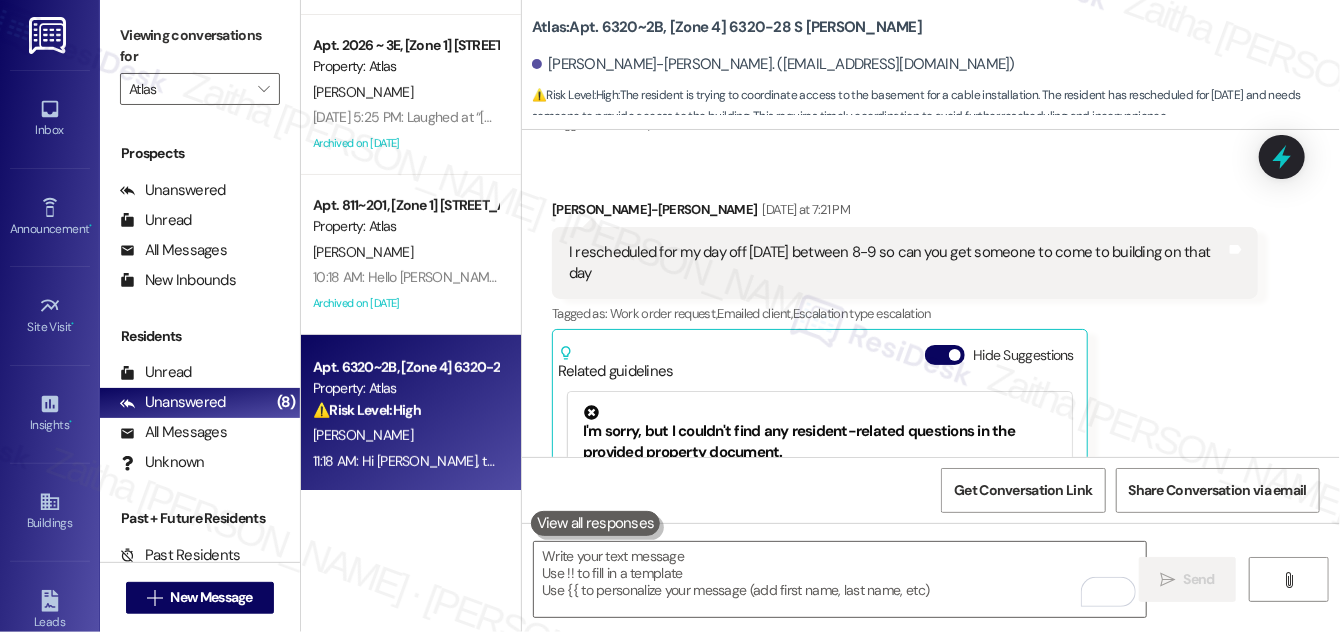 scroll, scrollTop: 90, scrollLeft: 0, axis: vertical 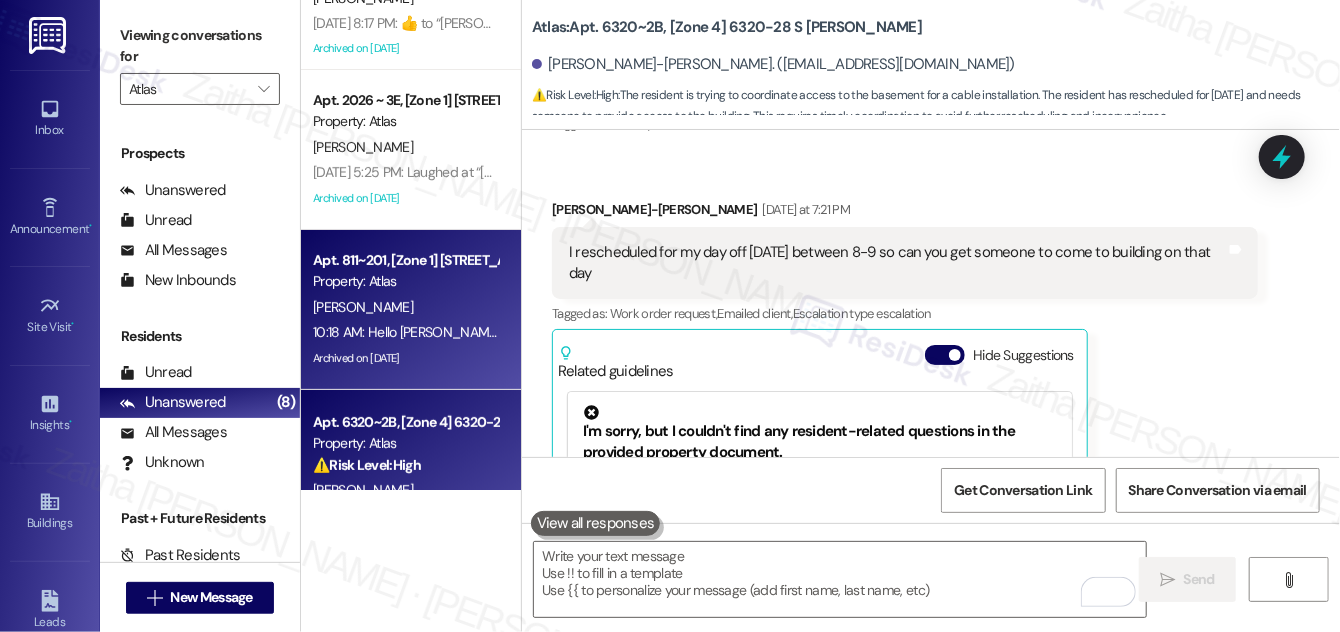 click on "[PERSON_NAME]" at bounding box center [405, 307] 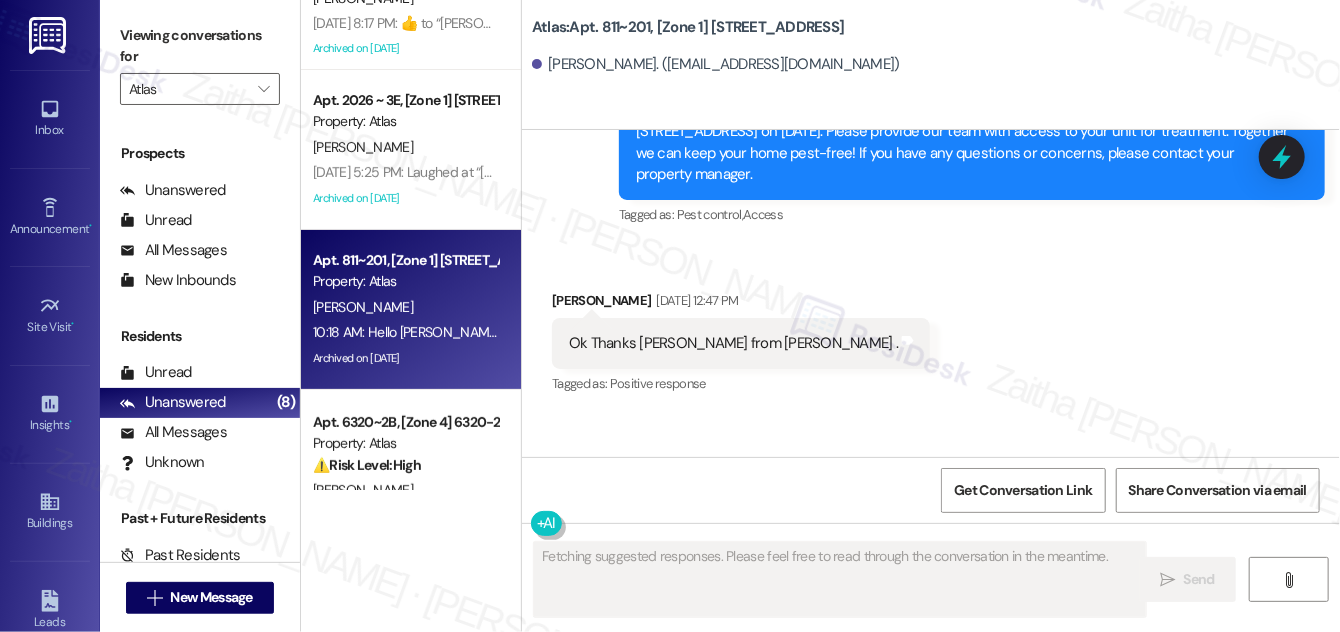 scroll, scrollTop: 12557, scrollLeft: 0, axis: vertical 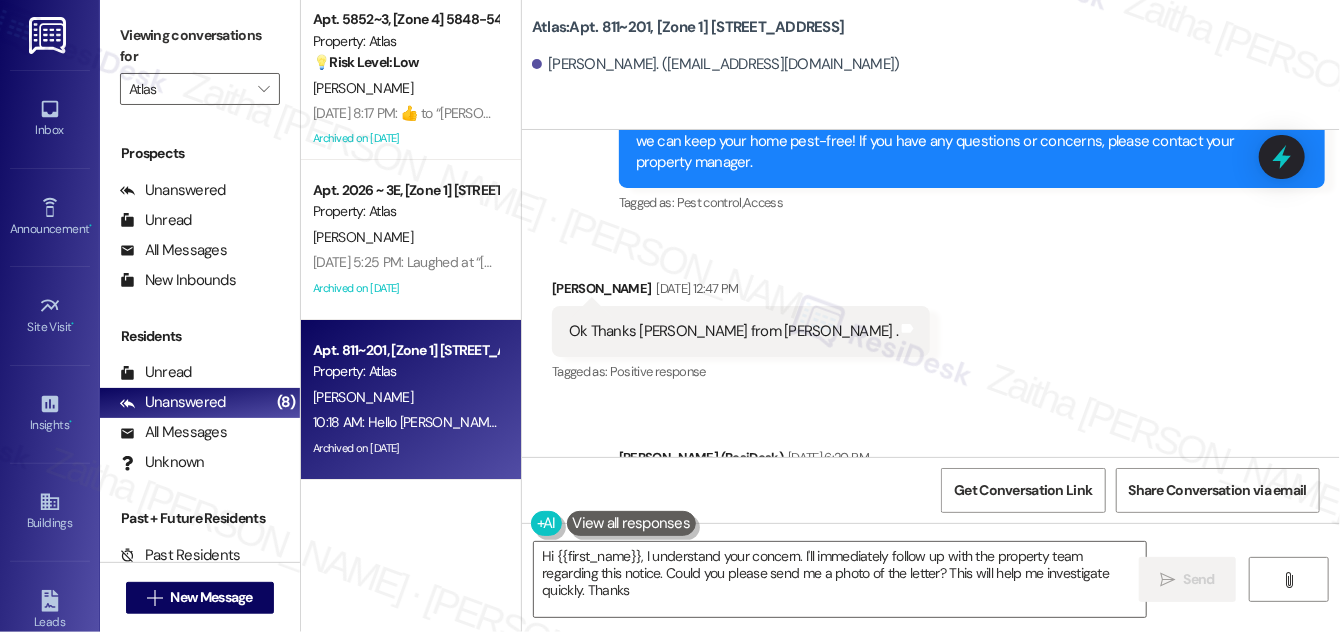 type on "Hi {{first_name}}, I understand your concern. I'll immediately follow up with the property team regarding this notice. Could you please send me a photo of the letter? This will help me investigate quickly. Thanks!" 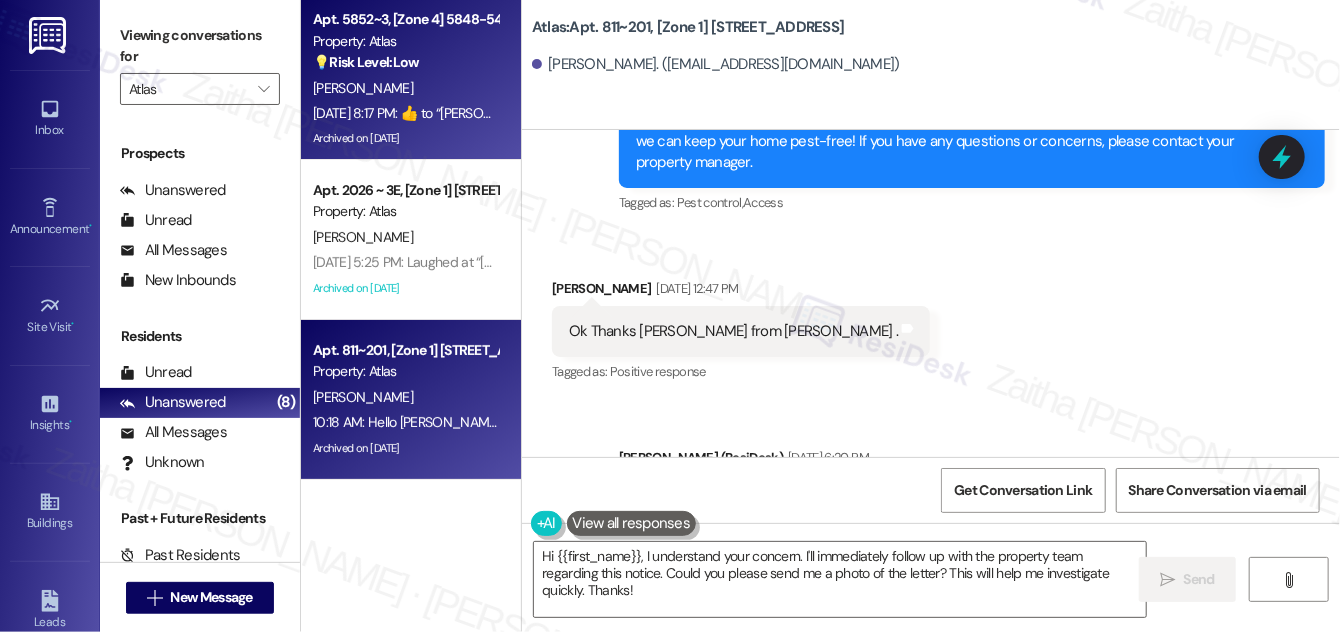 click on "💡  Risk Level:  Low The resident is acknowledging a previous message regarding a closet door repair. There is no indication of urgency or escalation required." at bounding box center (405, 62) 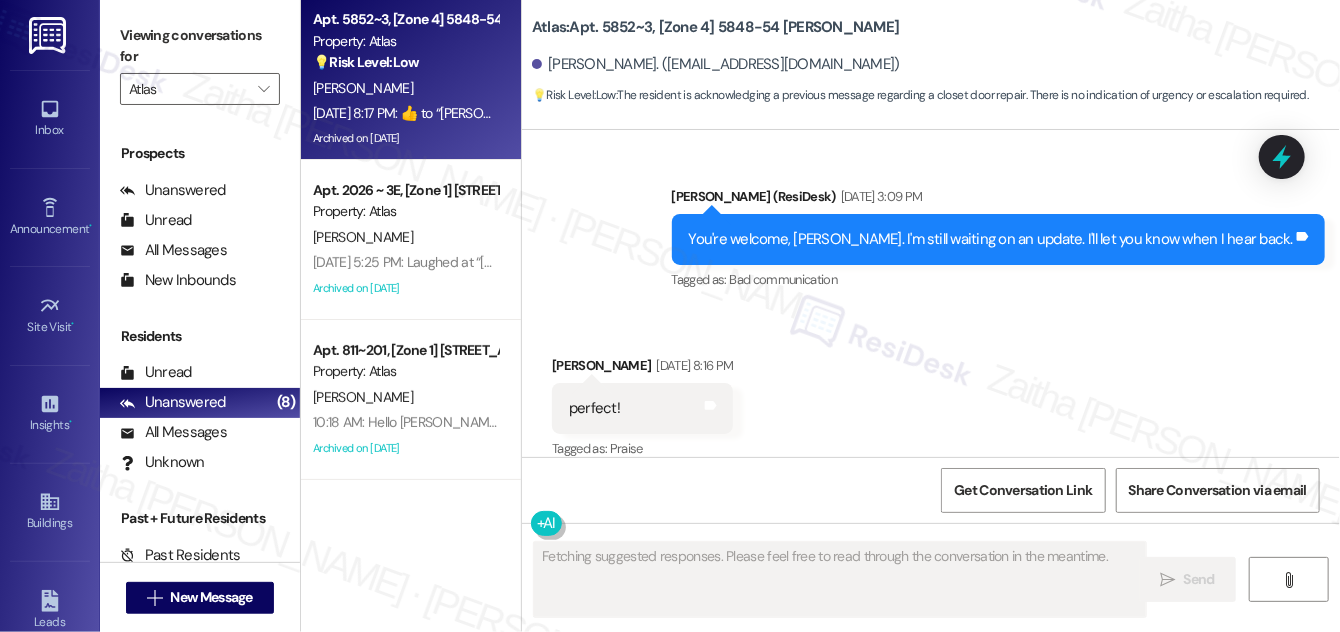 scroll, scrollTop: 14714, scrollLeft: 0, axis: vertical 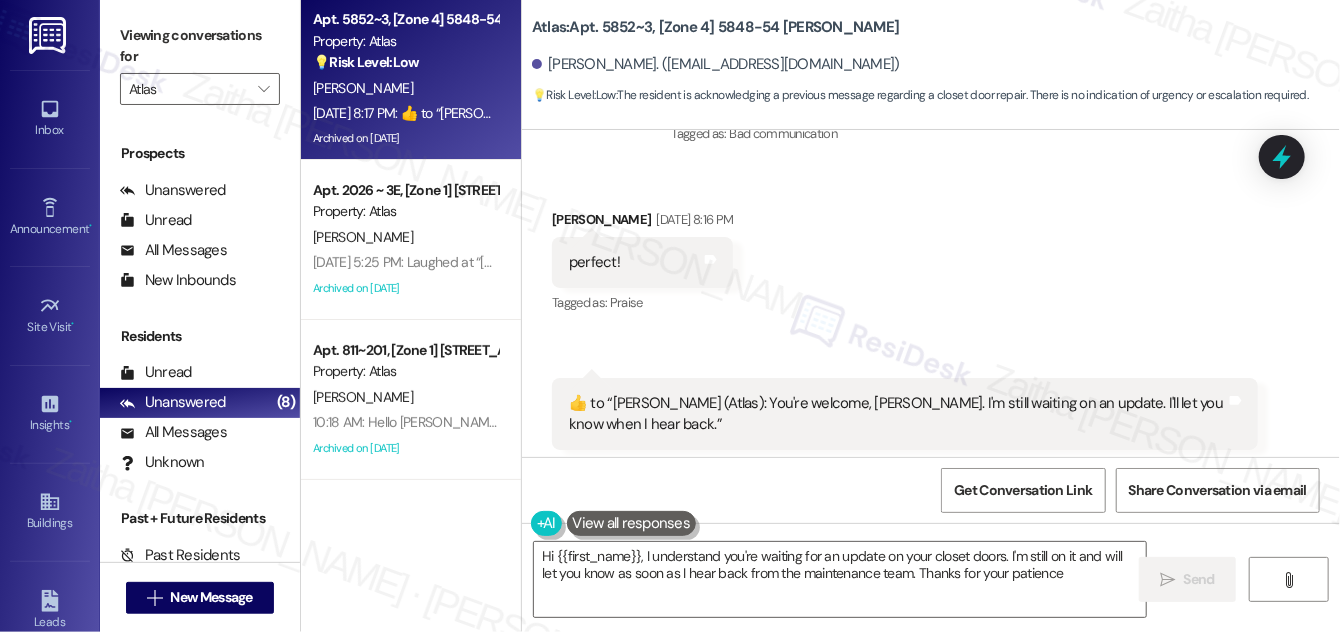 type on "Hi {{first_name}}, I understand you're waiting for an update on your closet doors. I'm still on it and will let you know as soon as I hear back from the maintenance team. Thanks for your patience!" 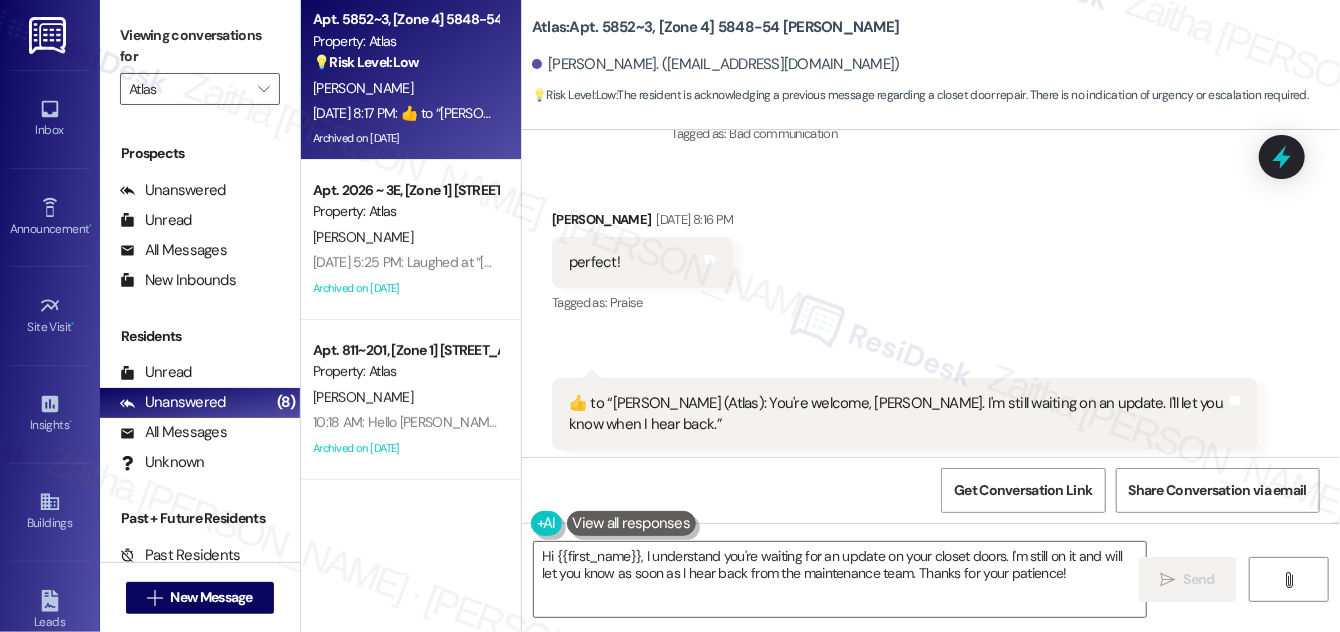 scroll, scrollTop: 14714, scrollLeft: 0, axis: vertical 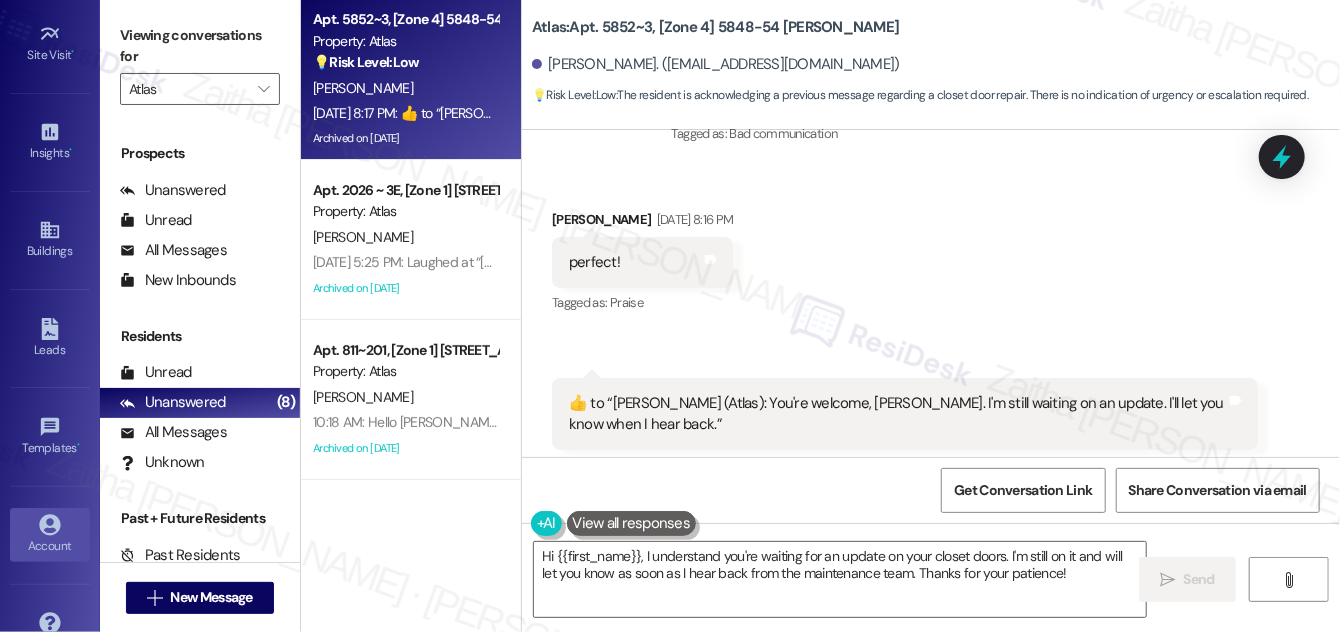 click on "Account" at bounding box center (50, 546) 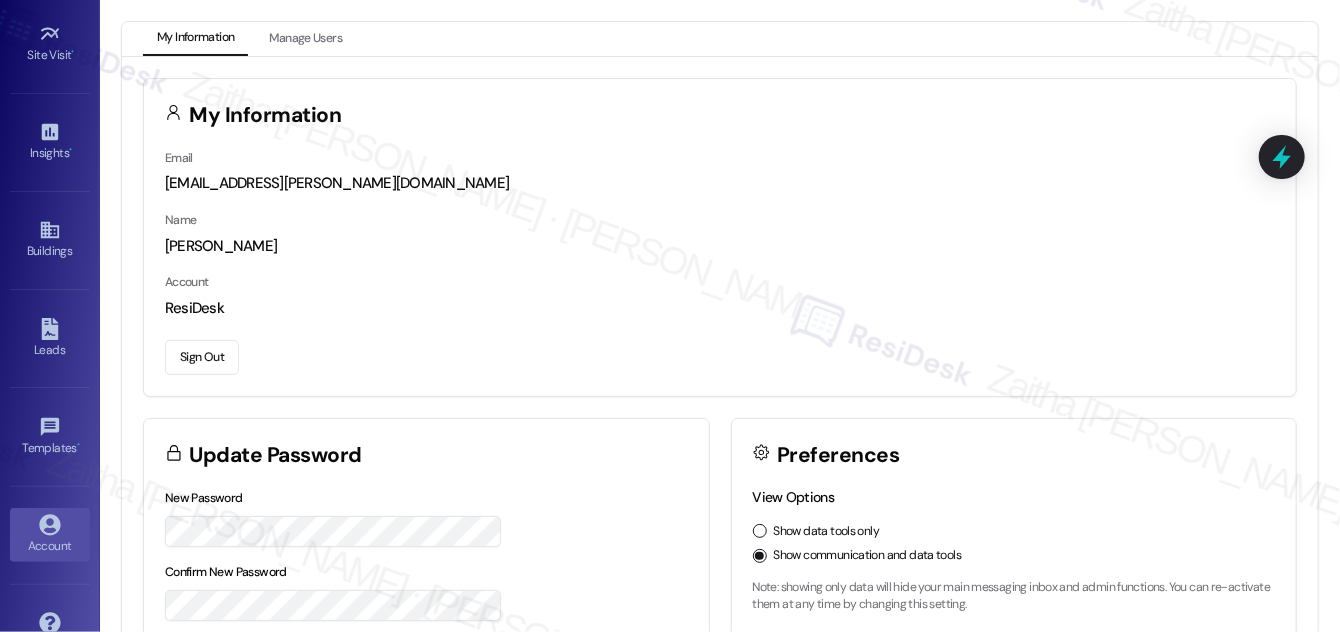 click on "Sign Out" at bounding box center [202, 357] 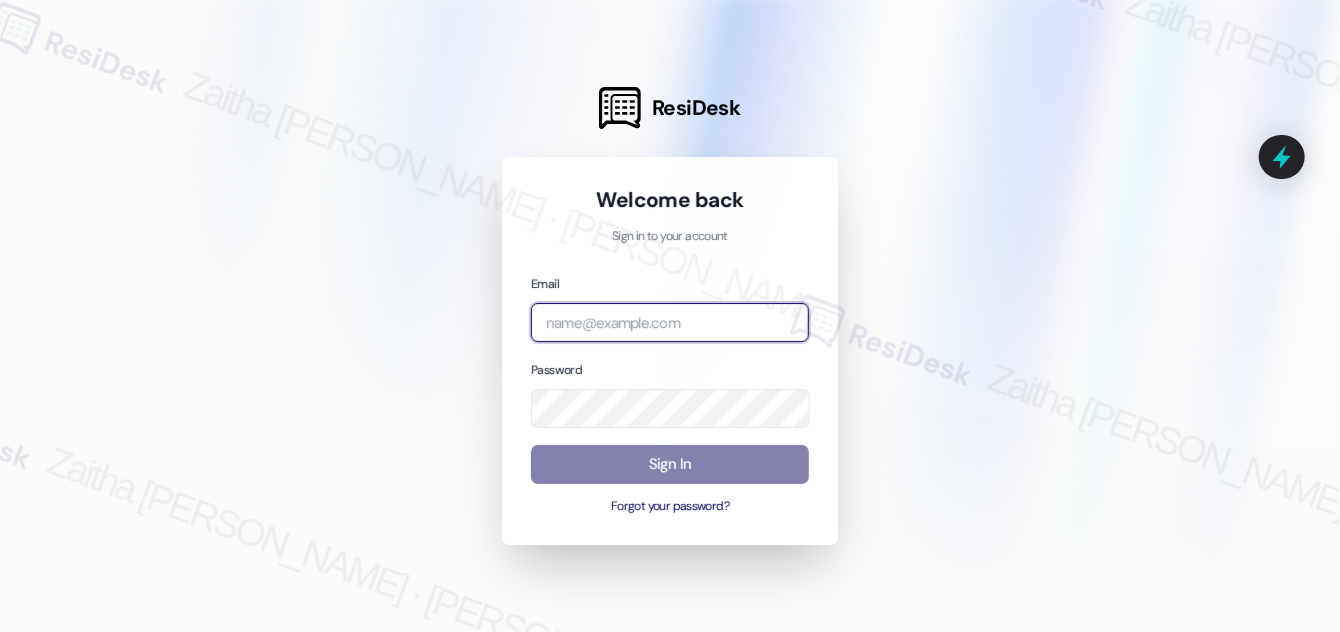 click at bounding box center [670, 322] 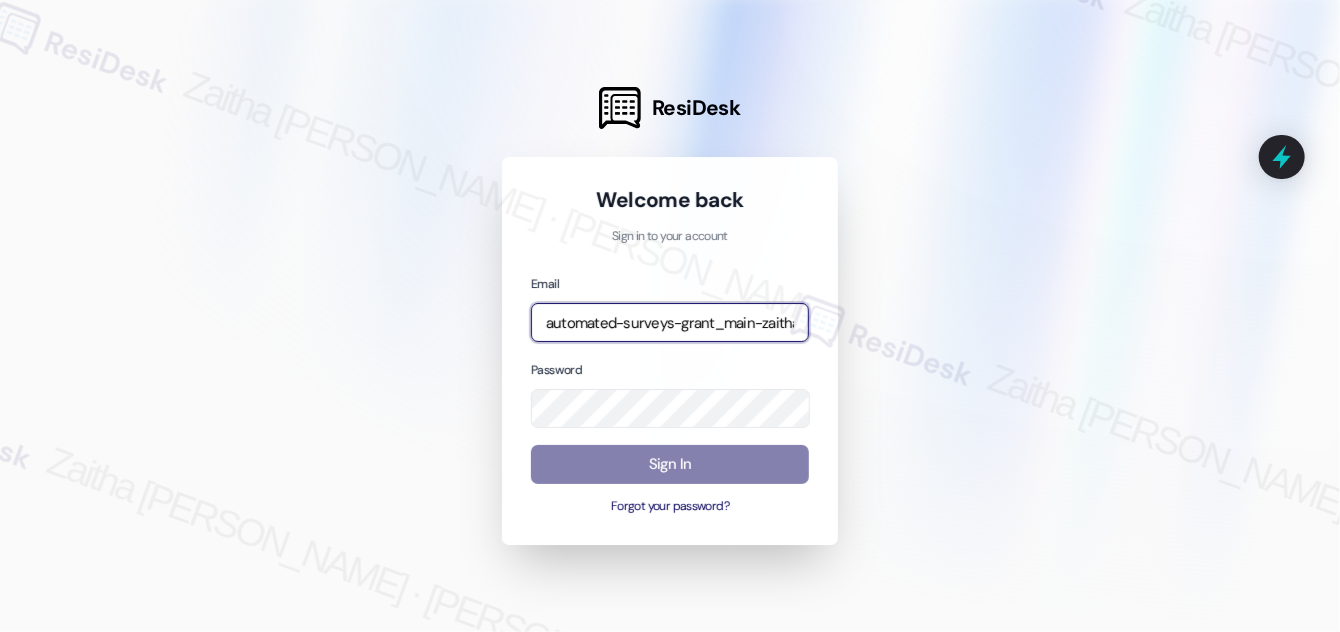 type on "automated-surveys-grant_main-zaitha.mae.[PERSON_NAME]@grant_[DOMAIN_NAME]" 